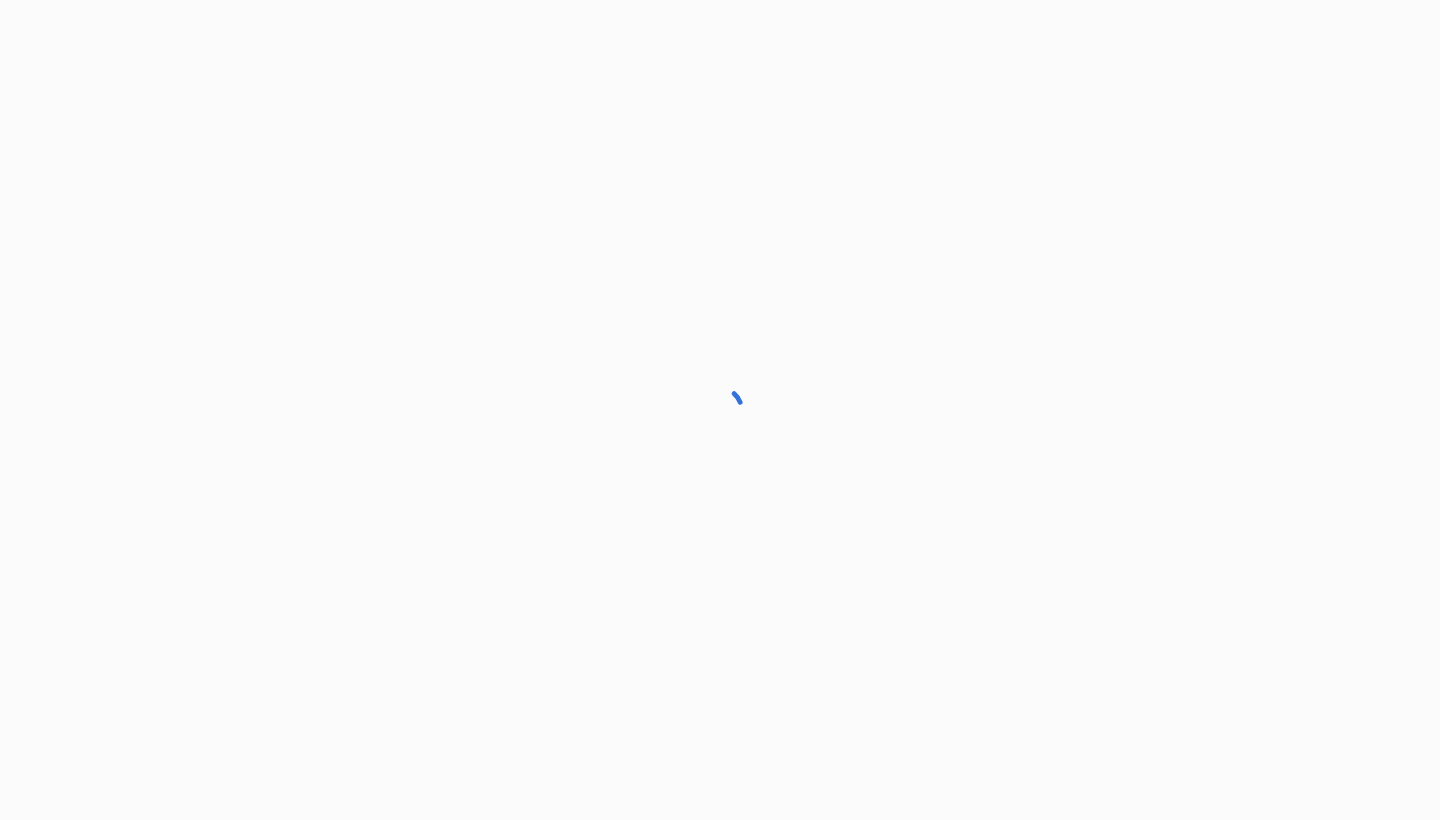 scroll, scrollTop: 0, scrollLeft: 0, axis: both 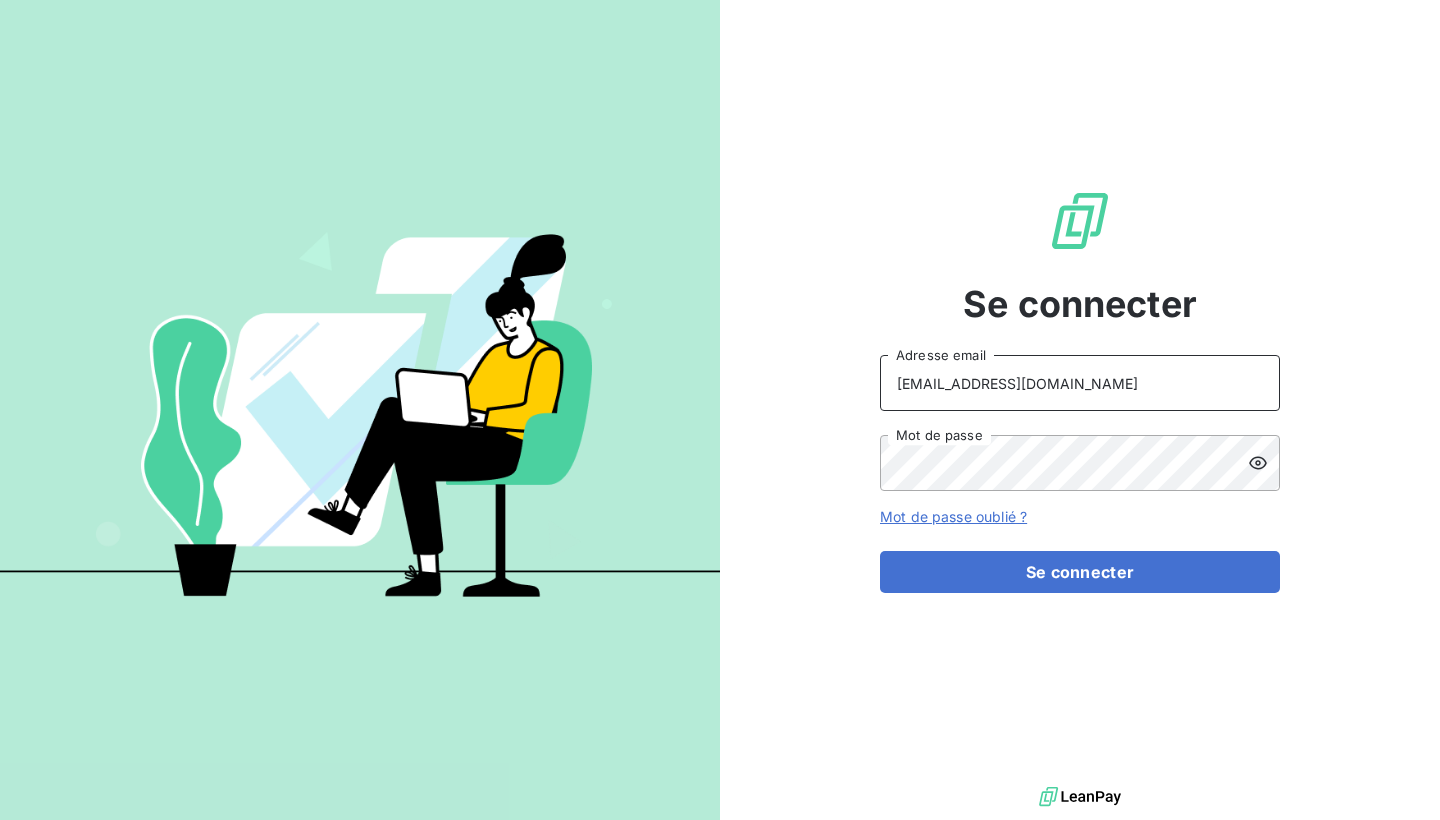 type on "[EMAIL_ADDRESS][DOMAIN_NAME]" 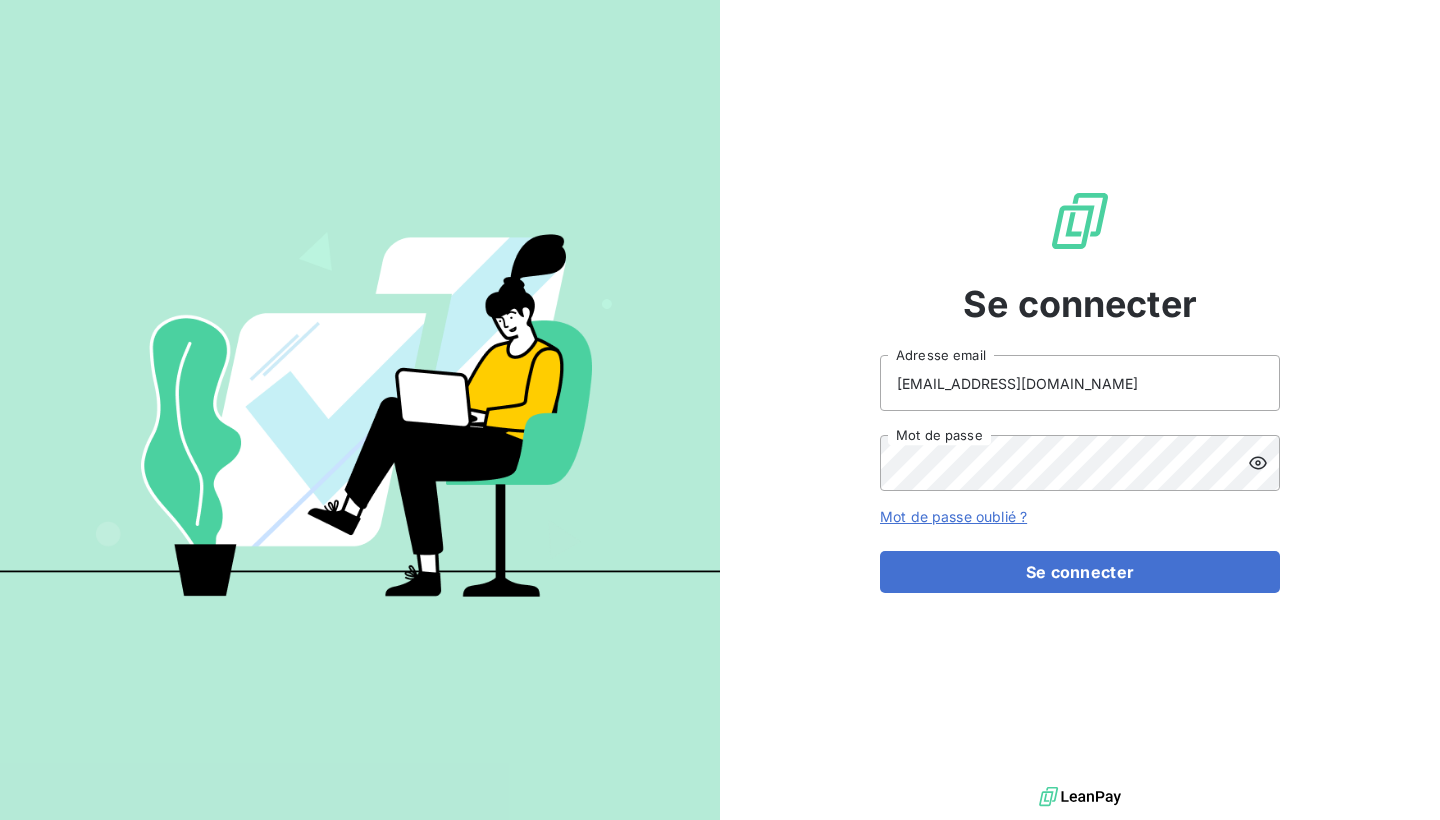 click at bounding box center [1264, 463] 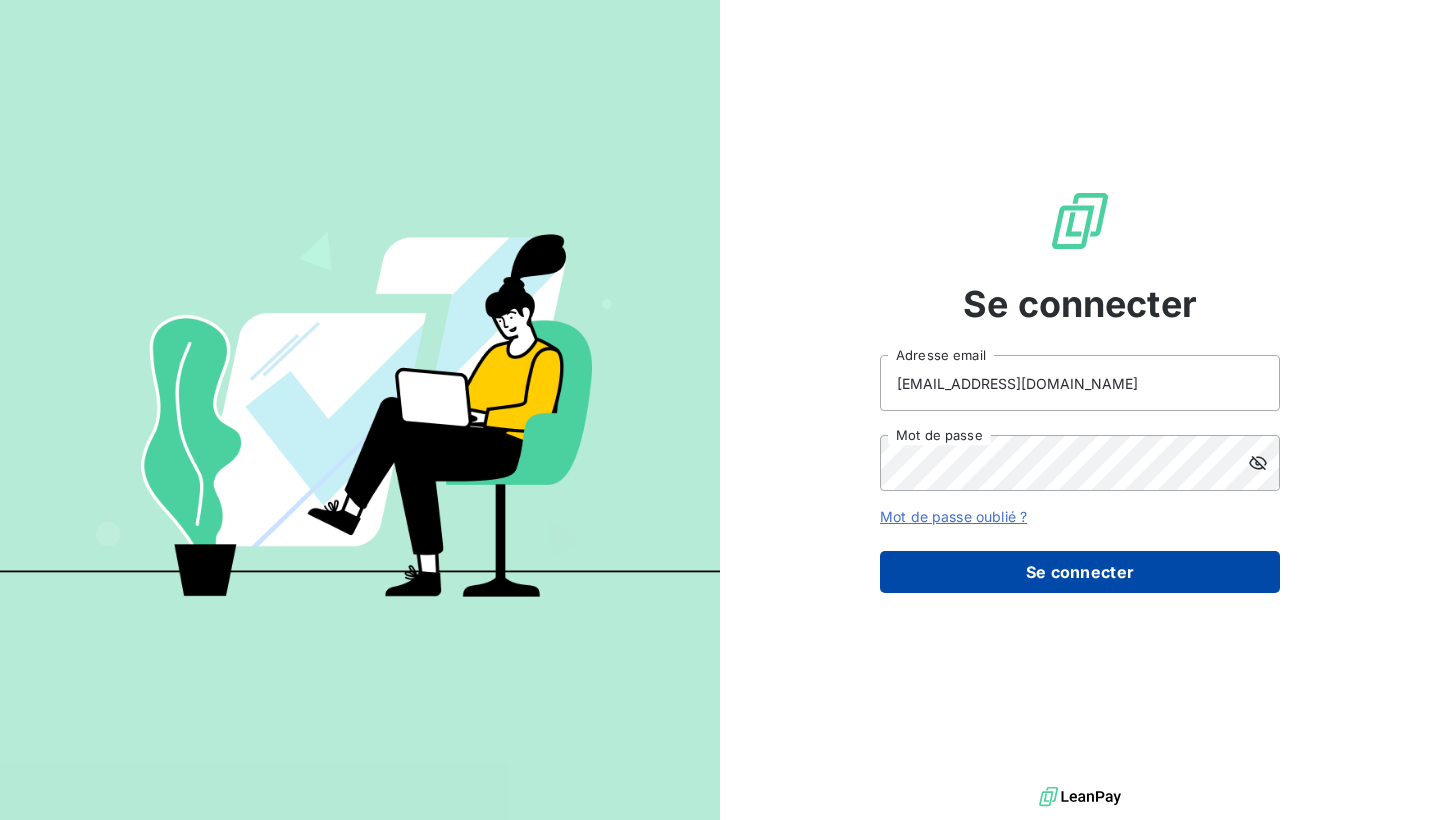 click on "Se connecter" at bounding box center [1080, 572] 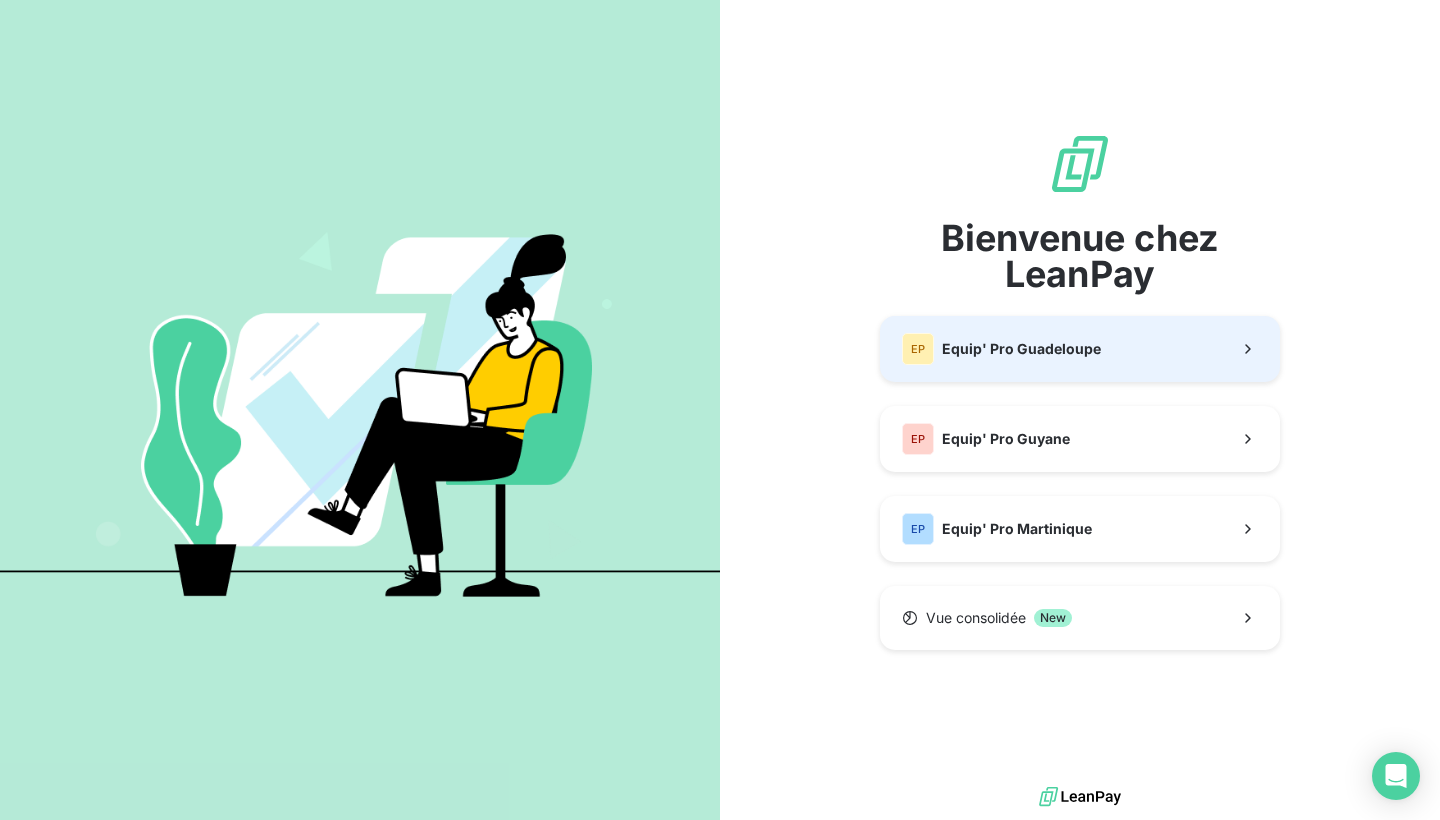 click on "EP Equip' Pro Guadeloupe" at bounding box center [1080, 349] 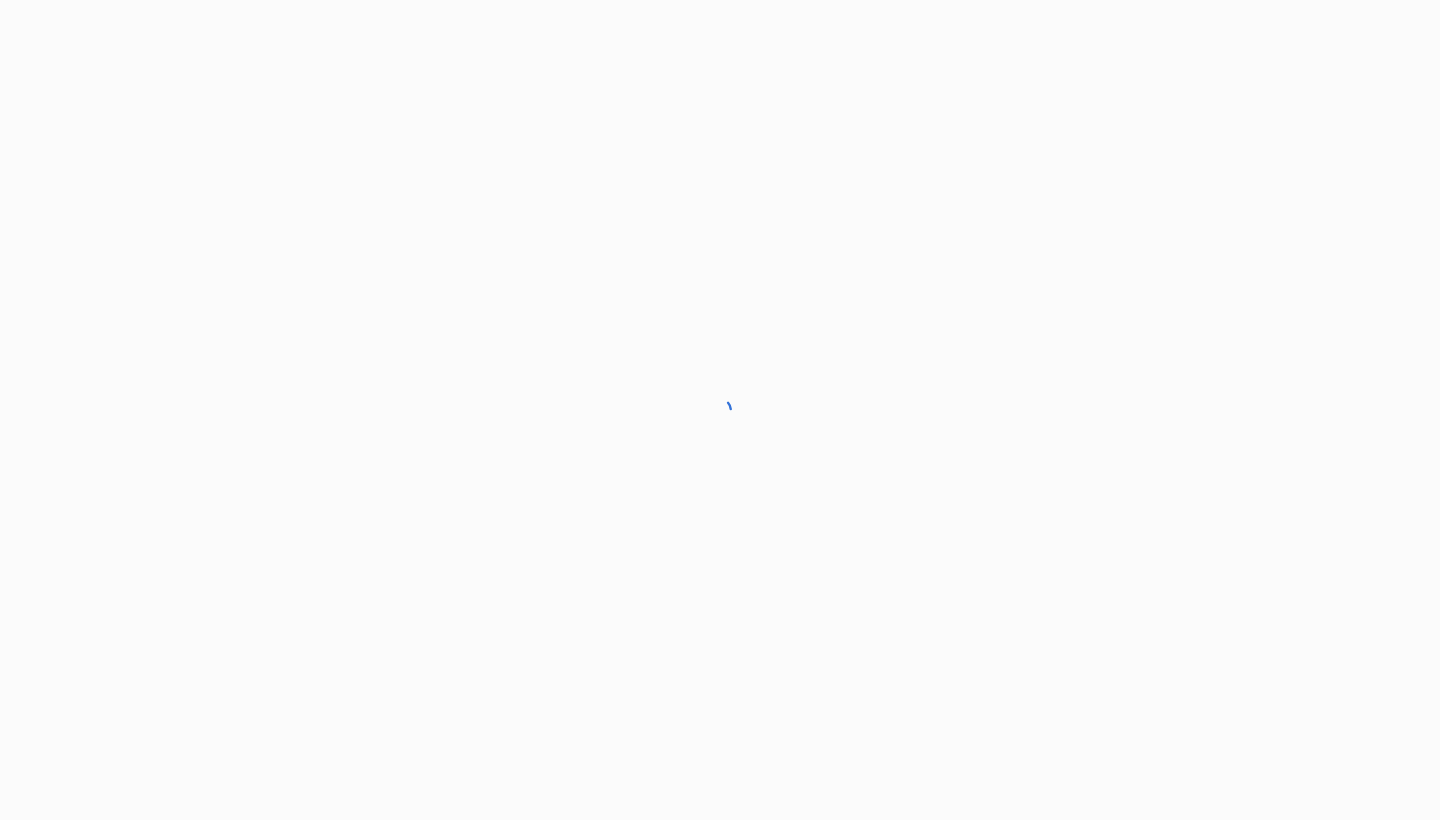 scroll, scrollTop: 0, scrollLeft: 0, axis: both 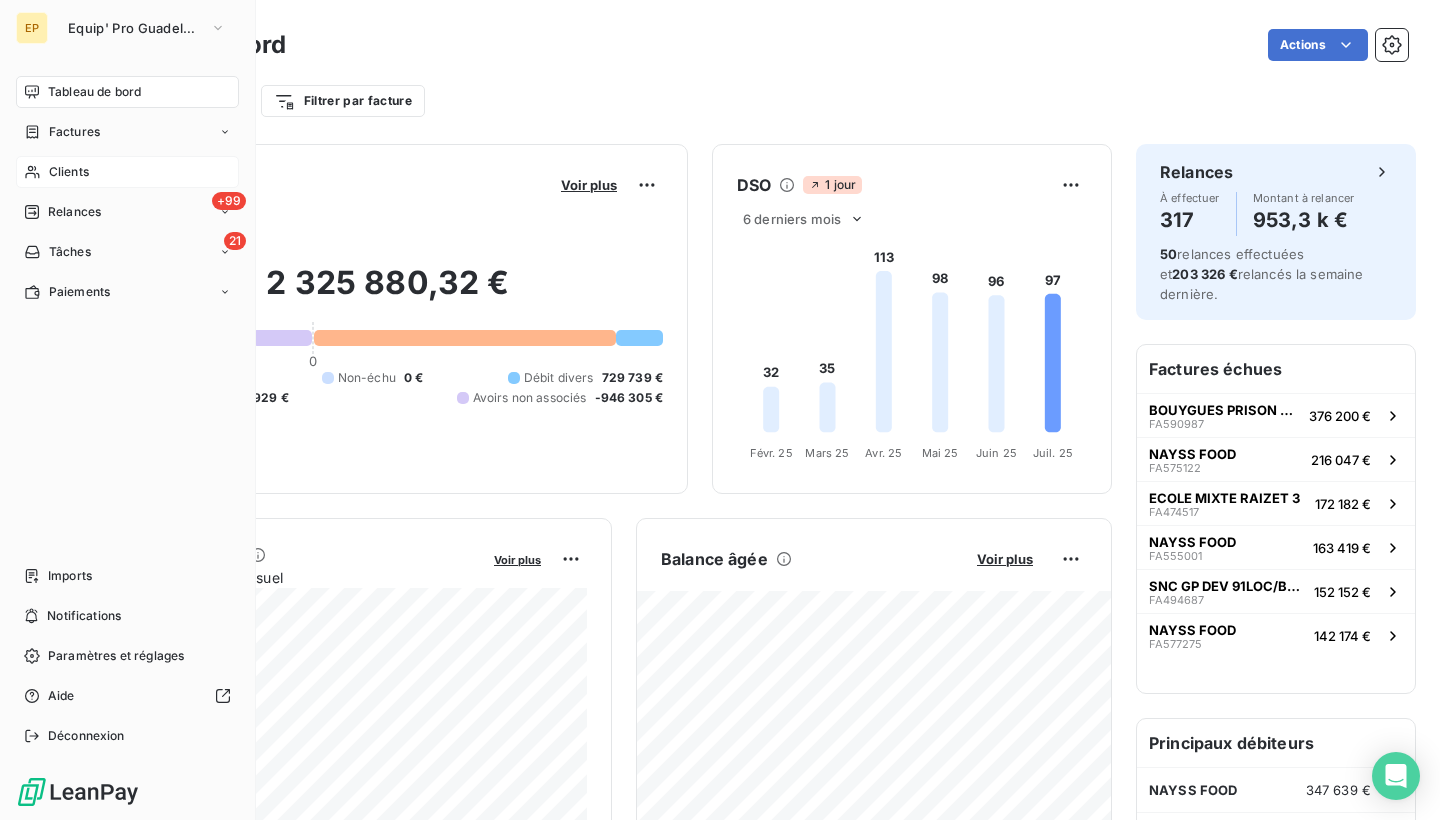 click 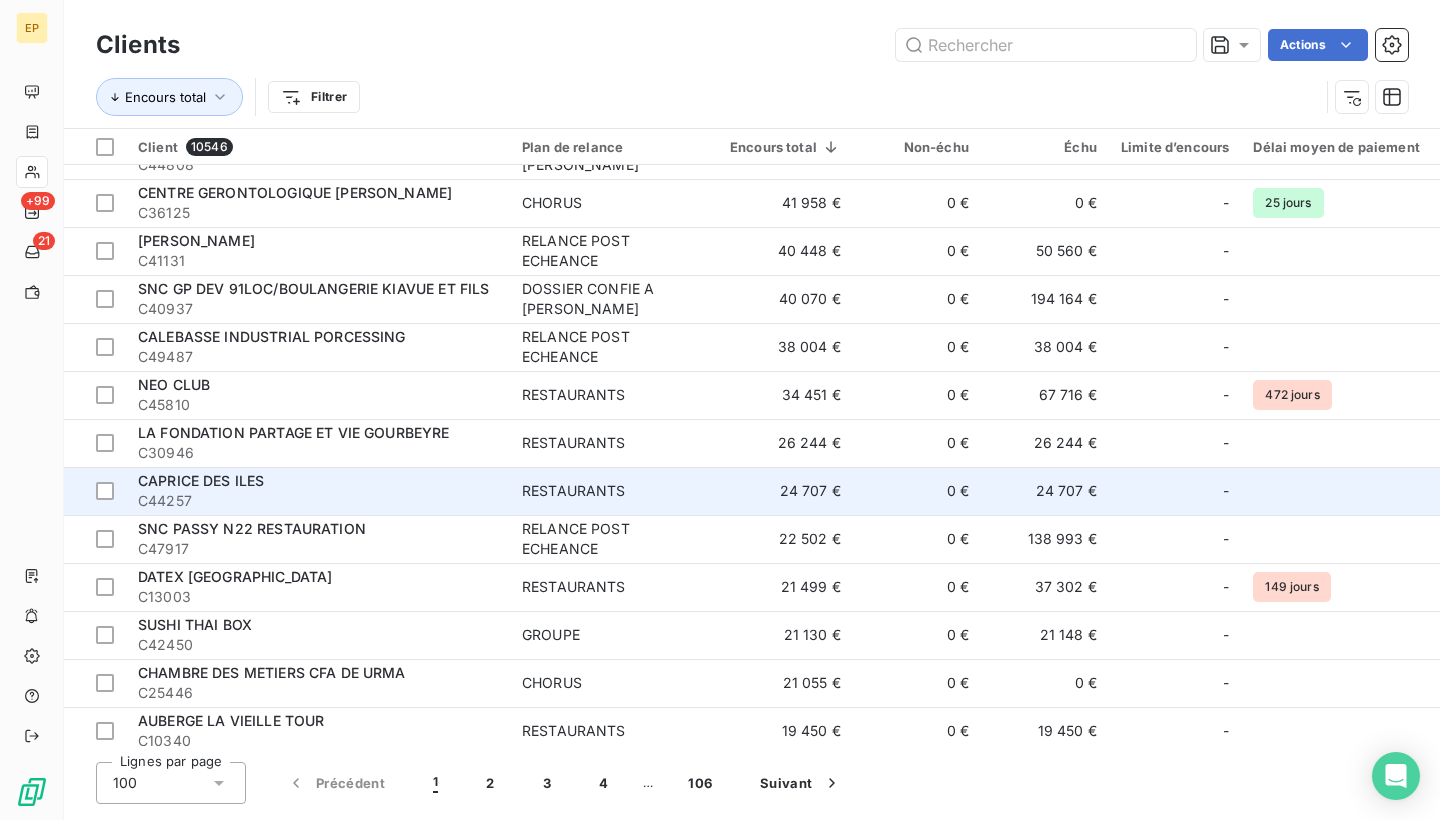 scroll, scrollTop: 953, scrollLeft: 0, axis: vertical 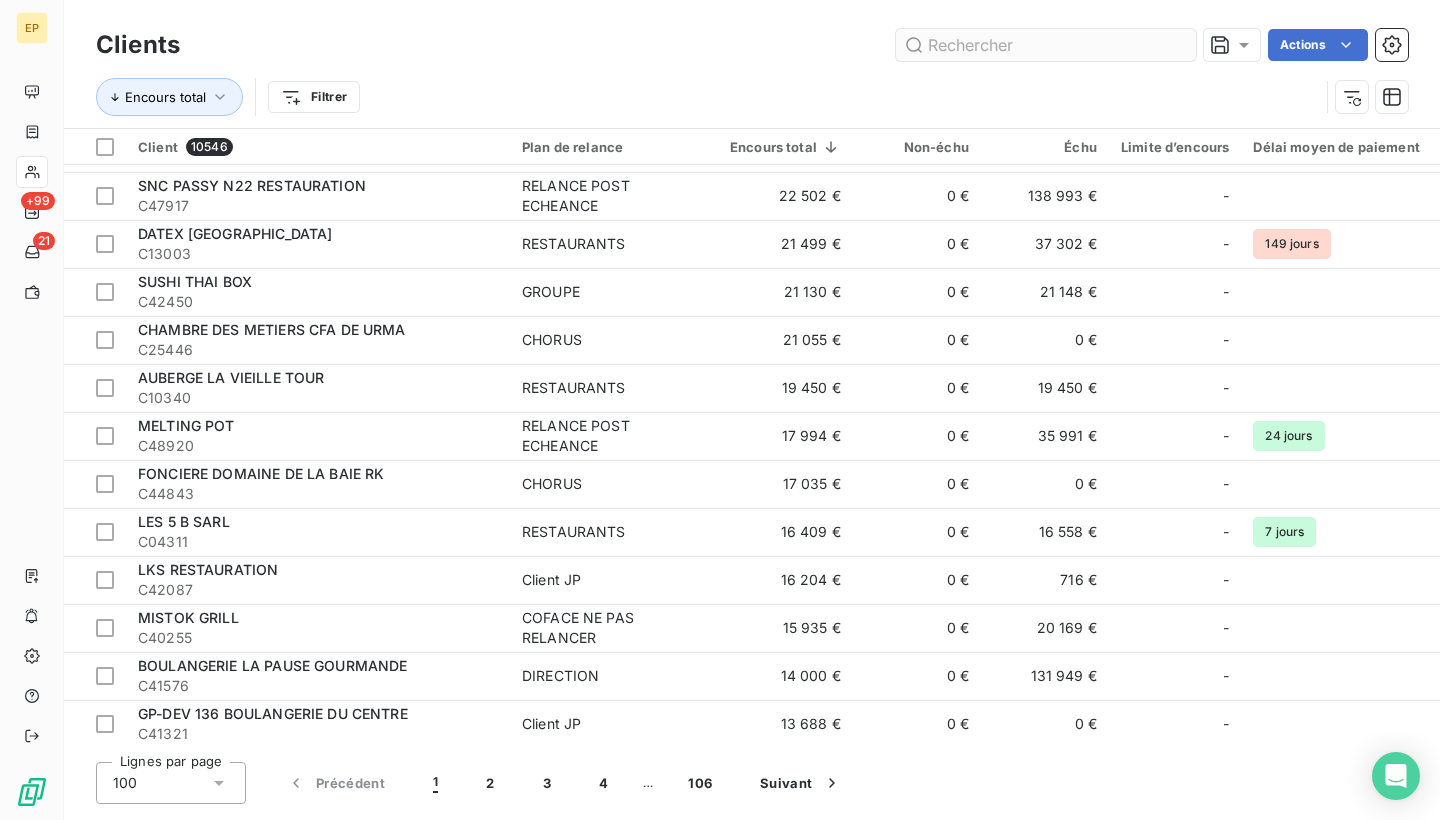 click at bounding box center (1046, 45) 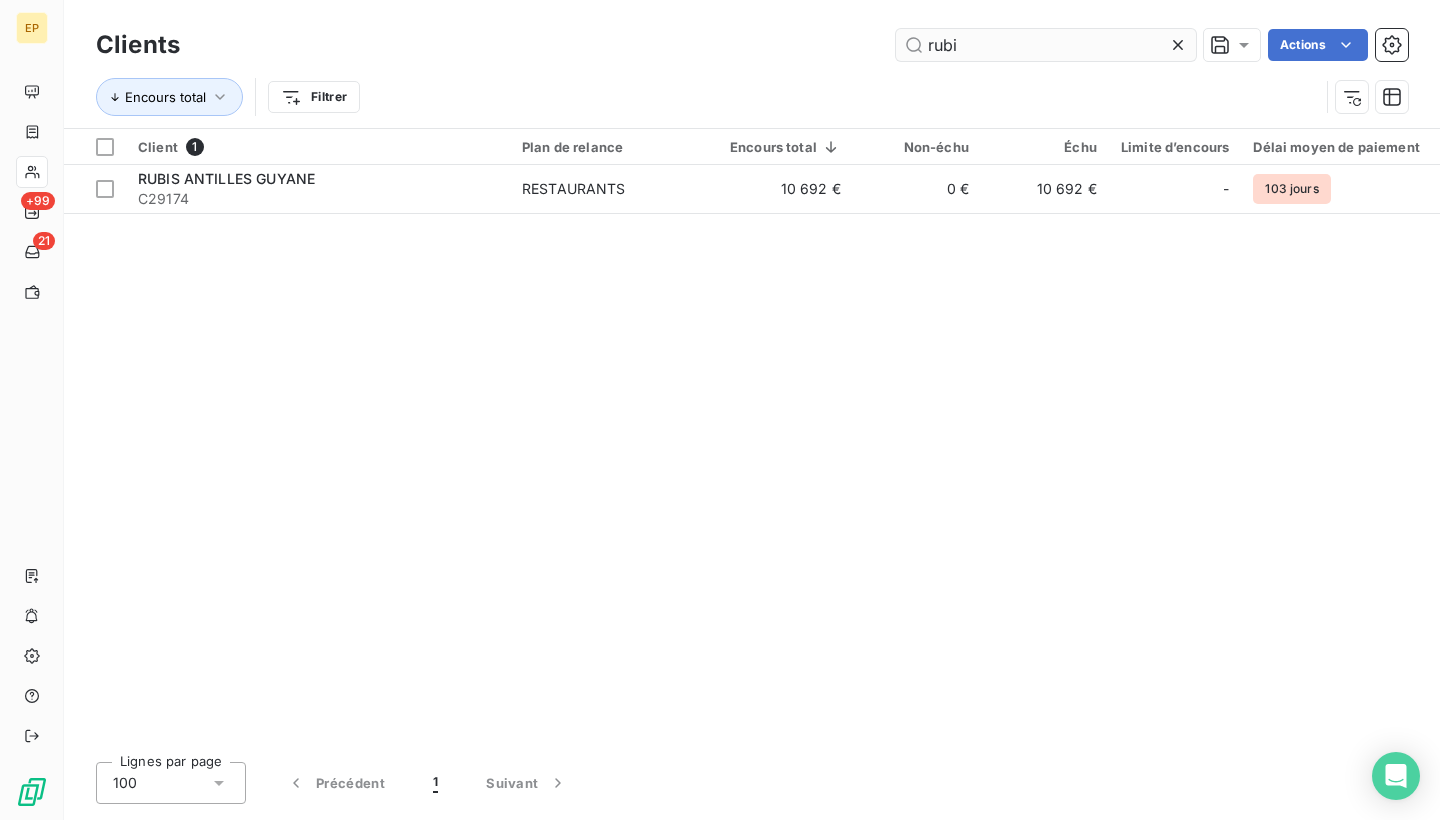 scroll, scrollTop: 0, scrollLeft: 0, axis: both 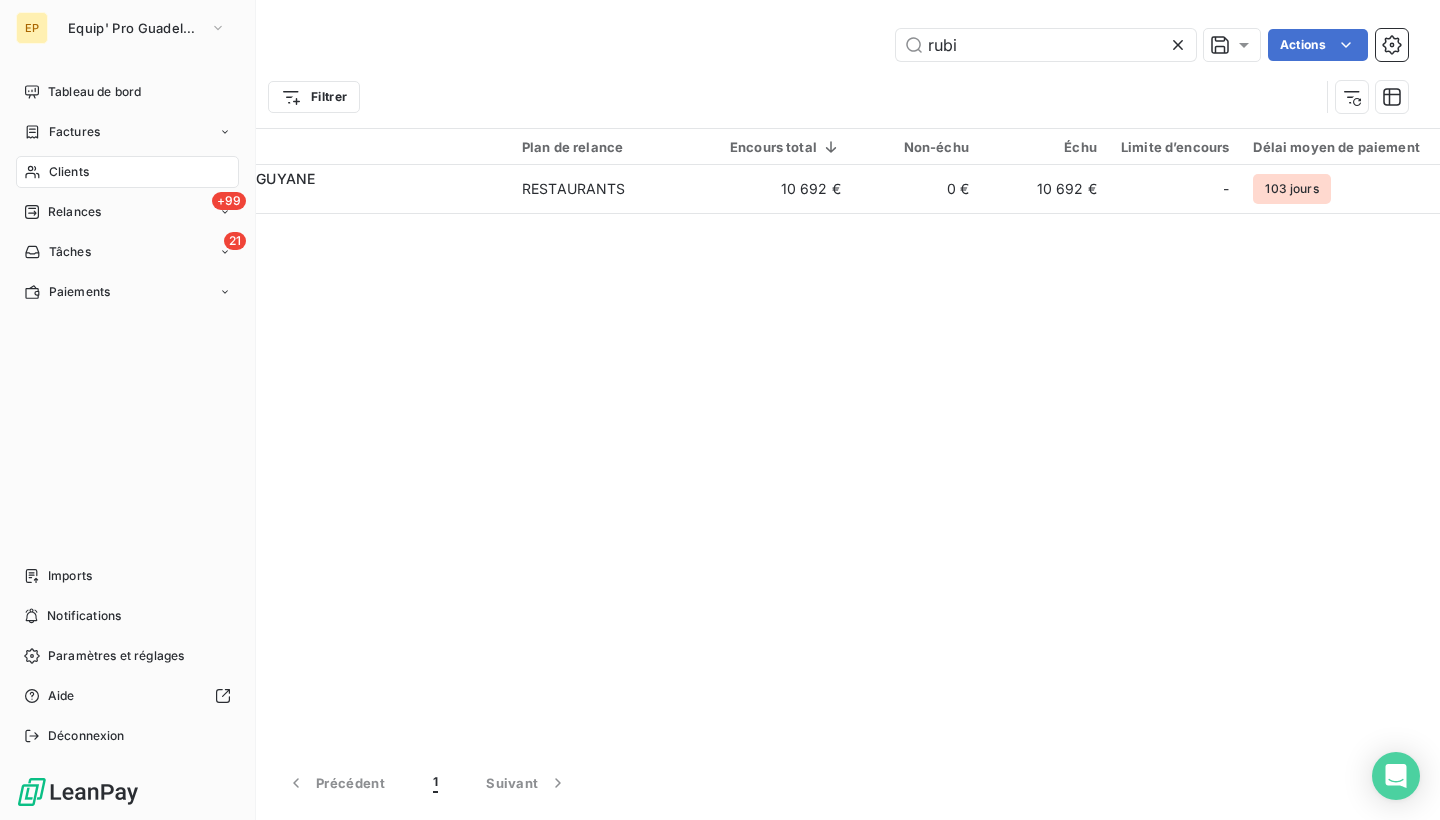 type on "rubi" 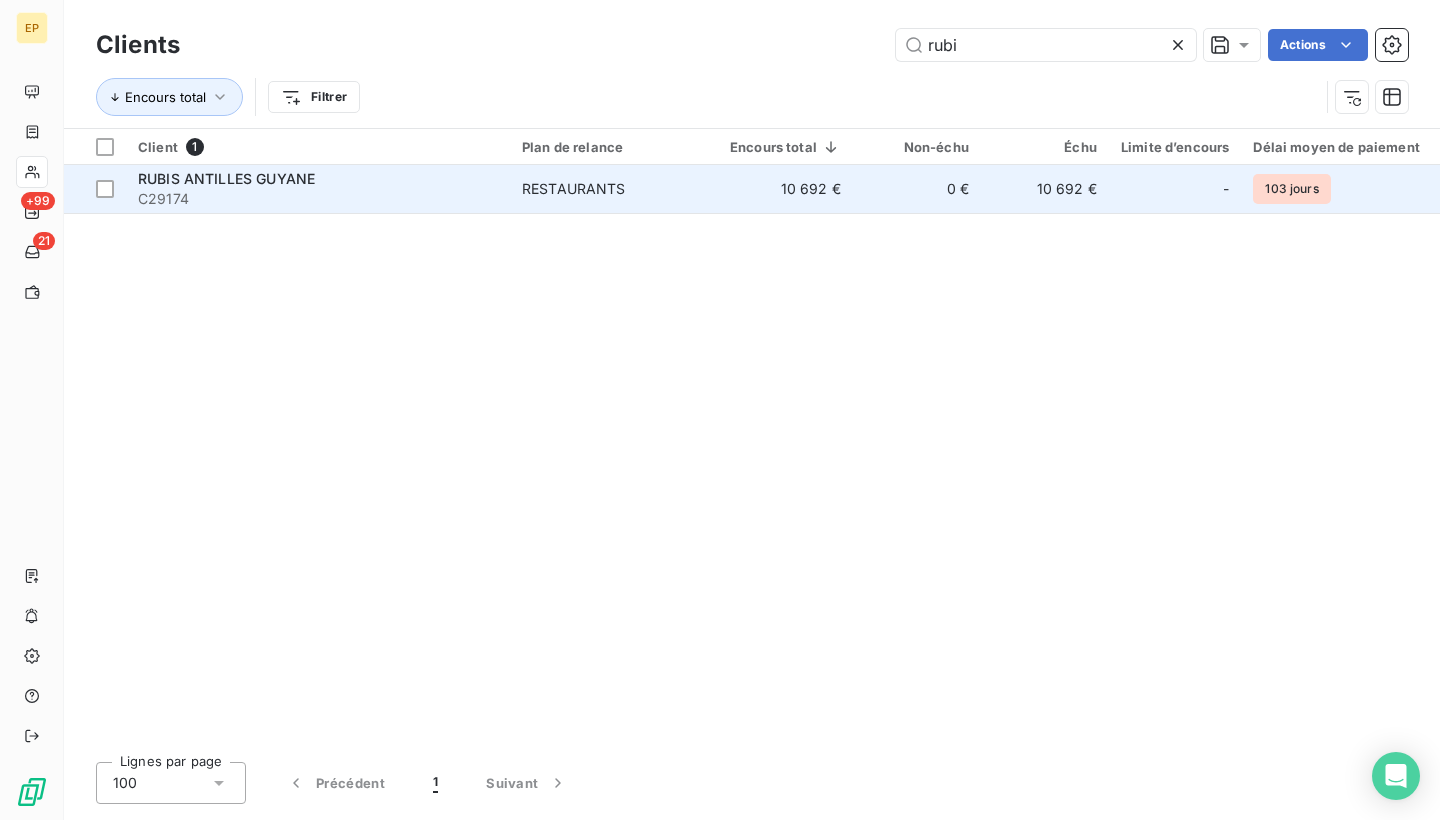 click on "RUBIS ANTILLES GUYANE" at bounding box center (318, 179) 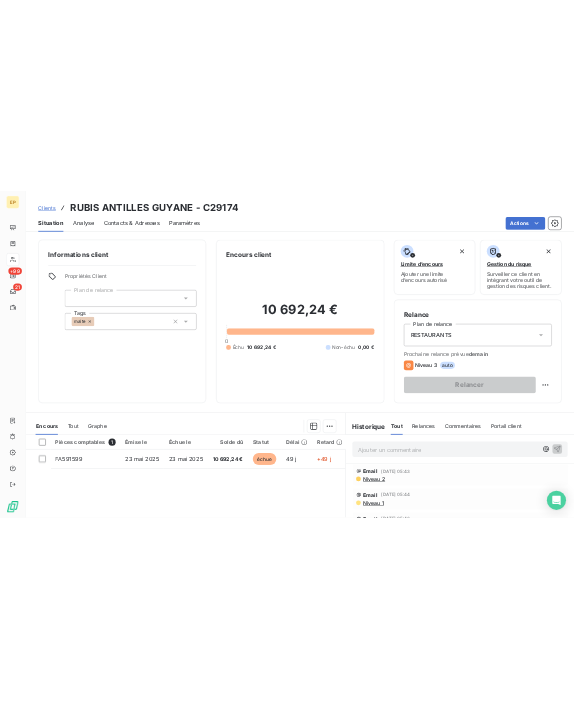 scroll, scrollTop: 183, scrollLeft: 0, axis: vertical 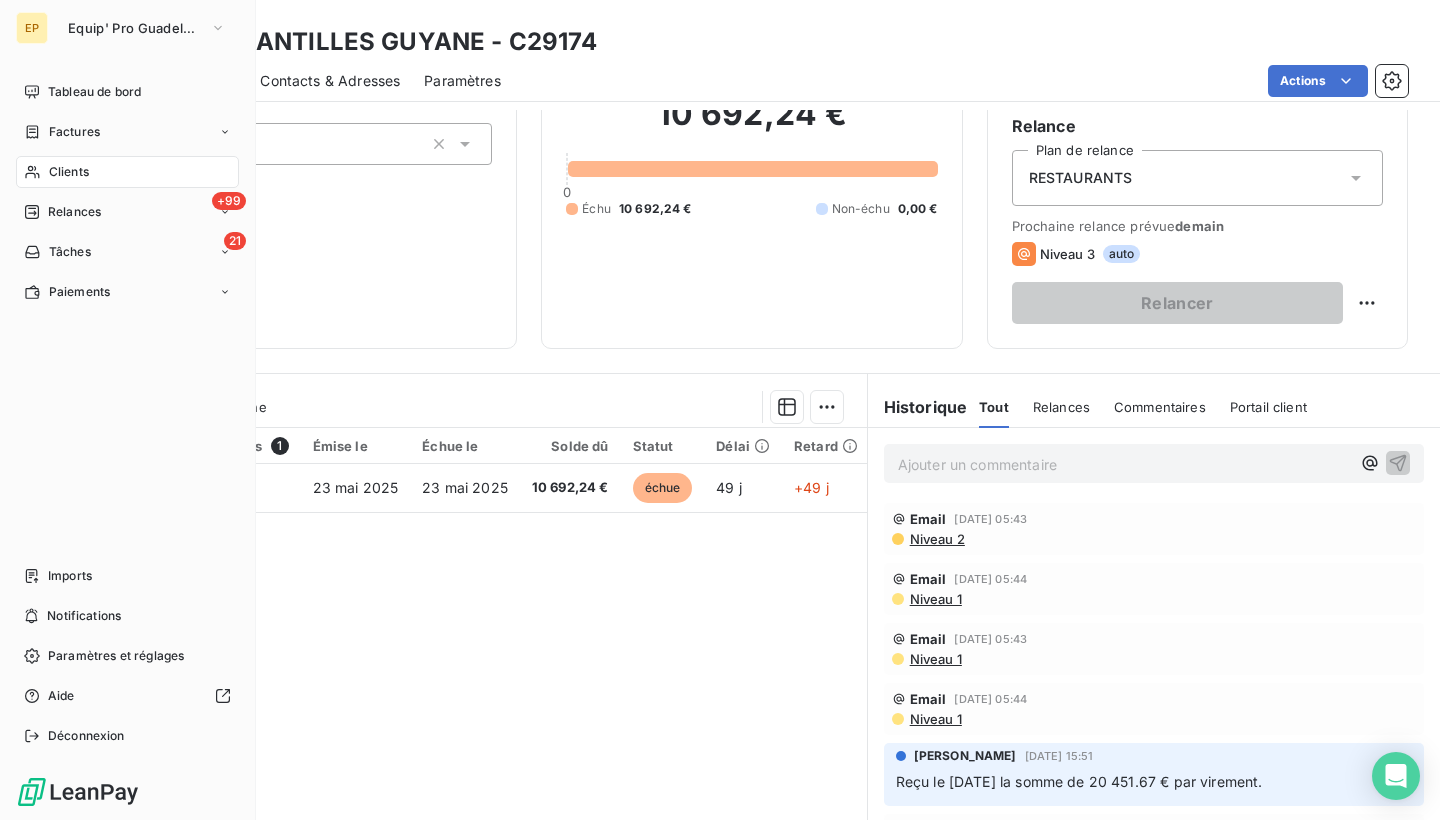 click on "Clients" at bounding box center (127, 172) 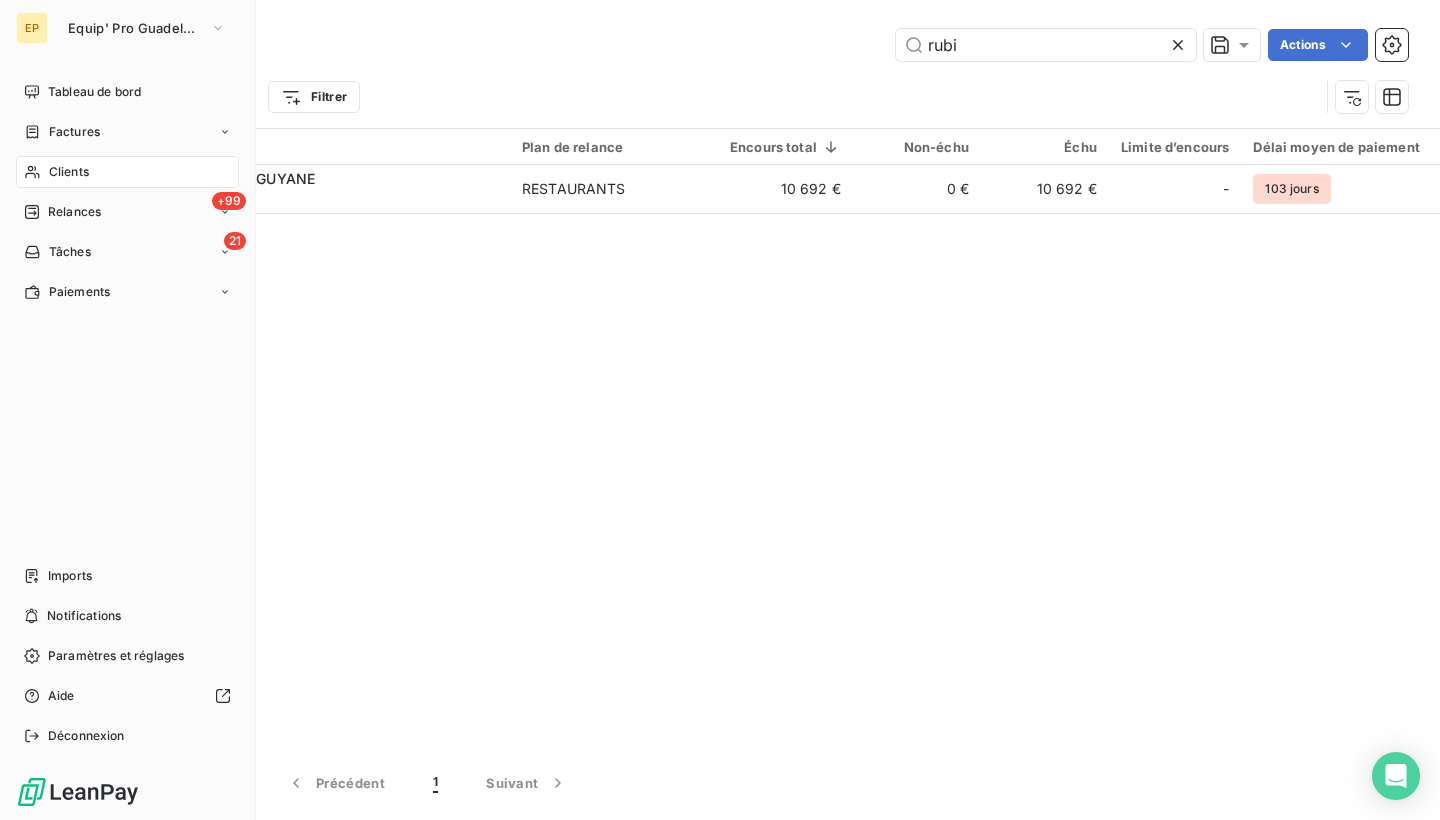 click on "Clients" at bounding box center (127, 172) 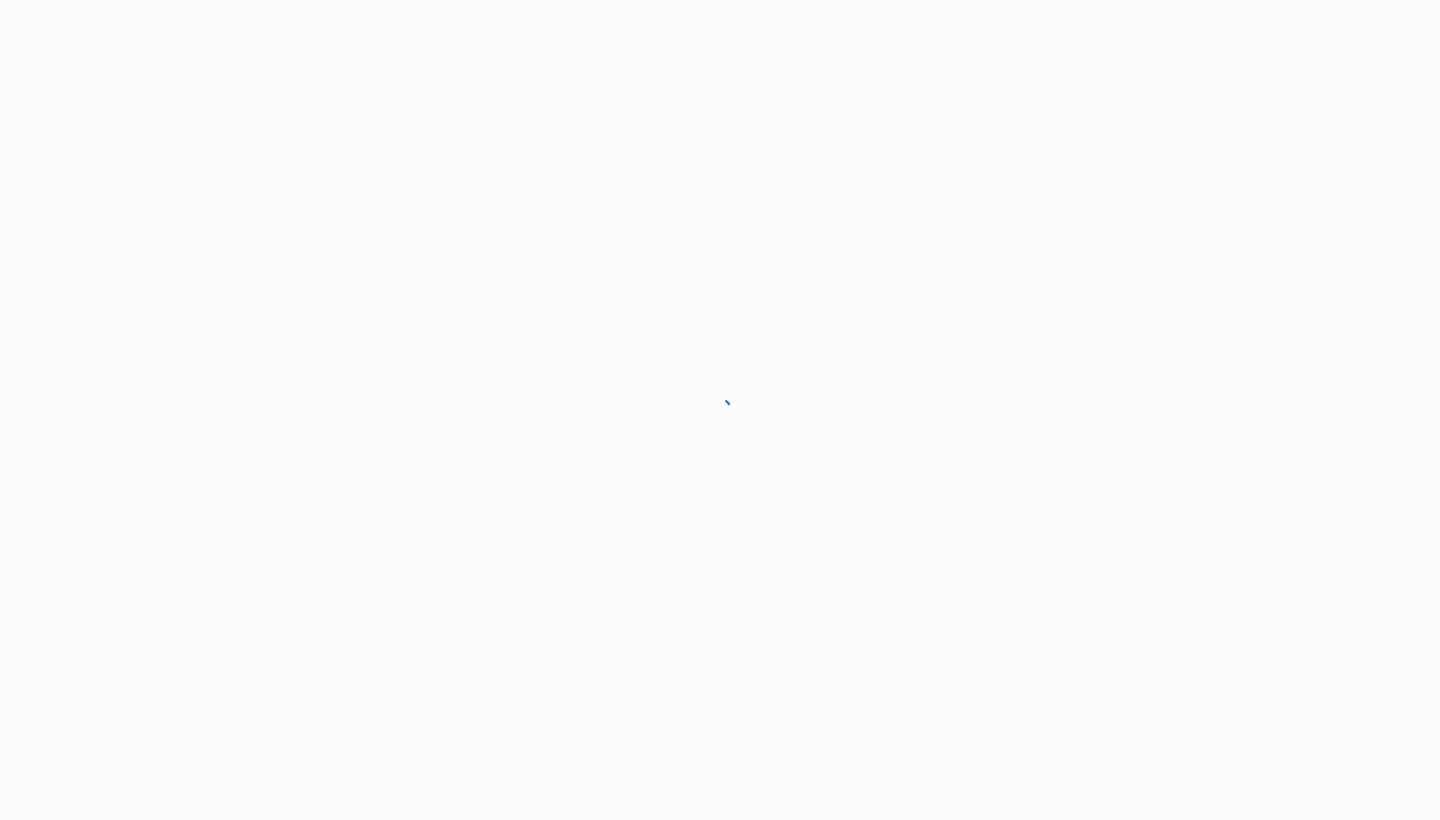 scroll, scrollTop: 0, scrollLeft: 0, axis: both 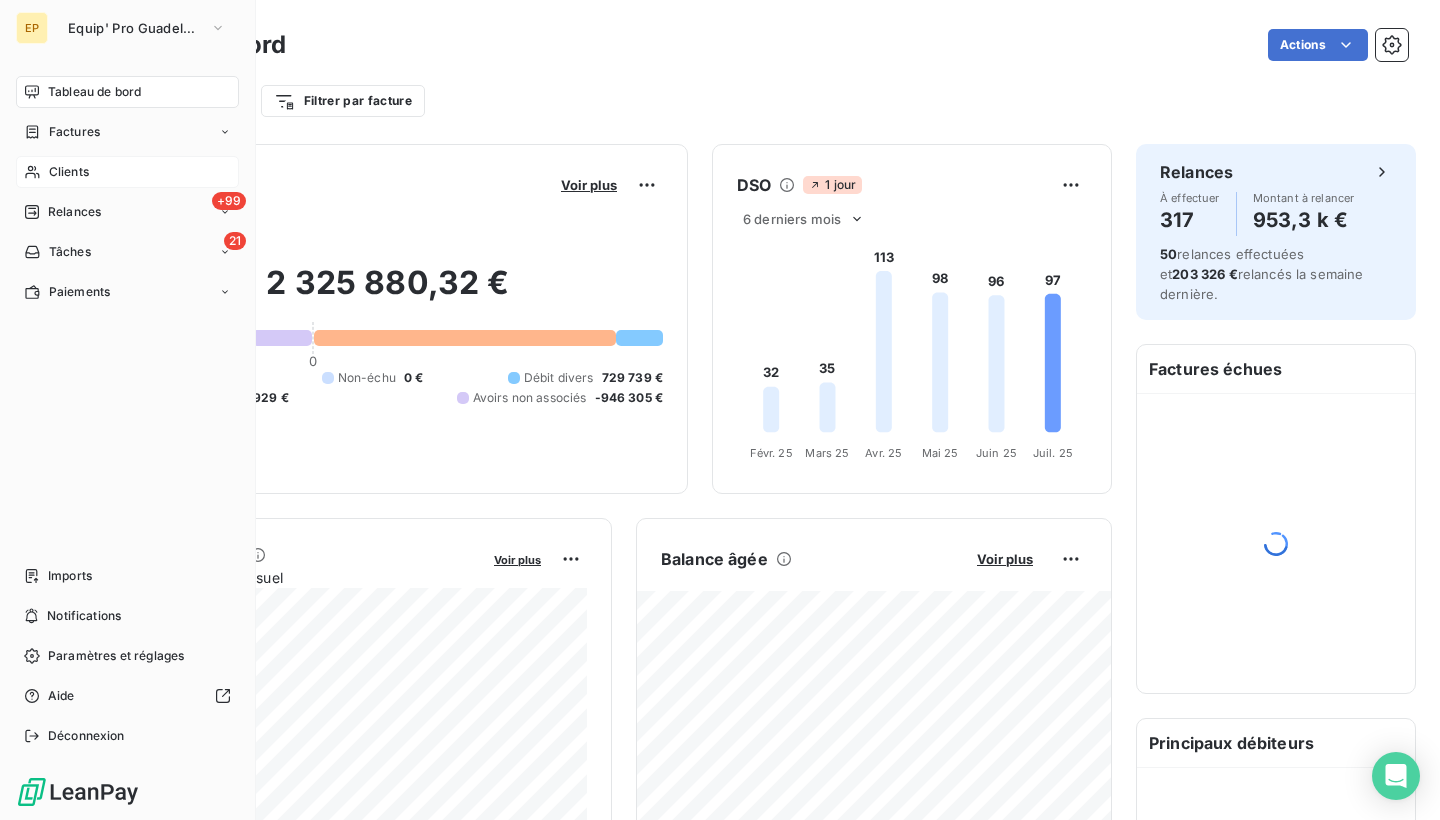 click 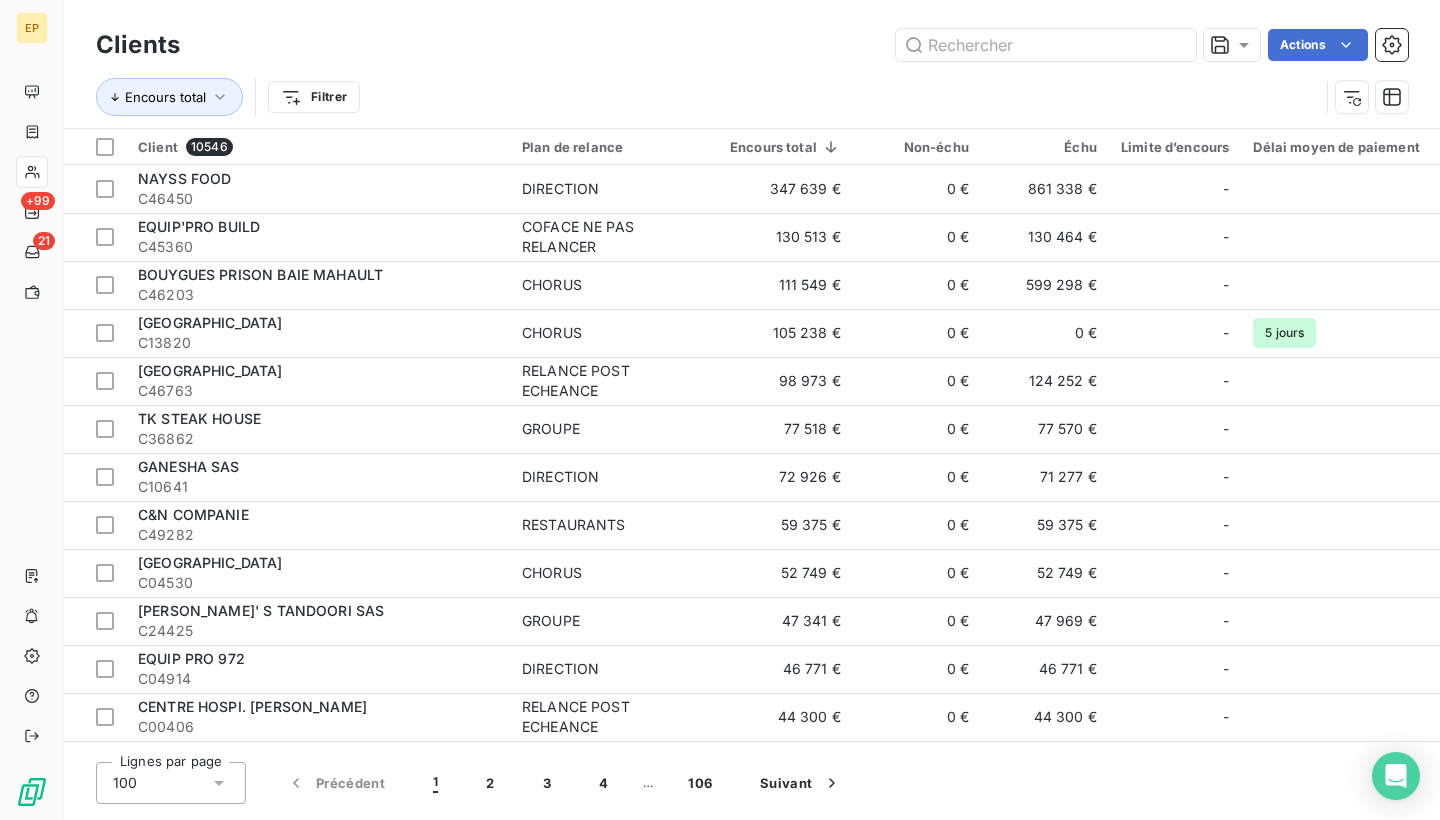 scroll, scrollTop: 0, scrollLeft: 0, axis: both 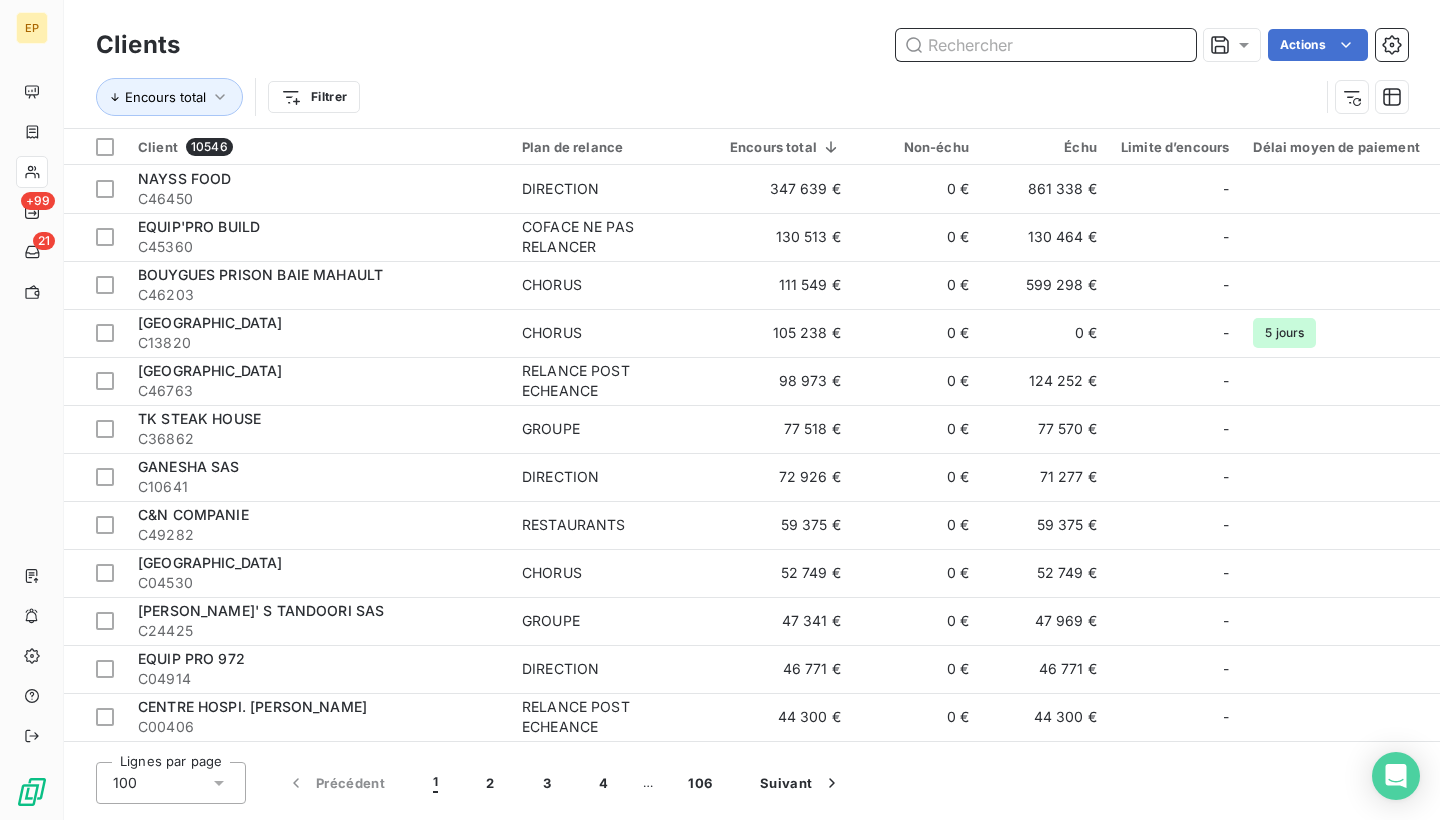 click at bounding box center (1046, 45) 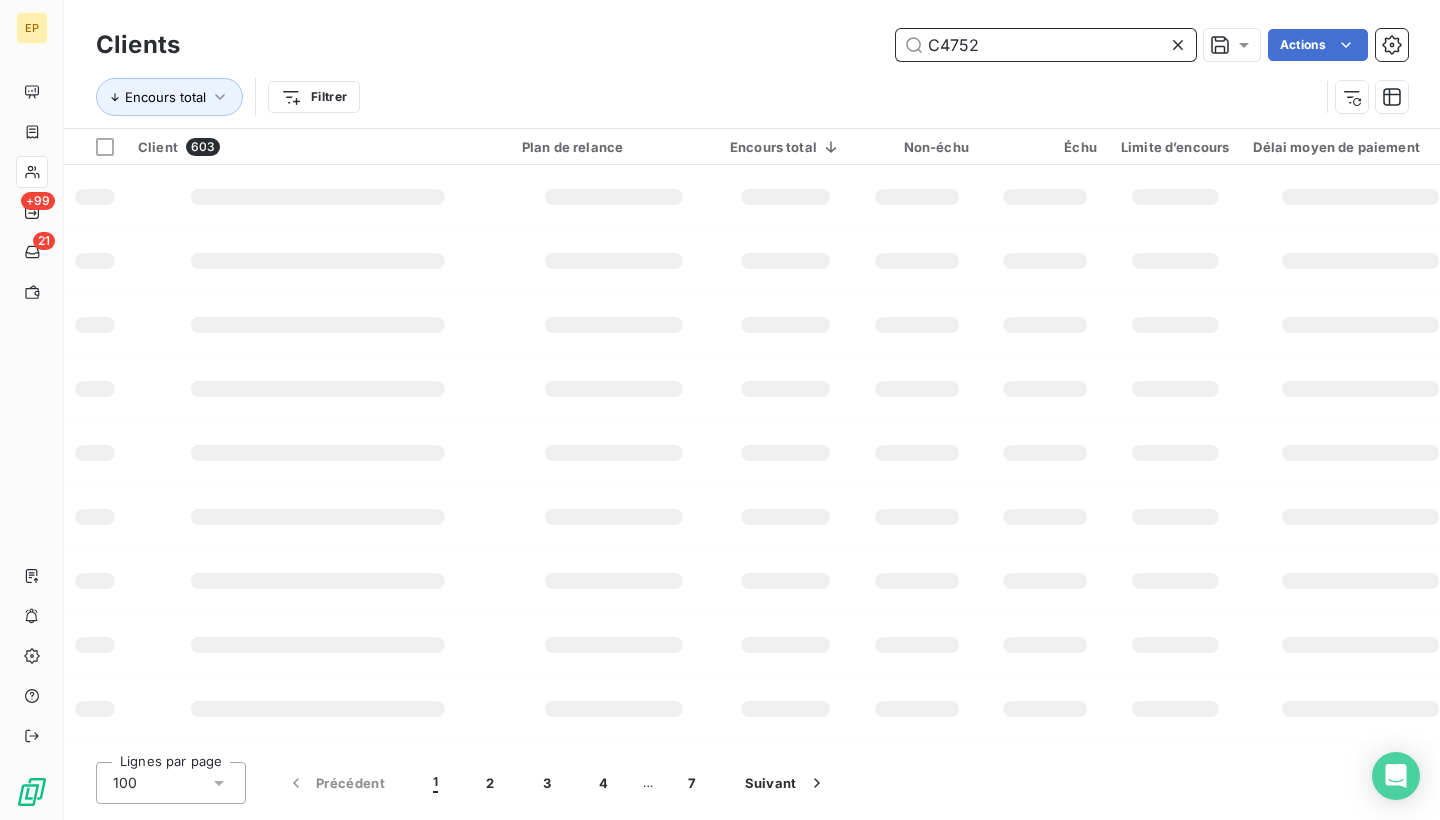 type on "C47520" 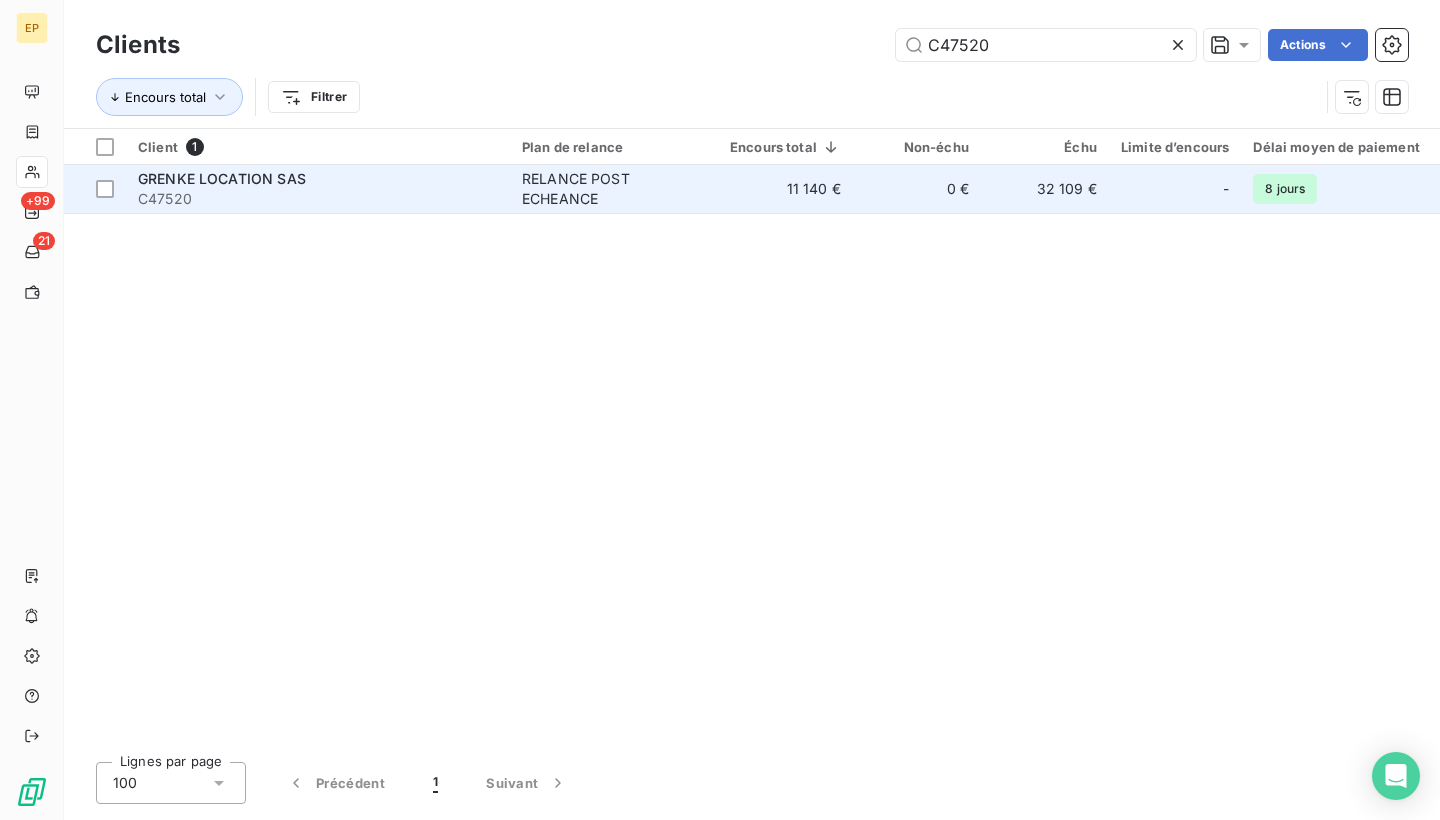 click on "RELANCE POST ECHEANCE" at bounding box center [614, 189] 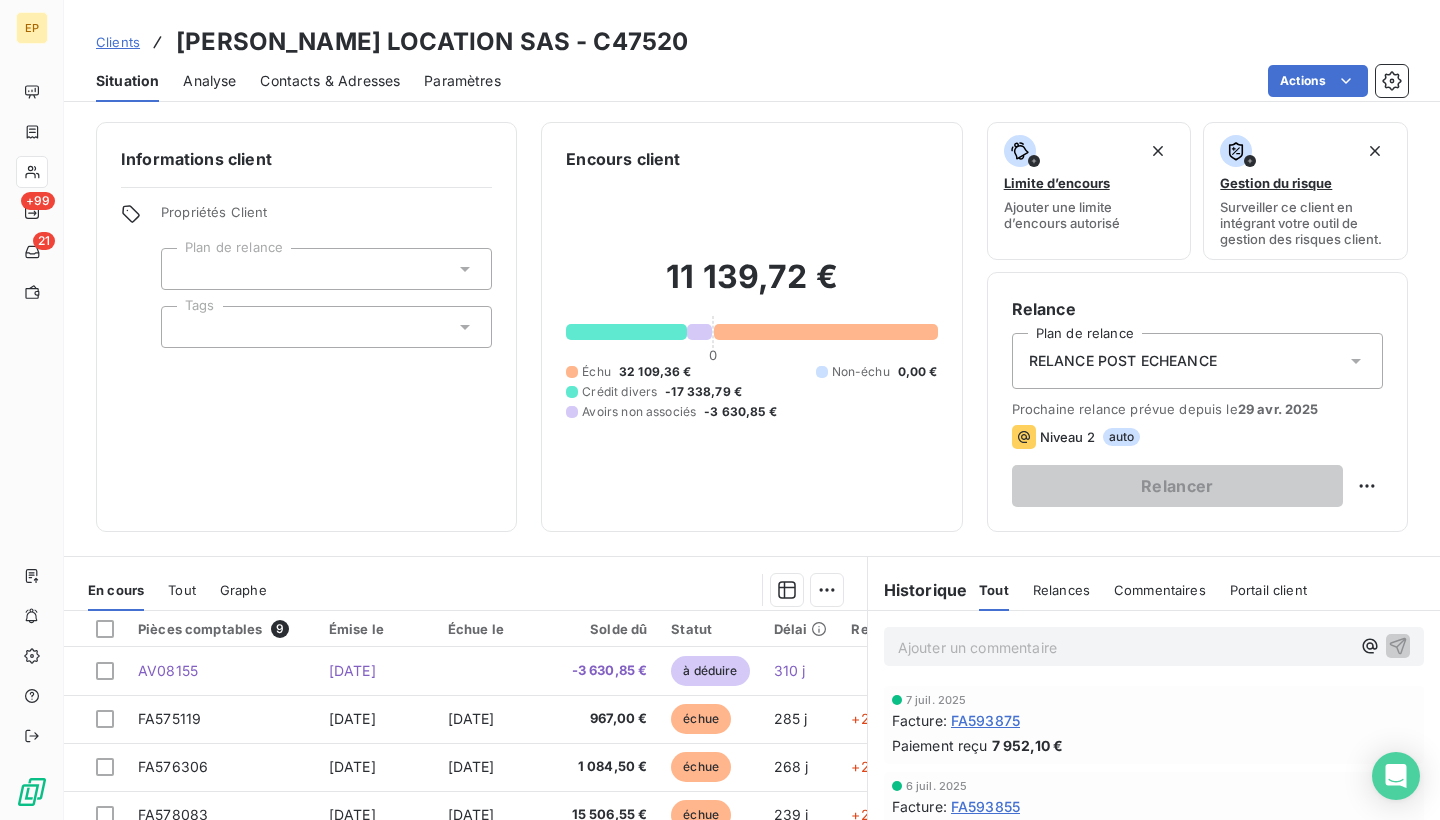 scroll, scrollTop: 194, scrollLeft: 0, axis: vertical 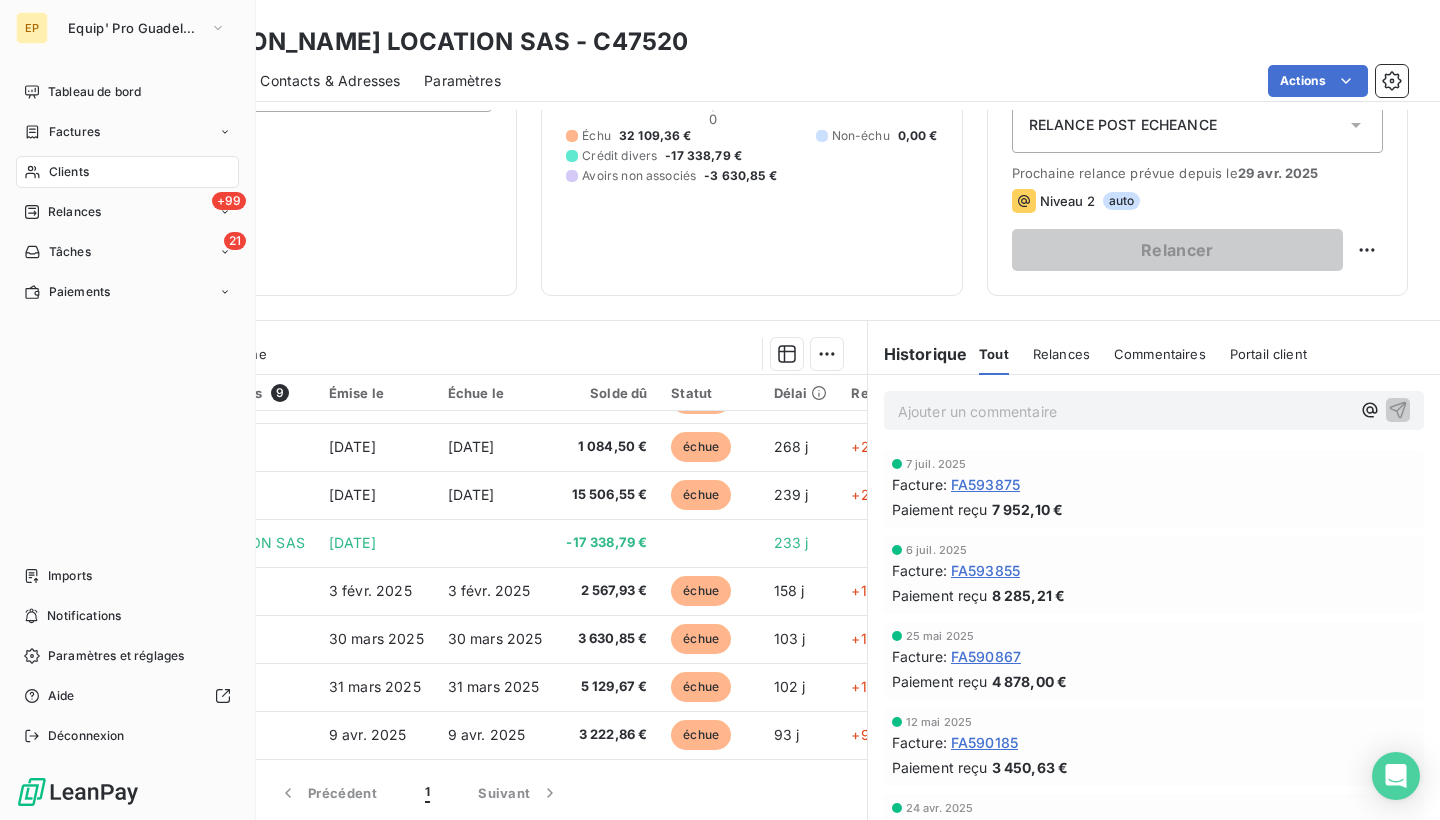 click 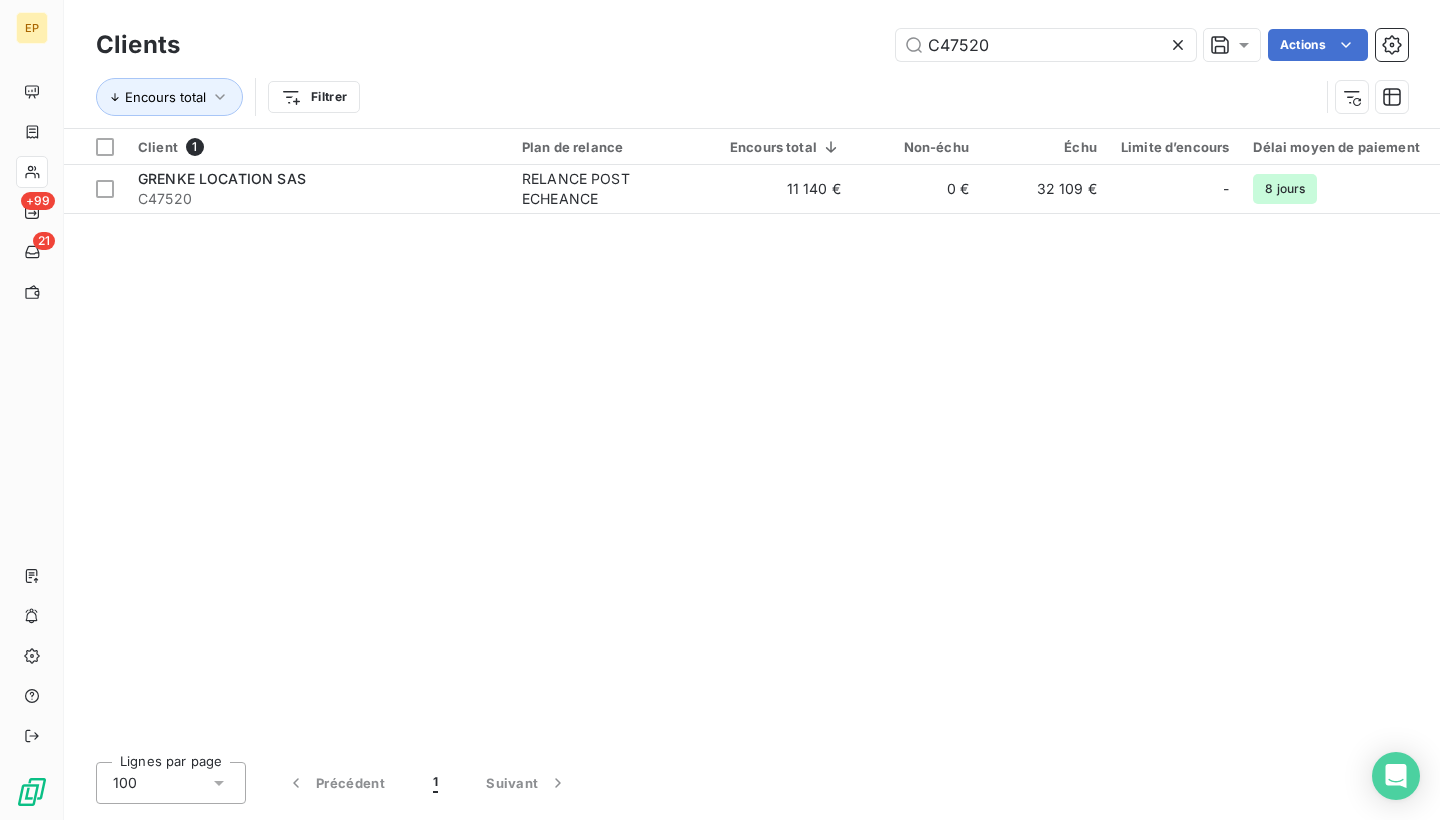 click 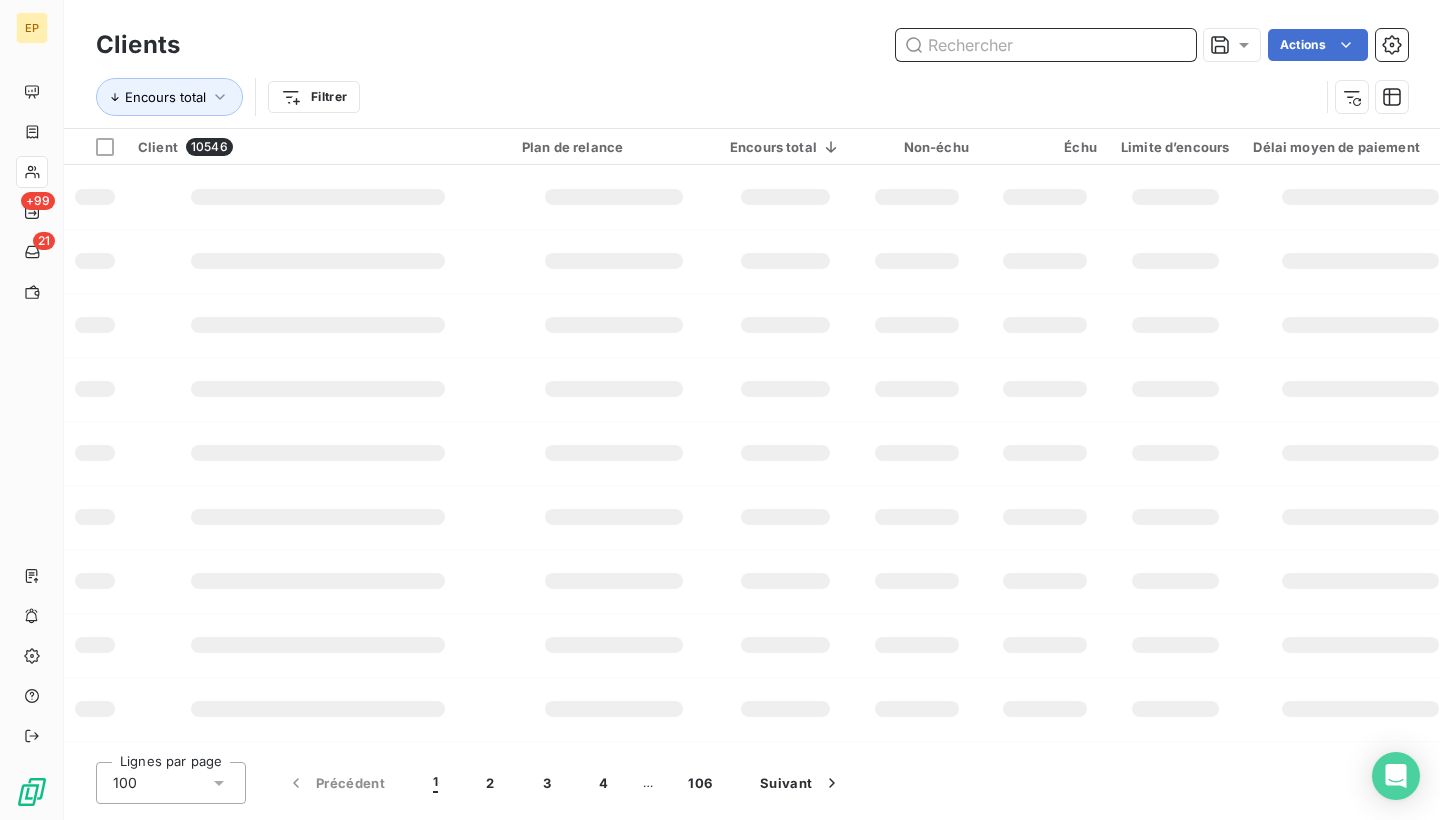 click at bounding box center (1046, 45) 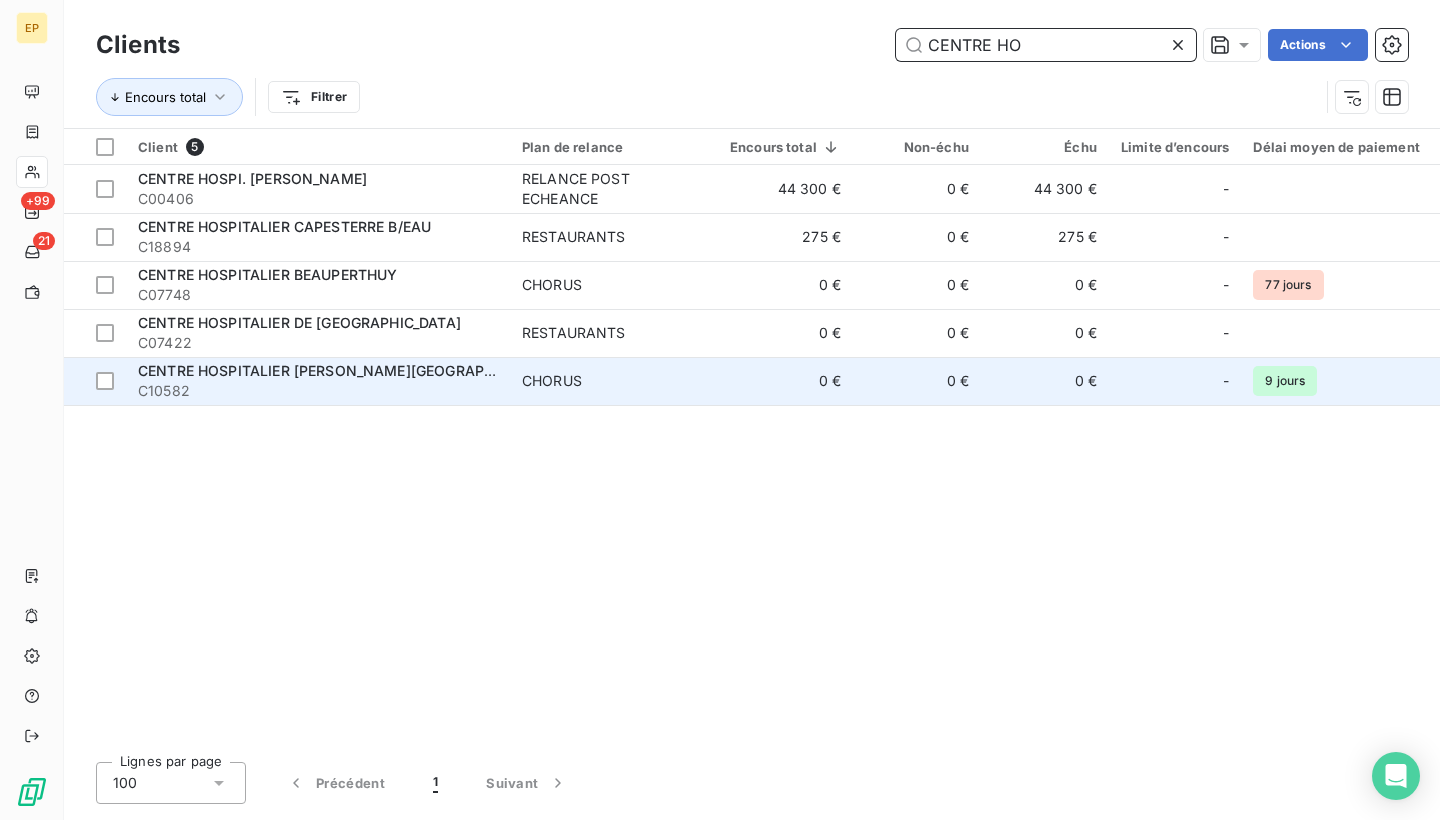 type on "CENTRE HO" 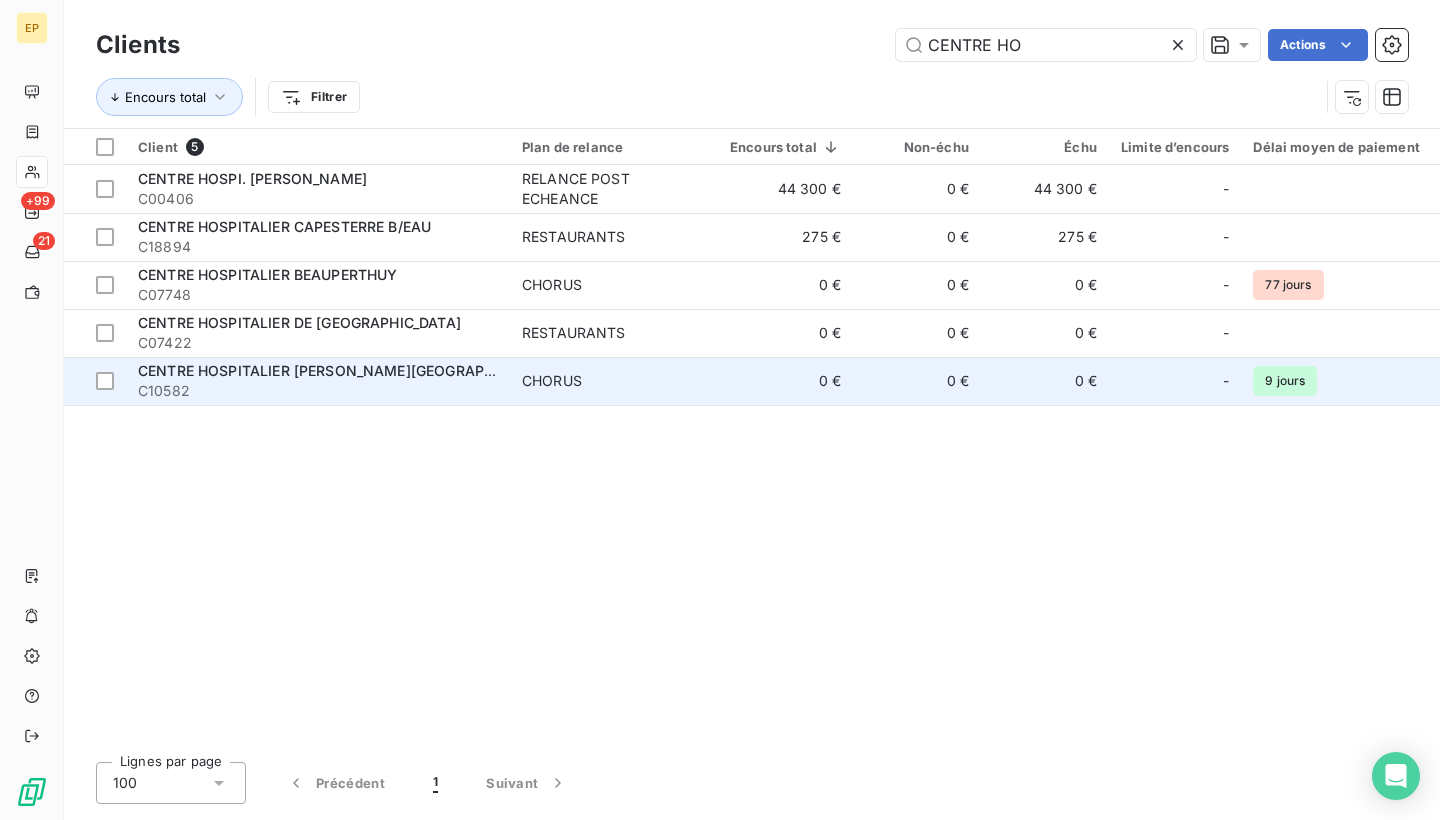 click on "CENTRE HOSPITALIER [PERSON_NAME][GEOGRAPHIC_DATA]" at bounding box center [346, 370] 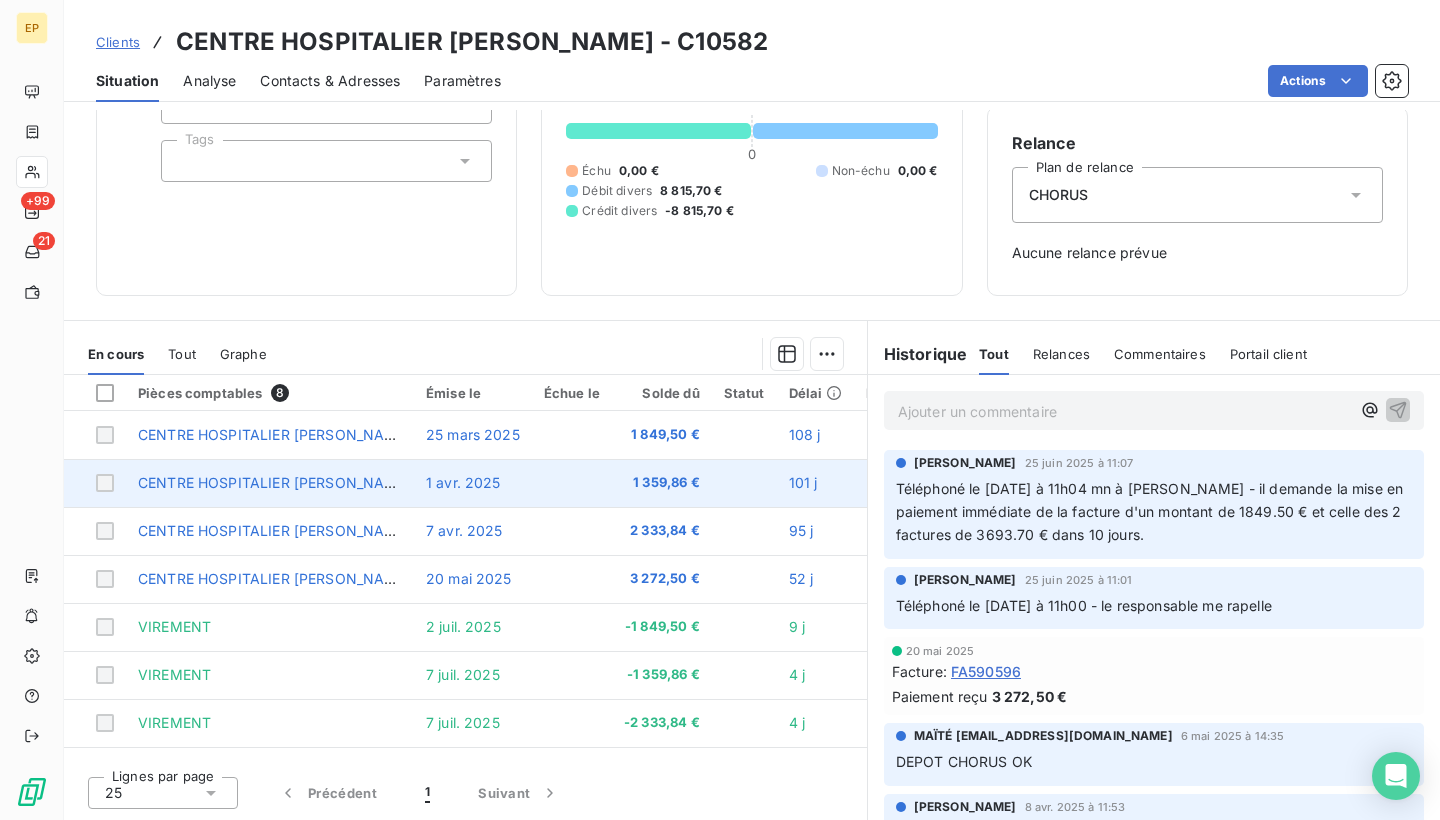 scroll, scrollTop: 166, scrollLeft: 0, axis: vertical 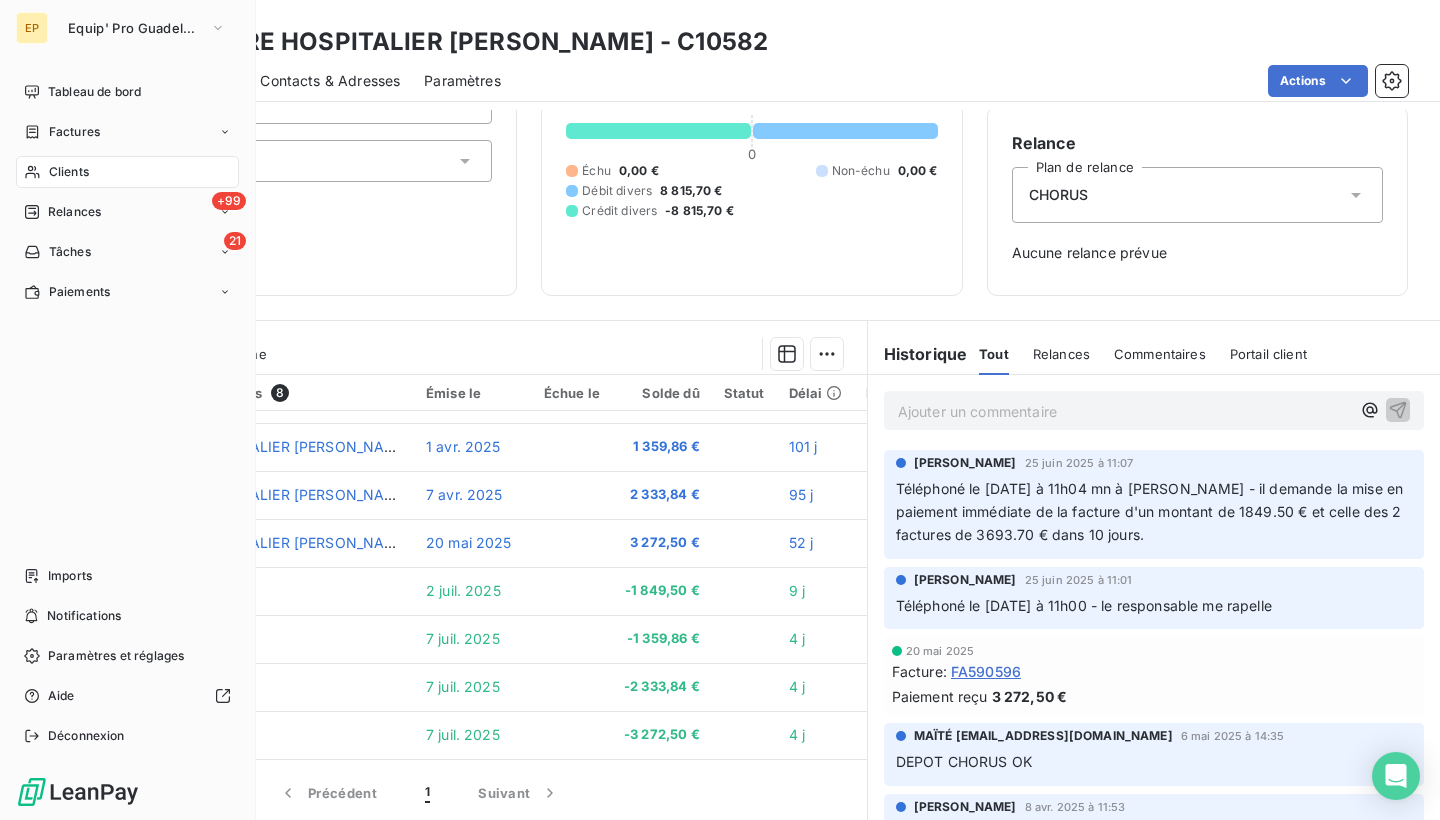 click on "Clients" at bounding box center (69, 172) 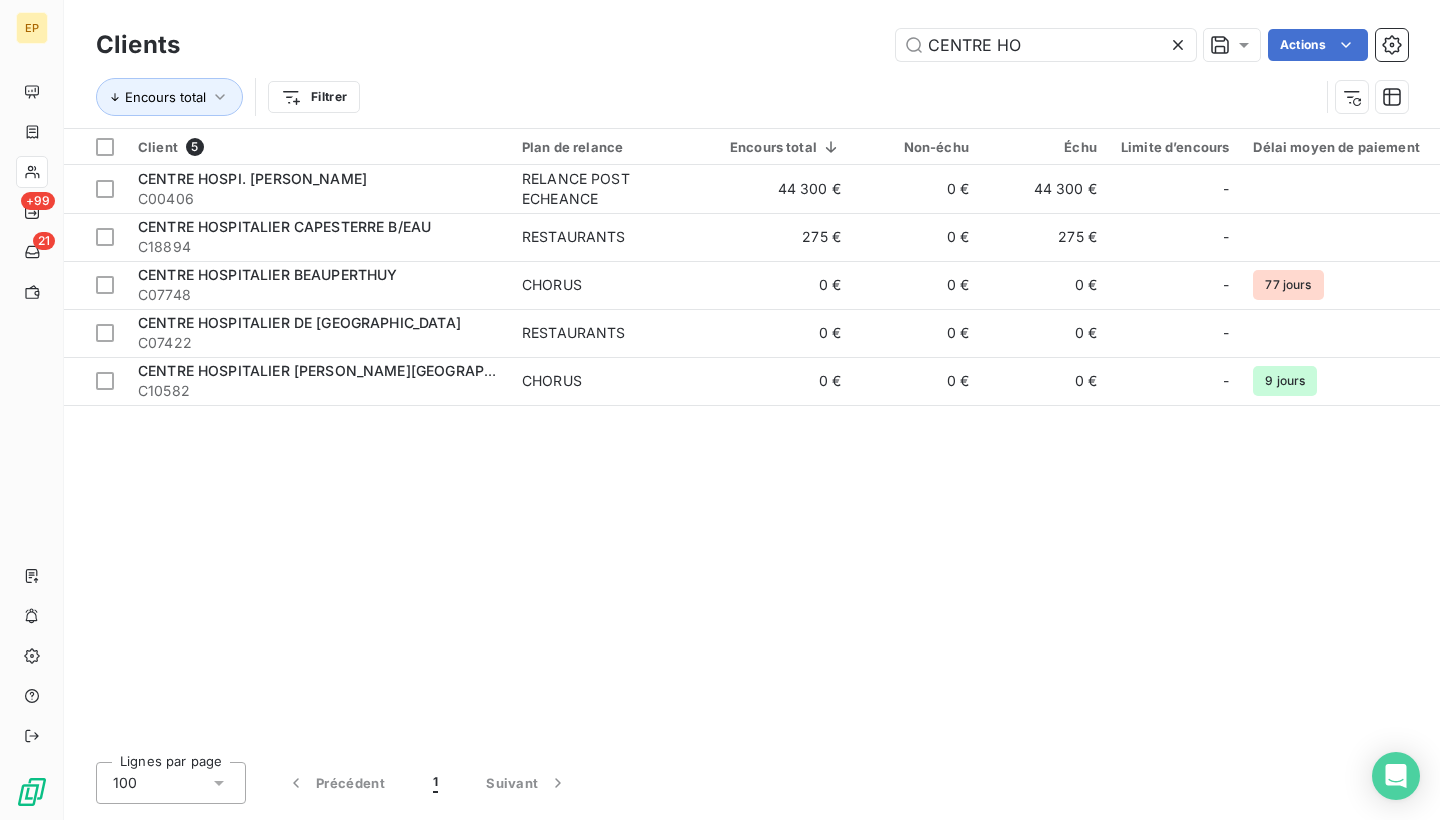 click at bounding box center (1182, 45) 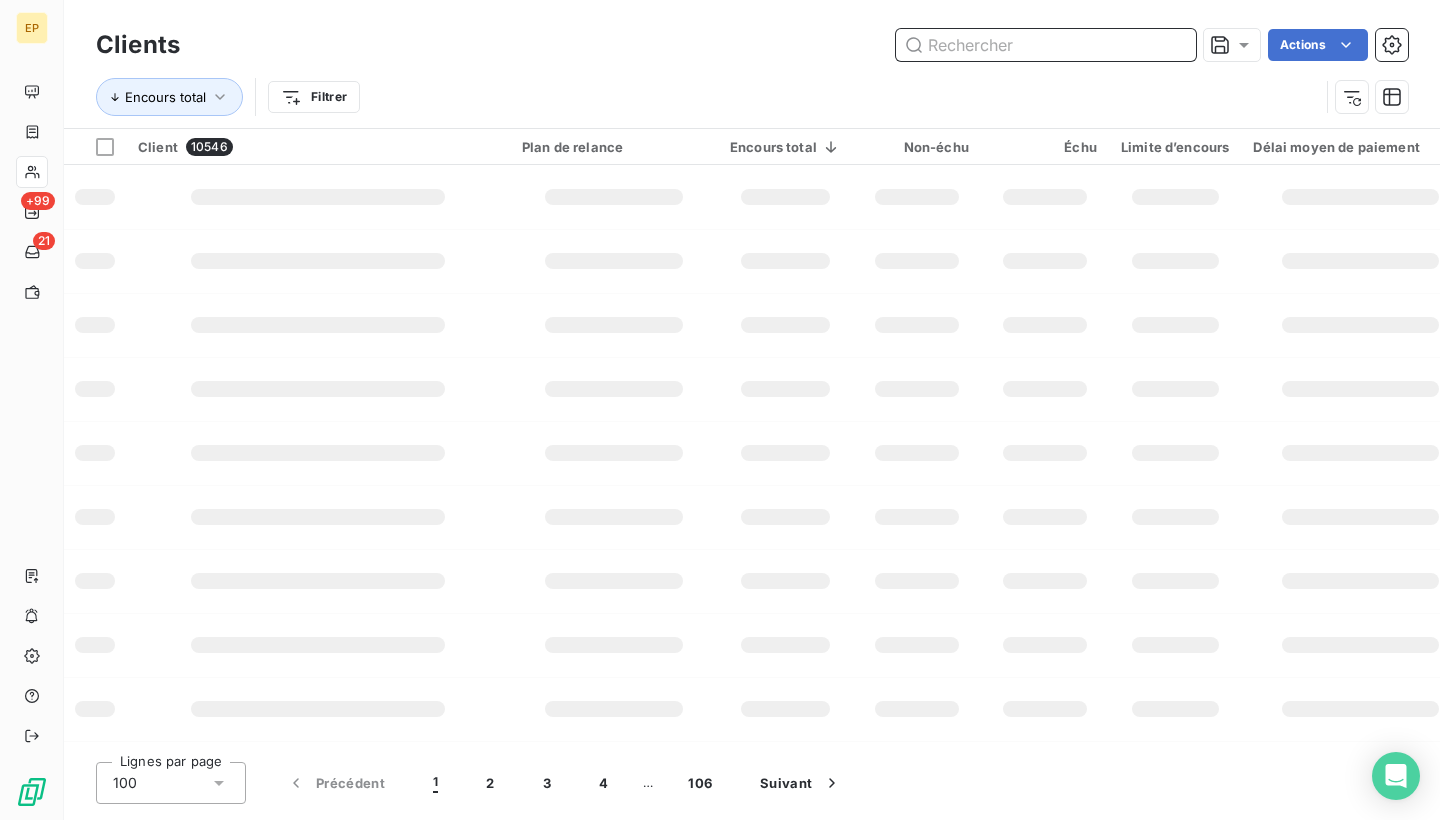 click at bounding box center (1046, 45) 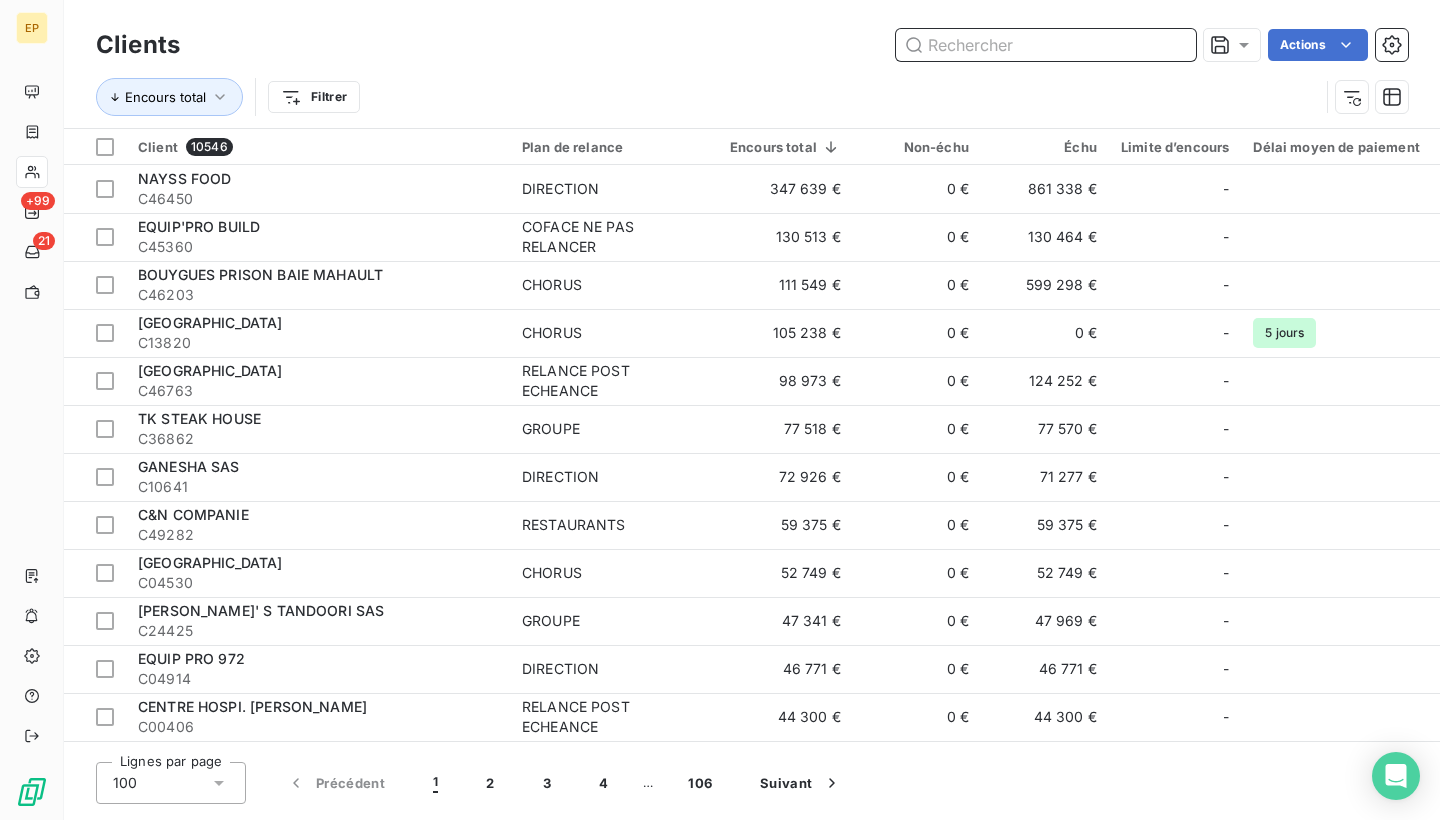 type on "c" 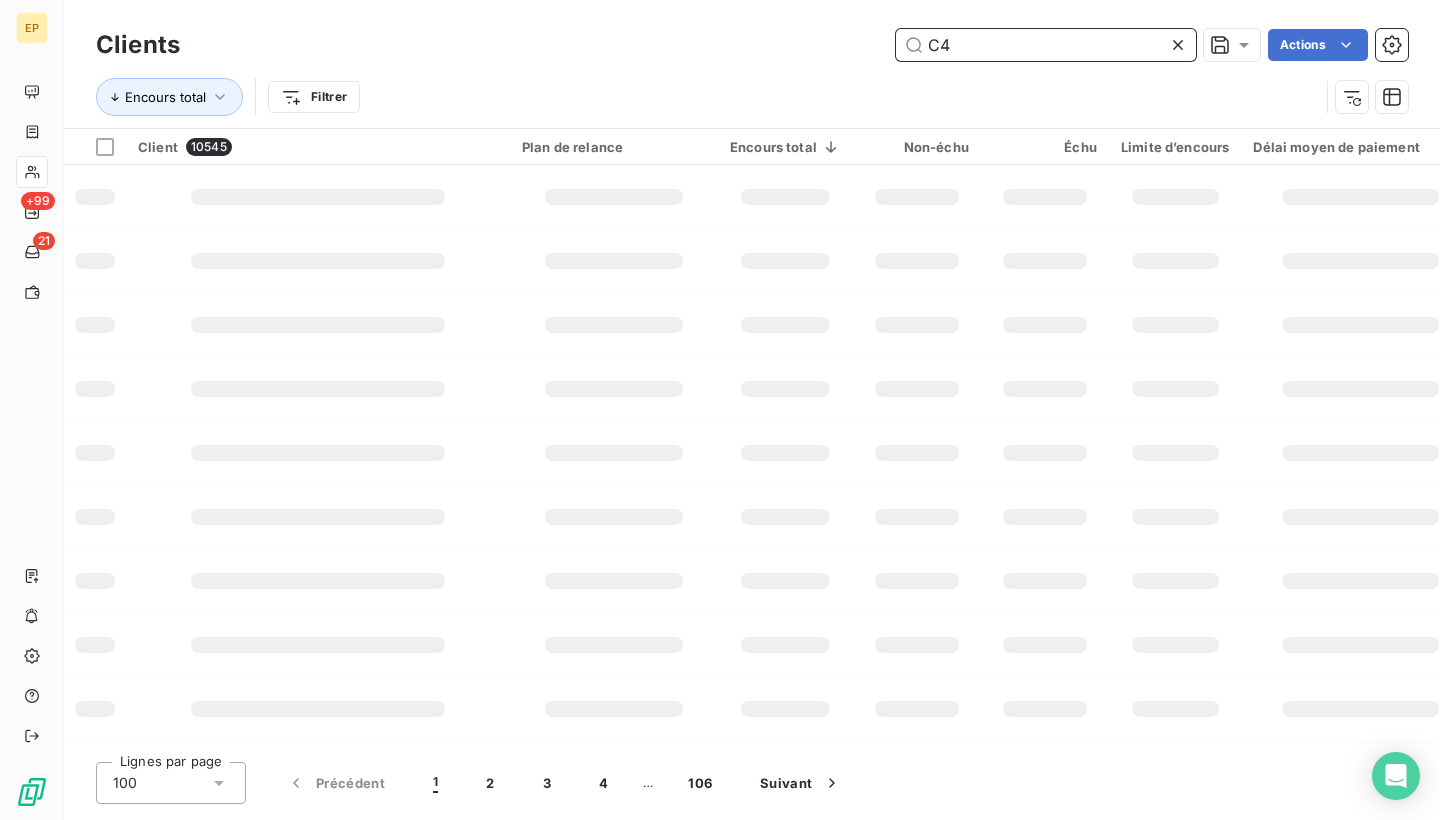 type on "C47" 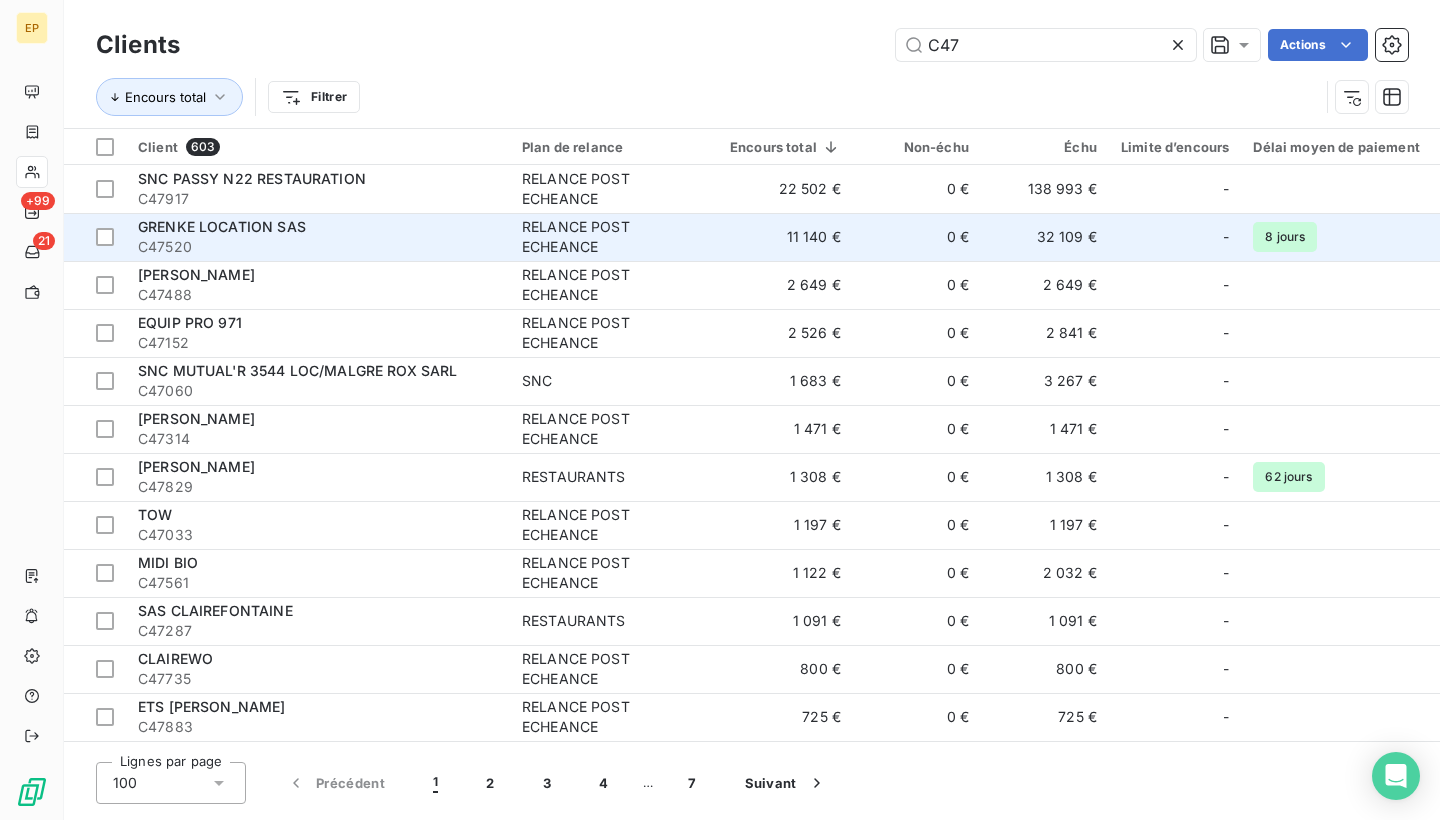 click on "RELANCE POST ECHEANCE" at bounding box center [614, 237] 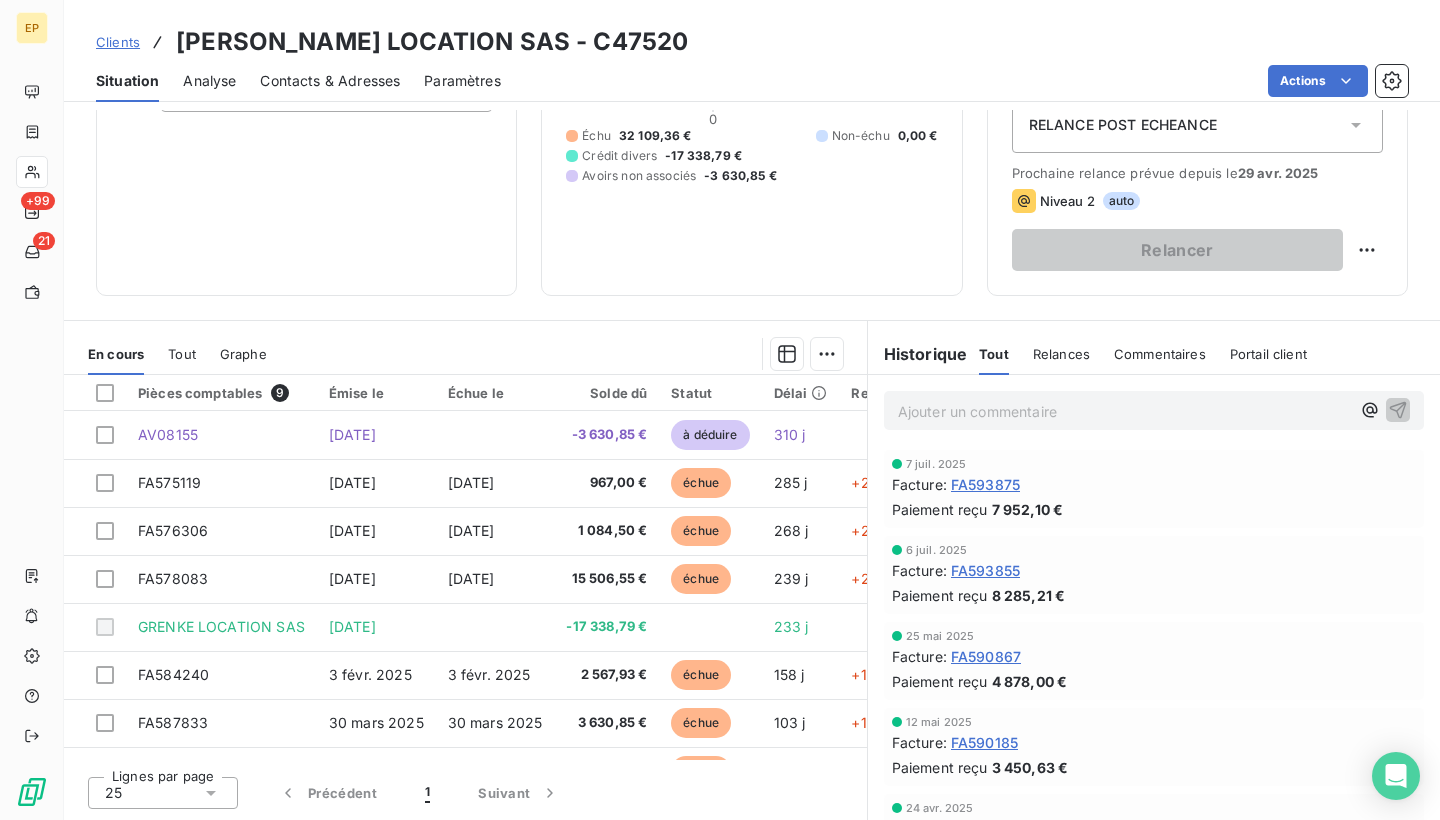 scroll, scrollTop: 236, scrollLeft: 0, axis: vertical 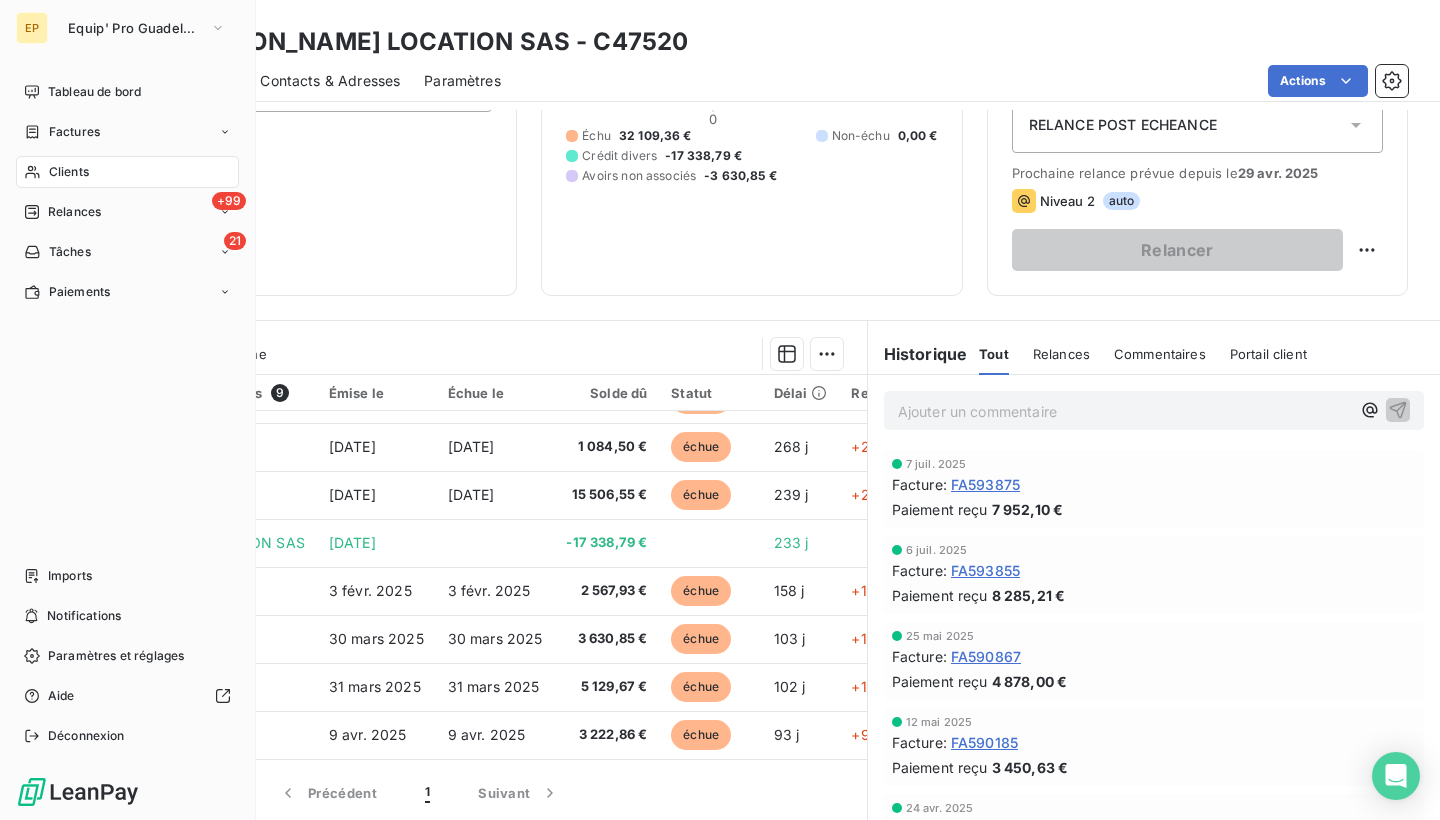 click 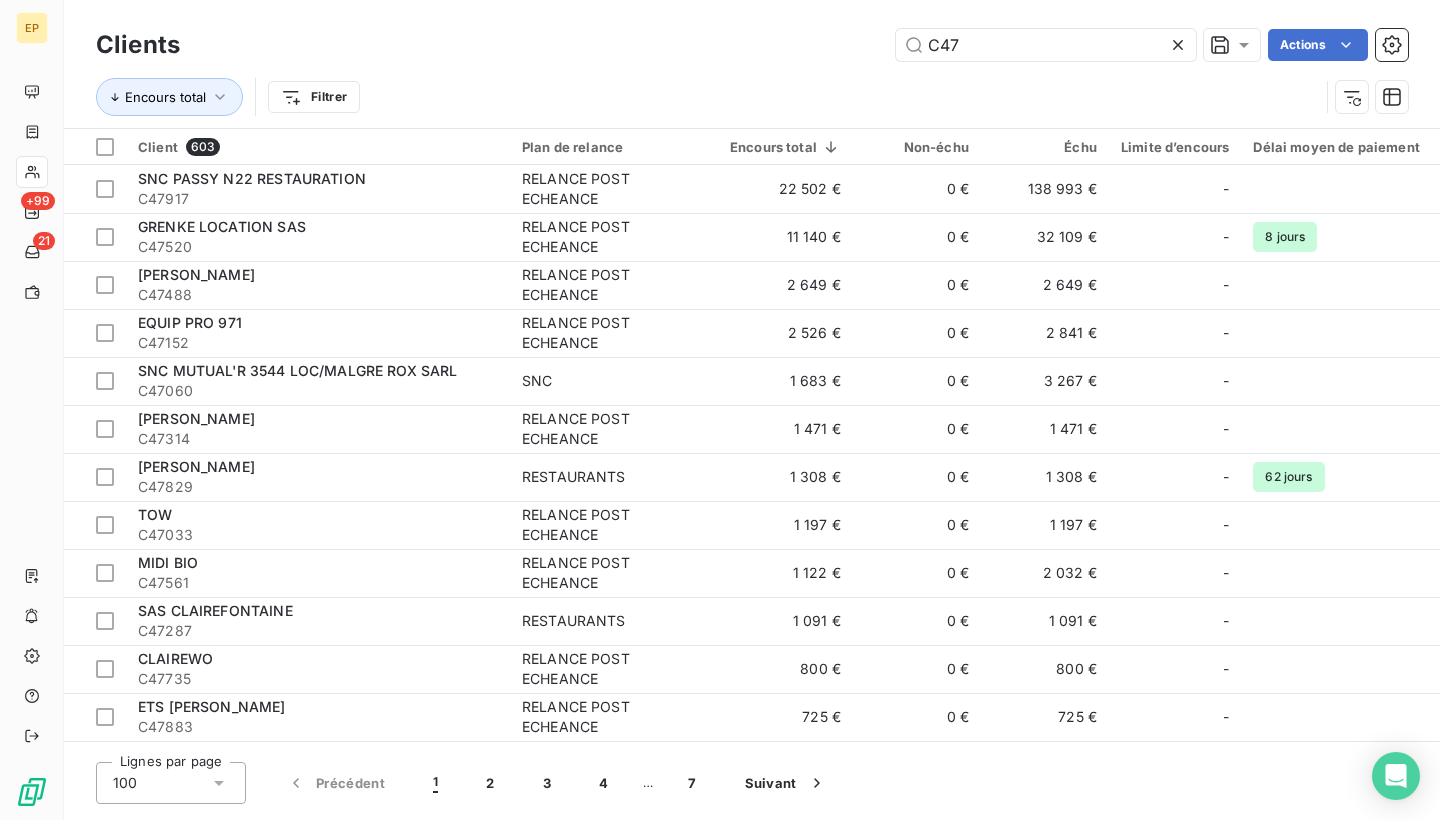 click 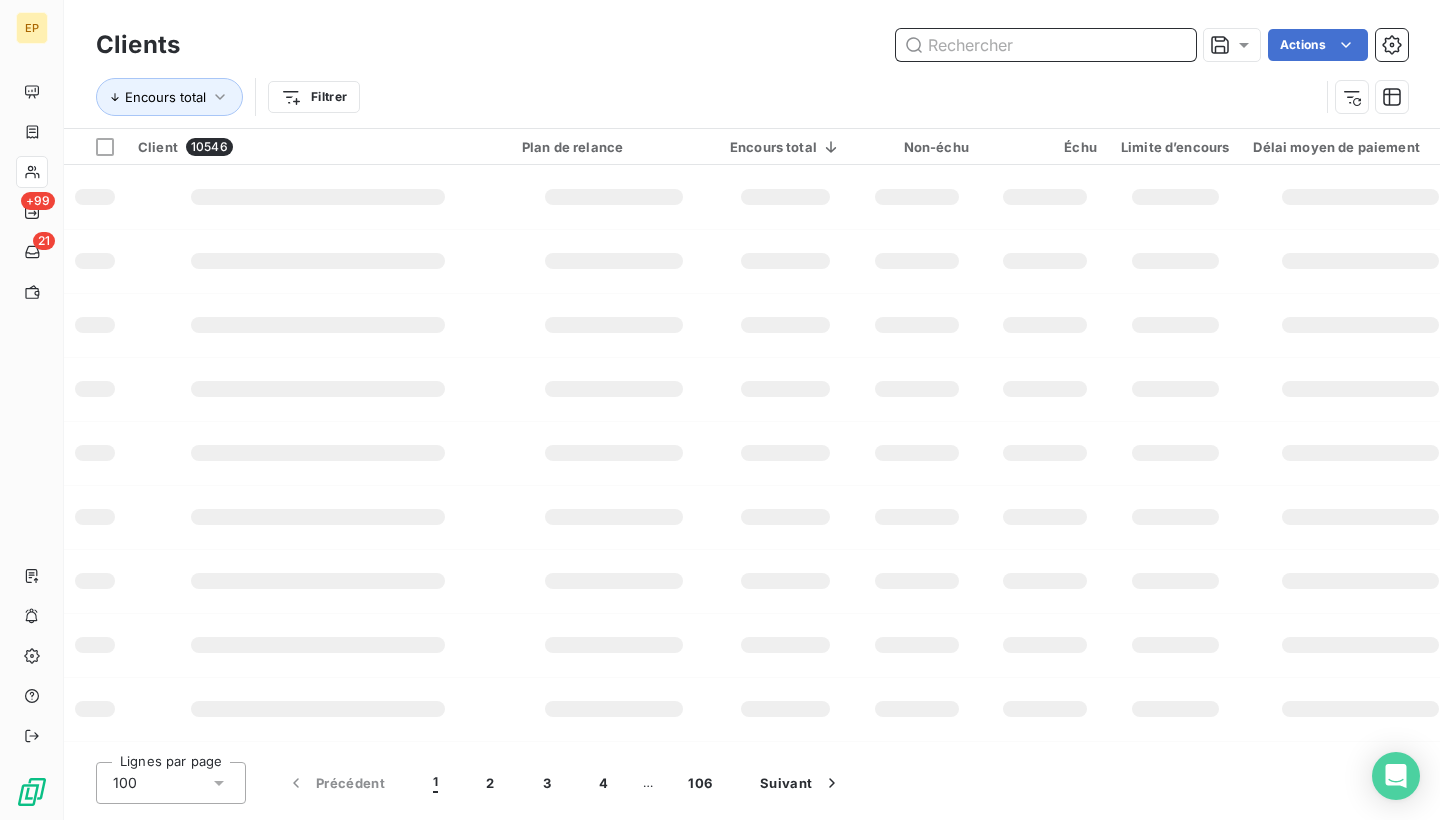 click at bounding box center (1046, 45) 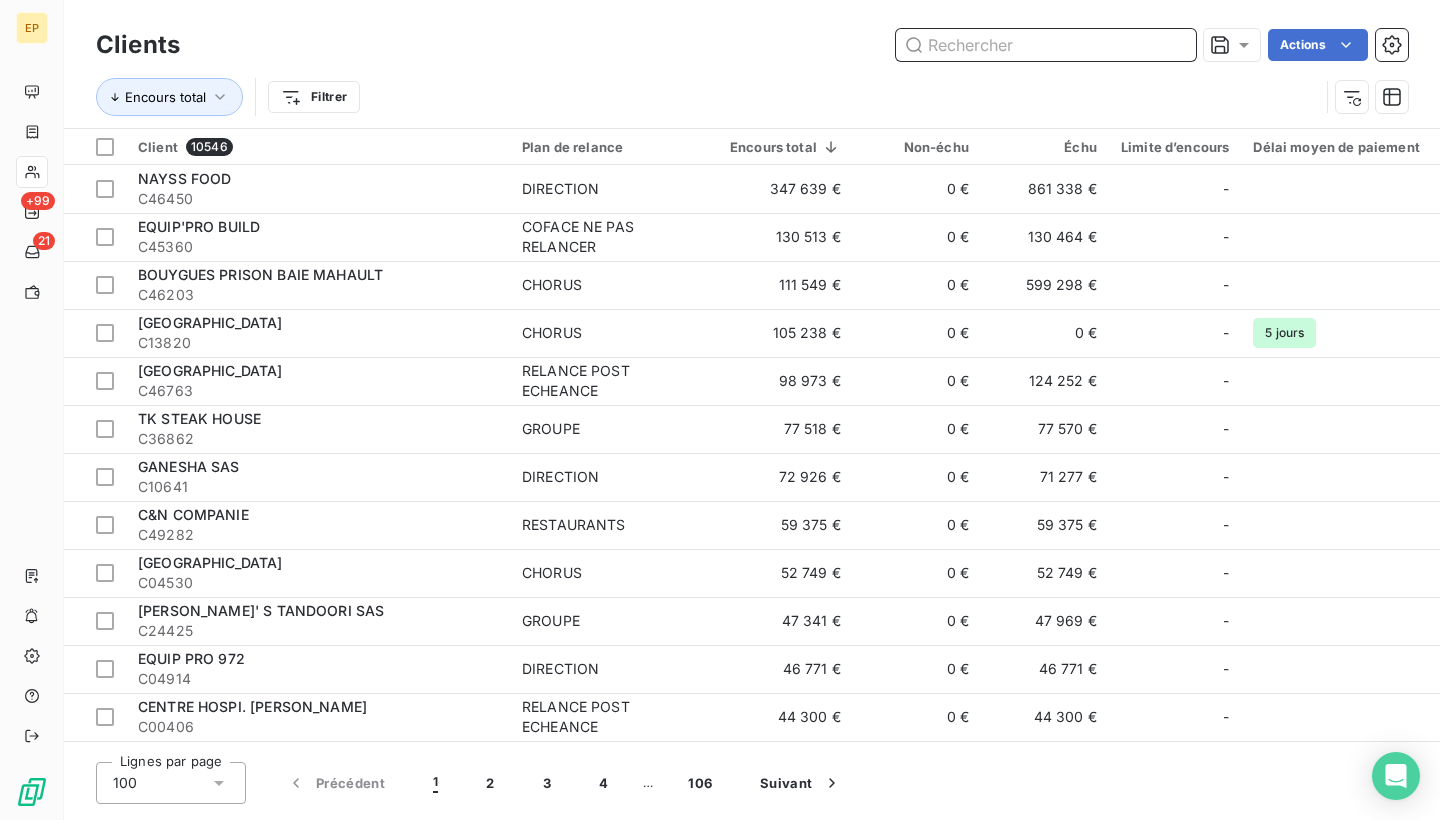 click at bounding box center [1046, 45] 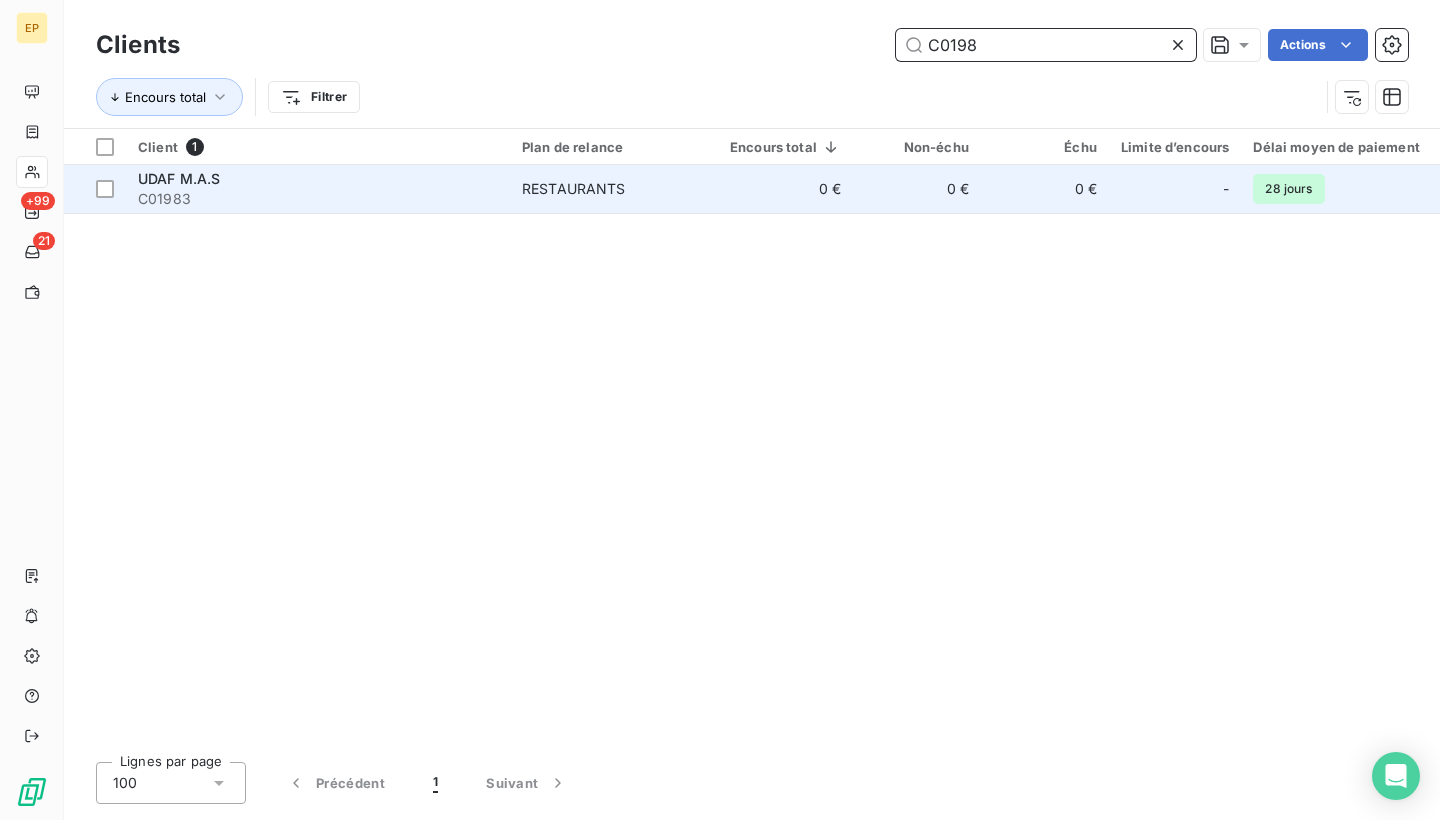 type on "C0198" 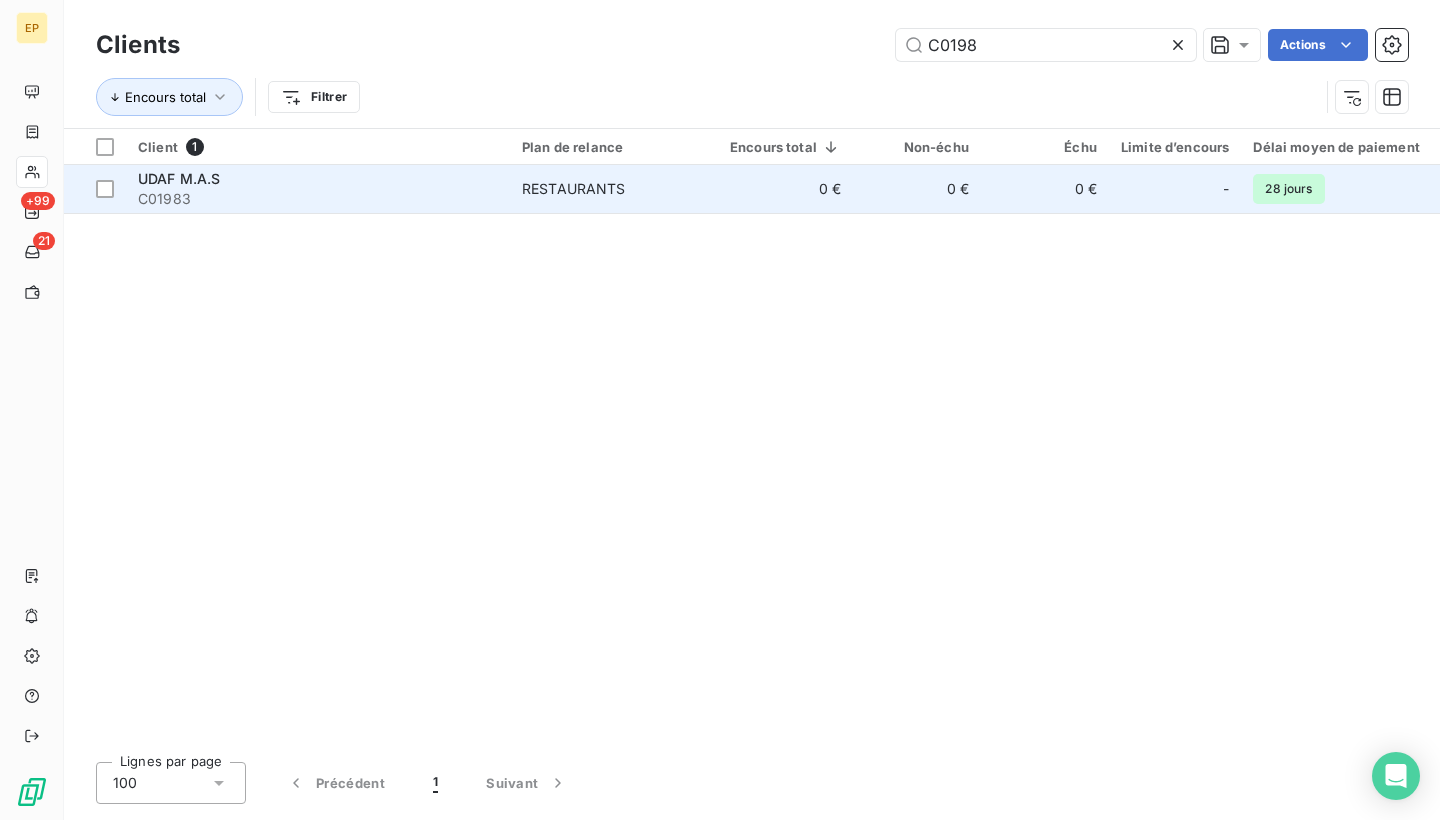 click on "C01983" at bounding box center [318, 199] 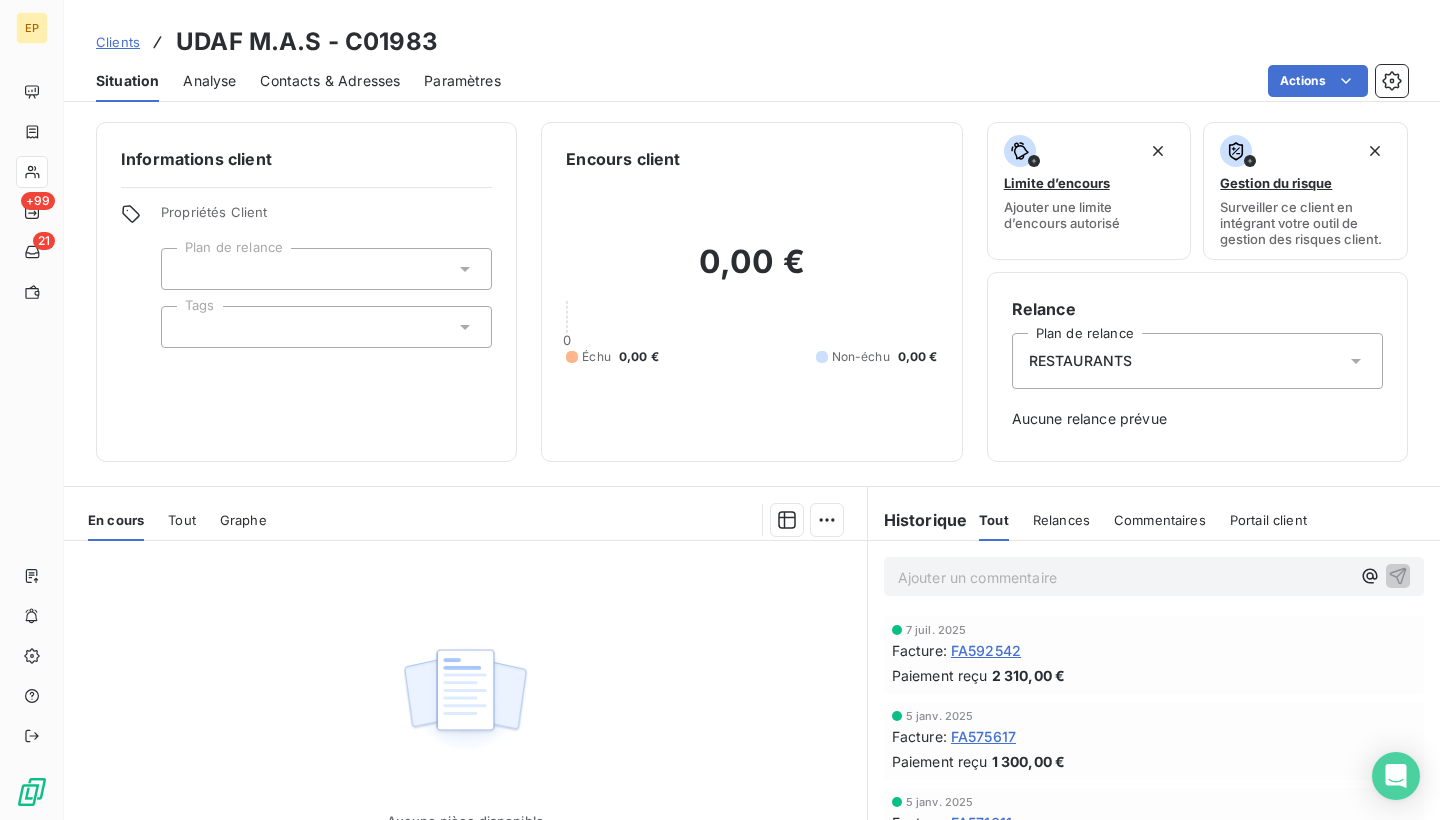 scroll, scrollTop: 0, scrollLeft: 0, axis: both 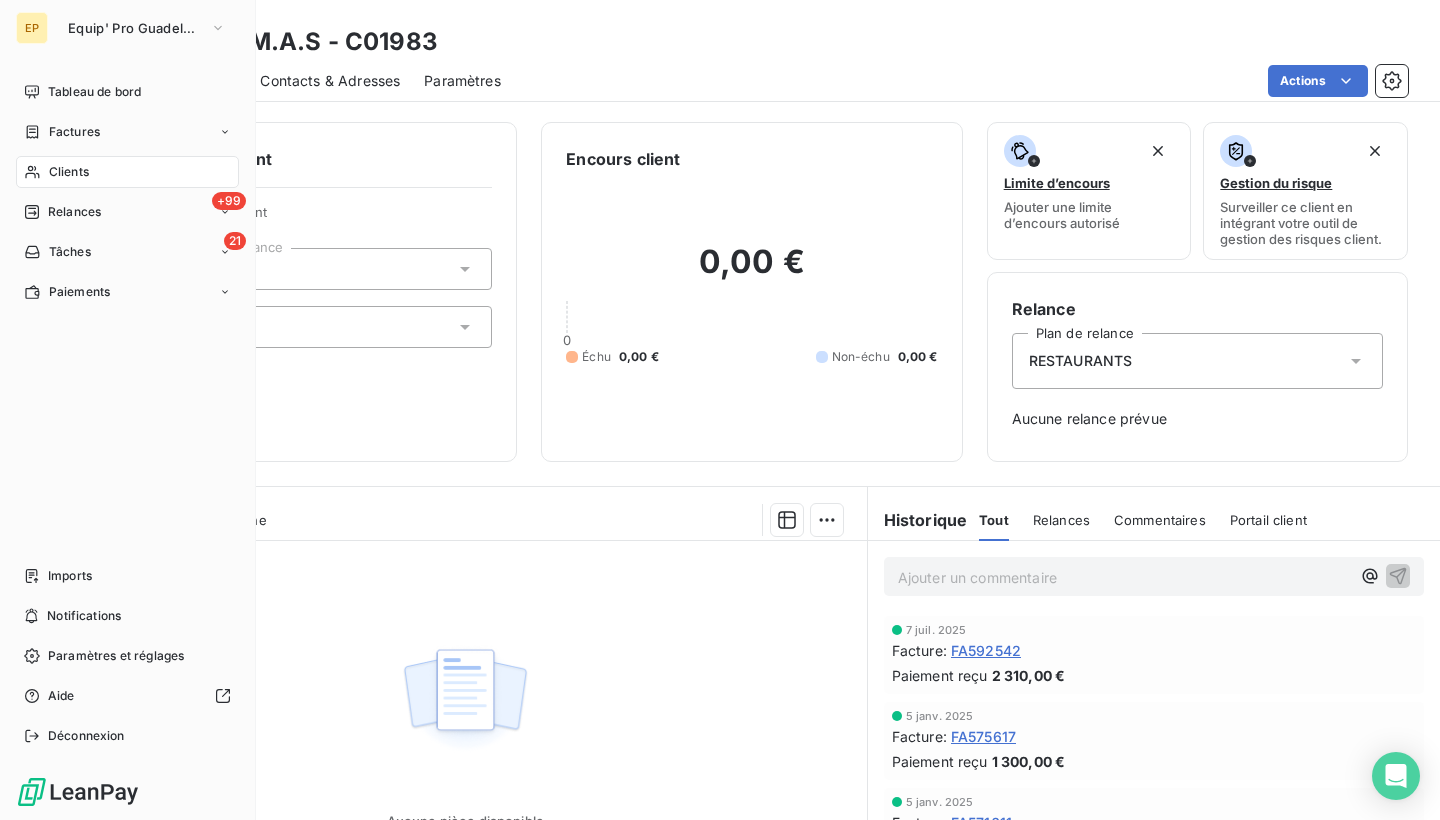 click on "Clients" at bounding box center [127, 172] 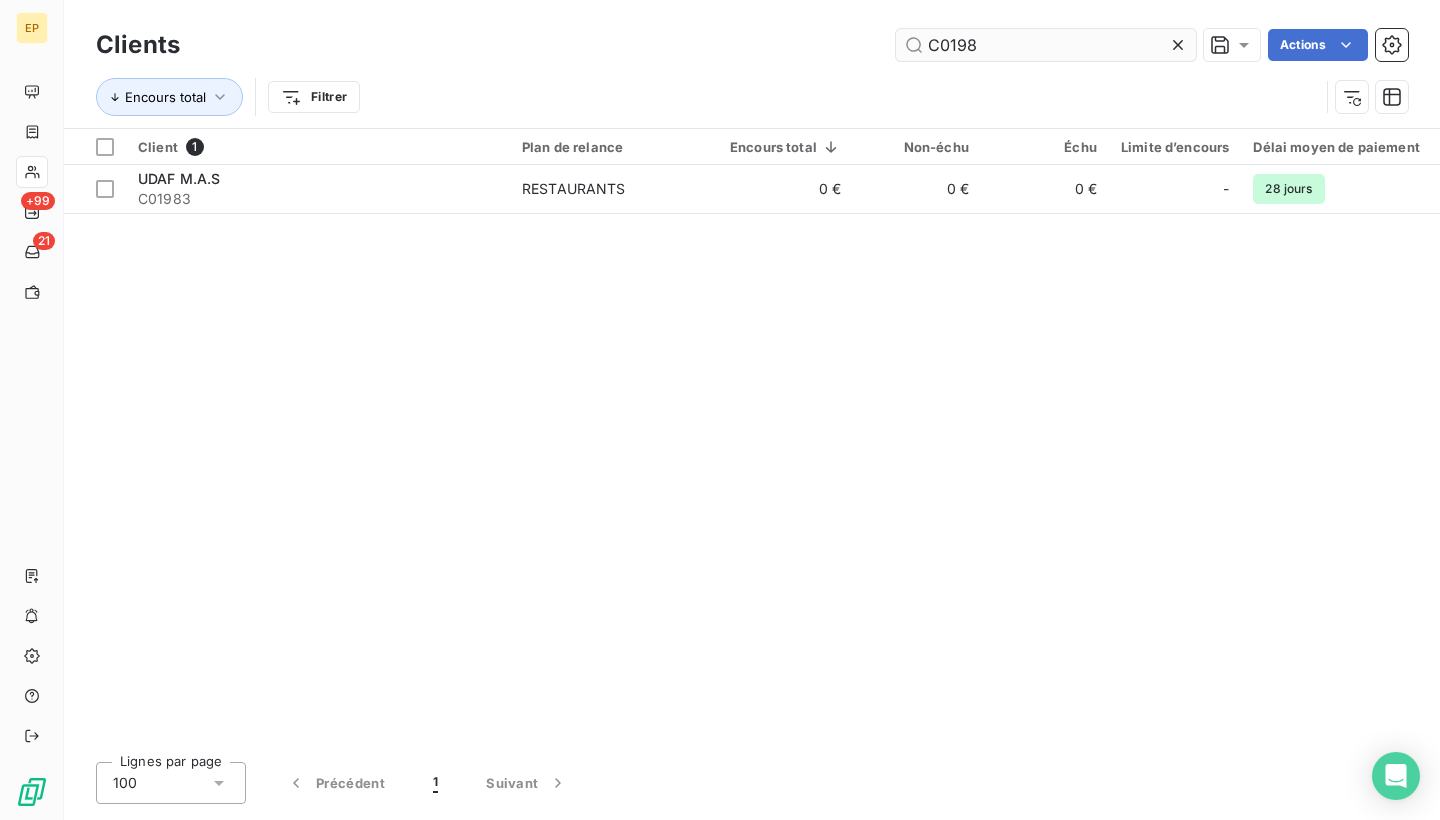 click on "C0198" at bounding box center (1046, 45) 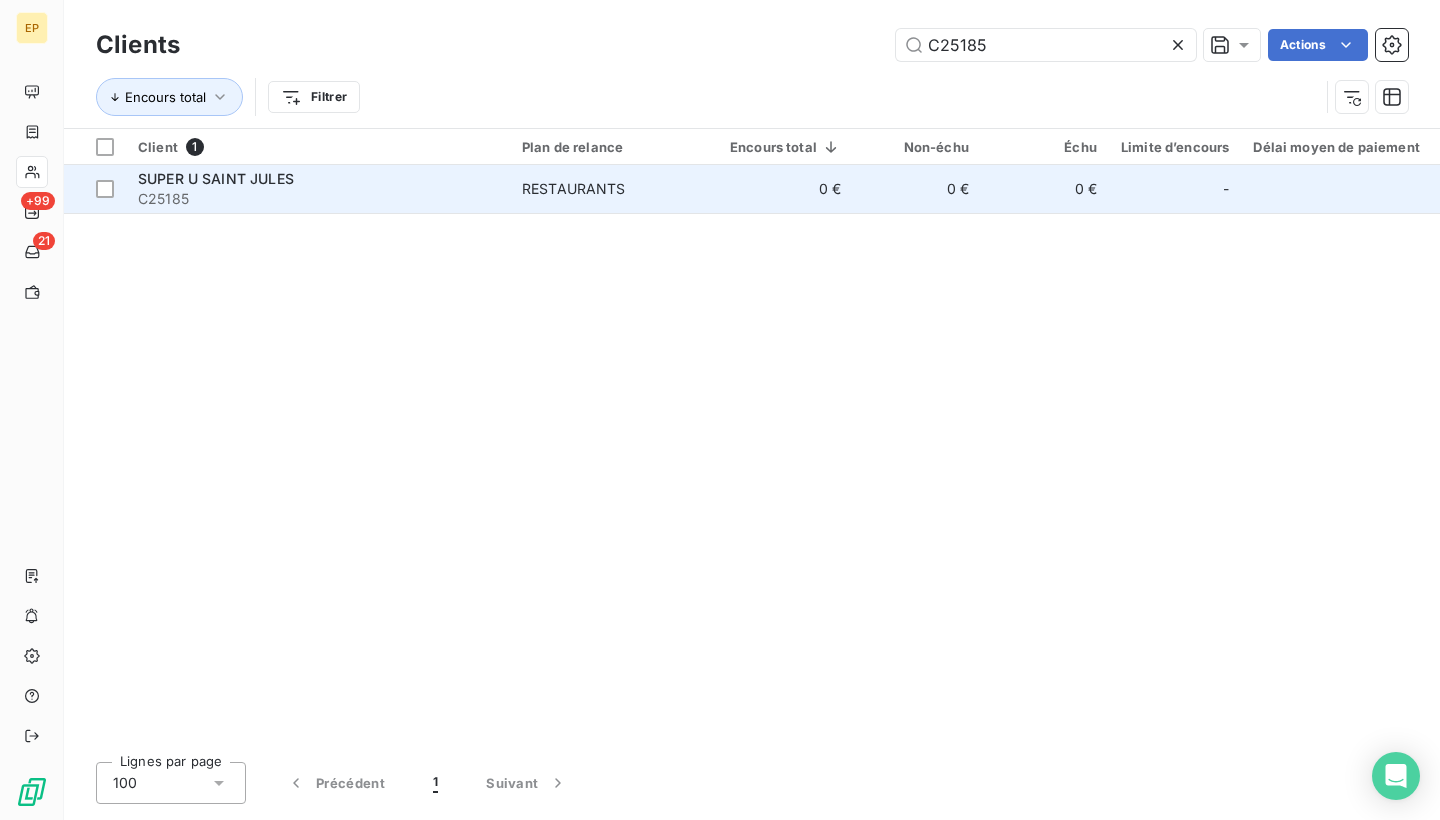 type on "C25185" 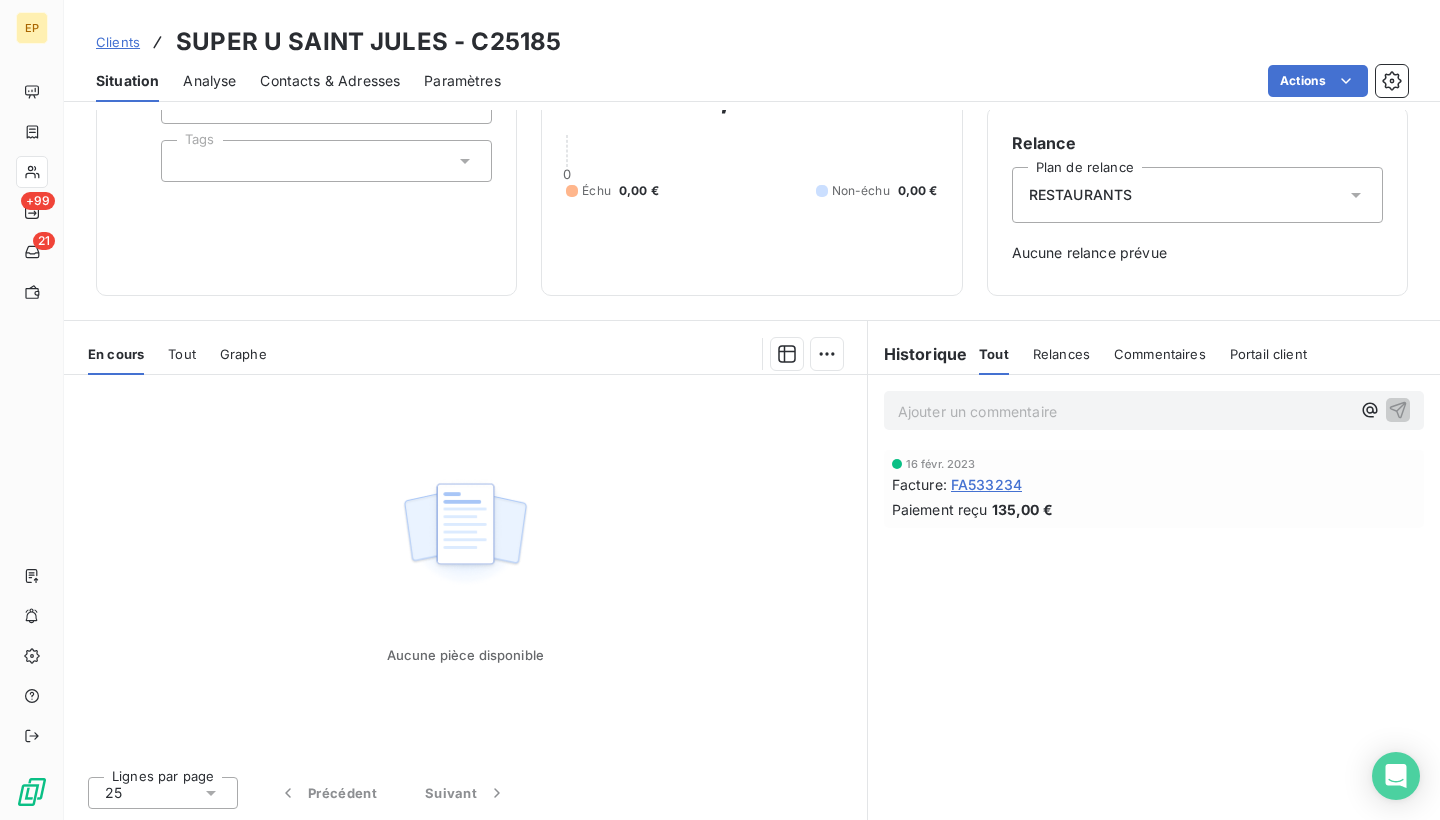 scroll, scrollTop: 166, scrollLeft: 0, axis: vertical 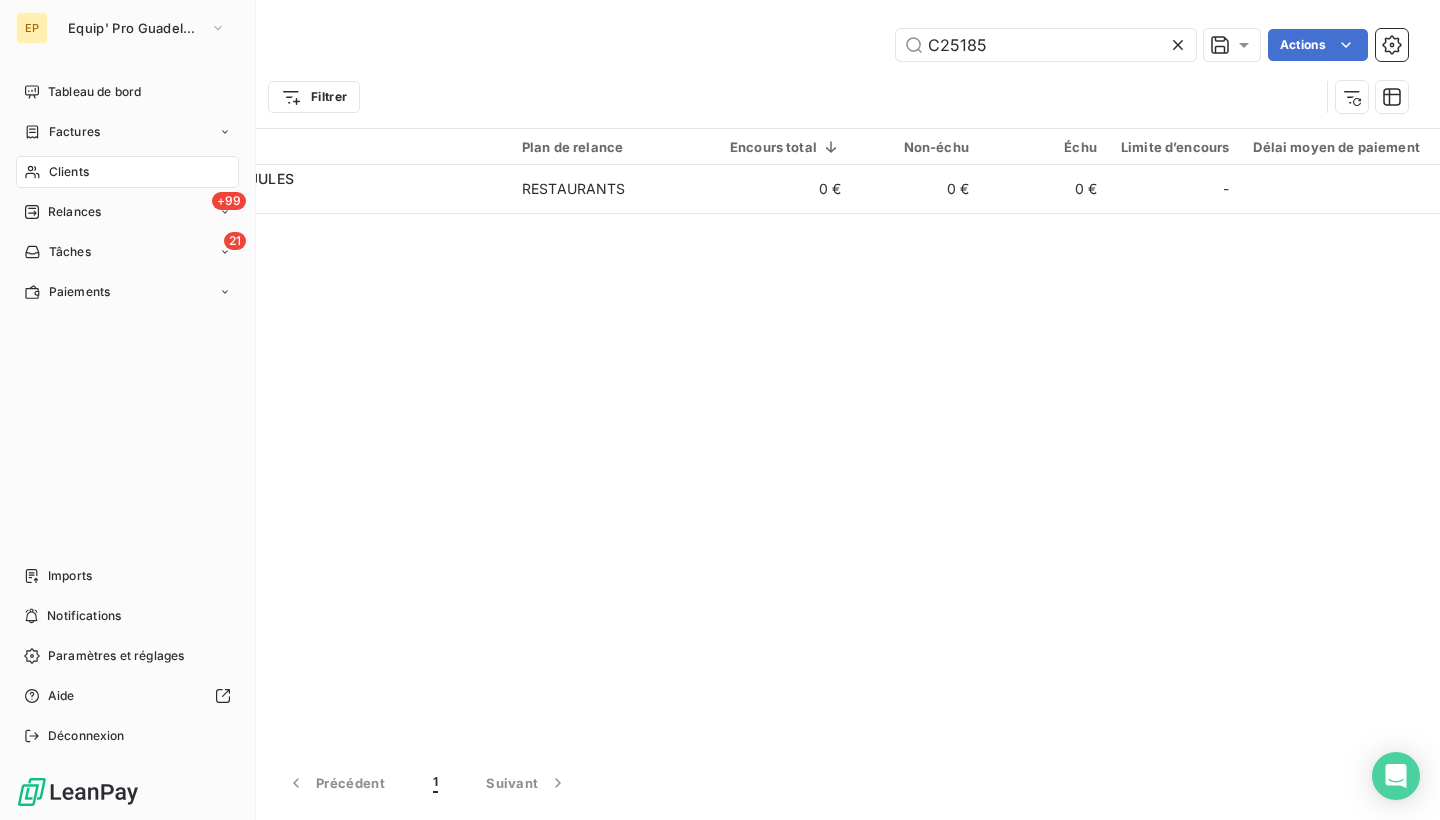 click 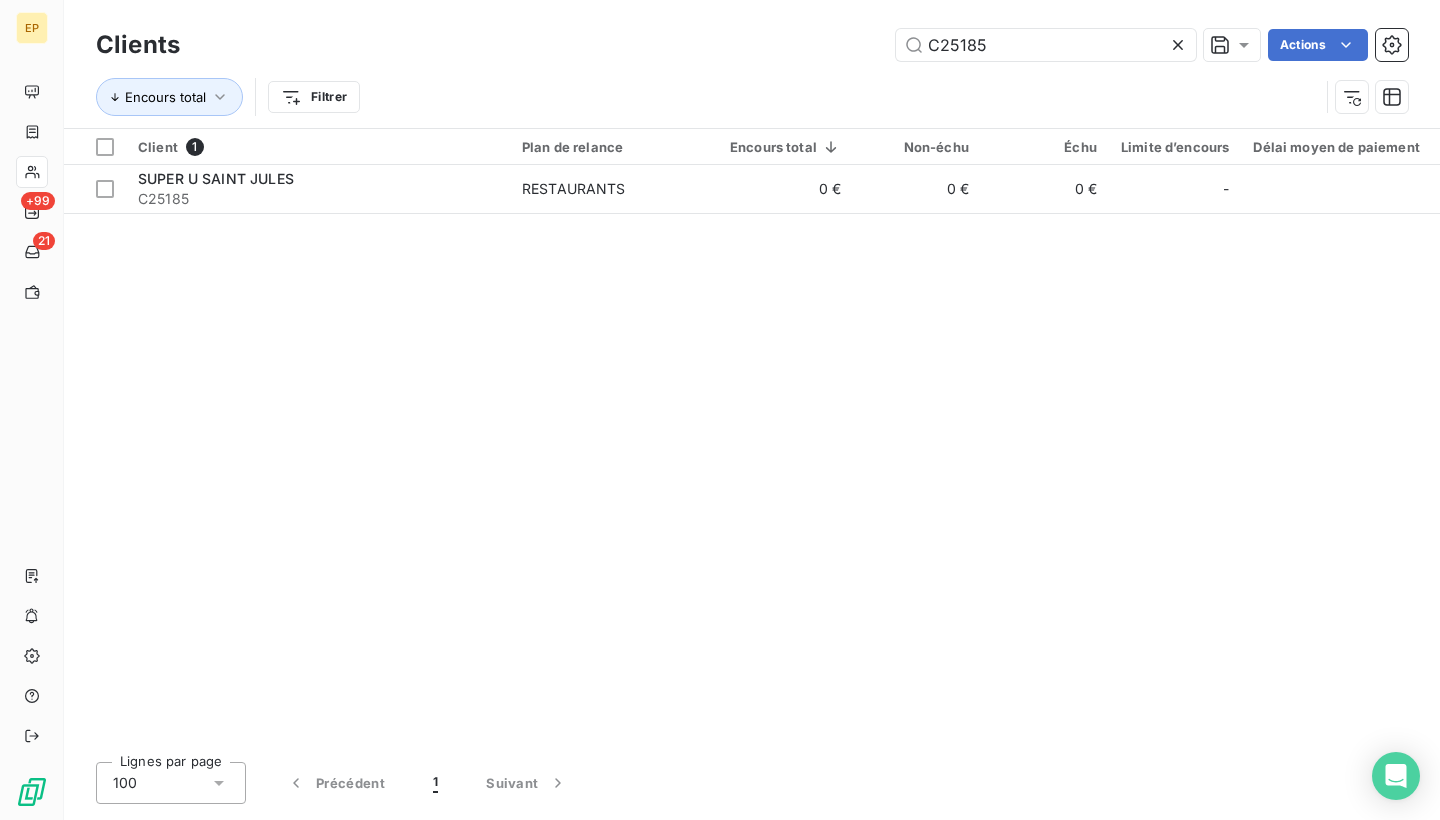 click 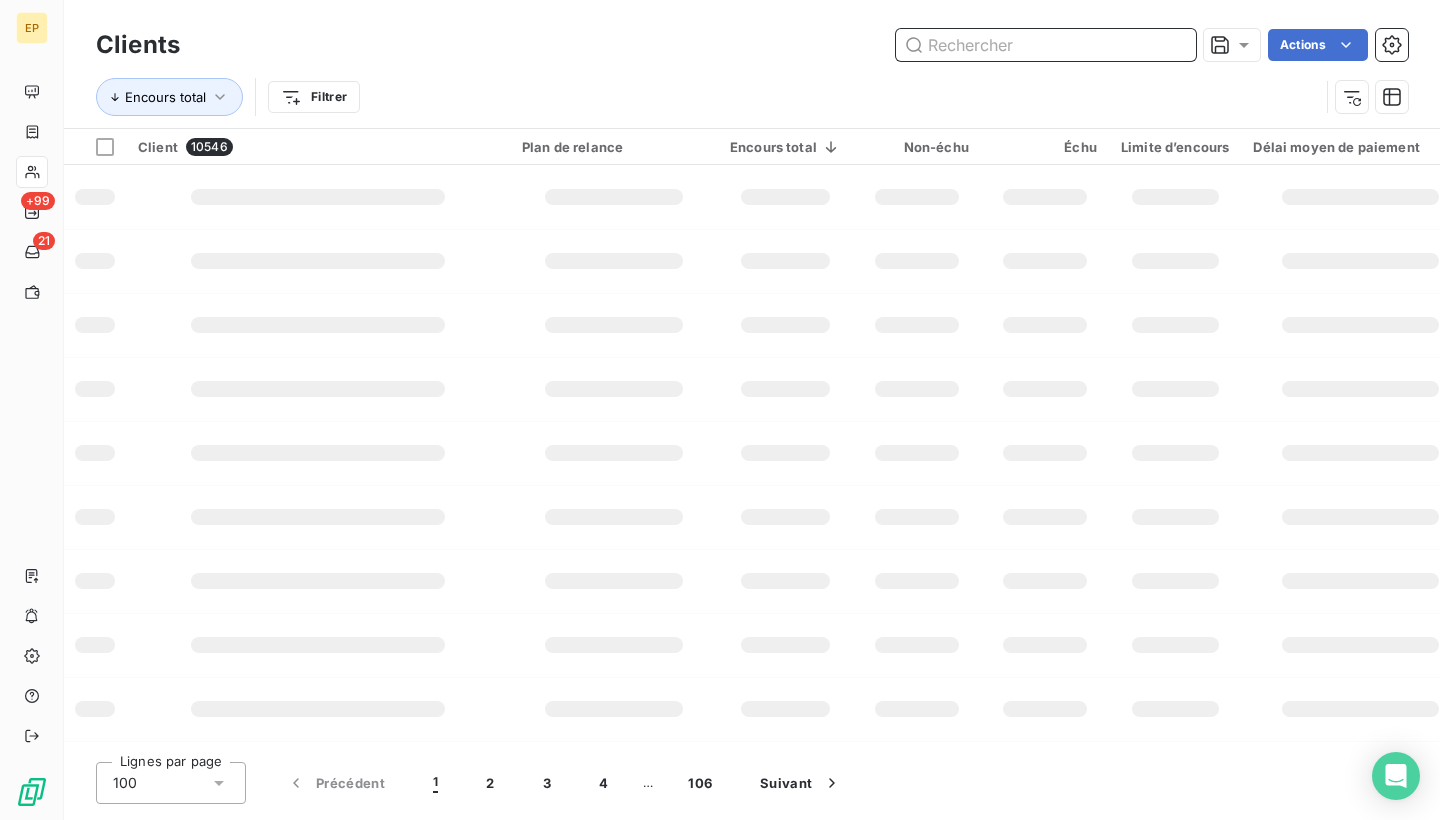 click at bounding box center [1046, 45] 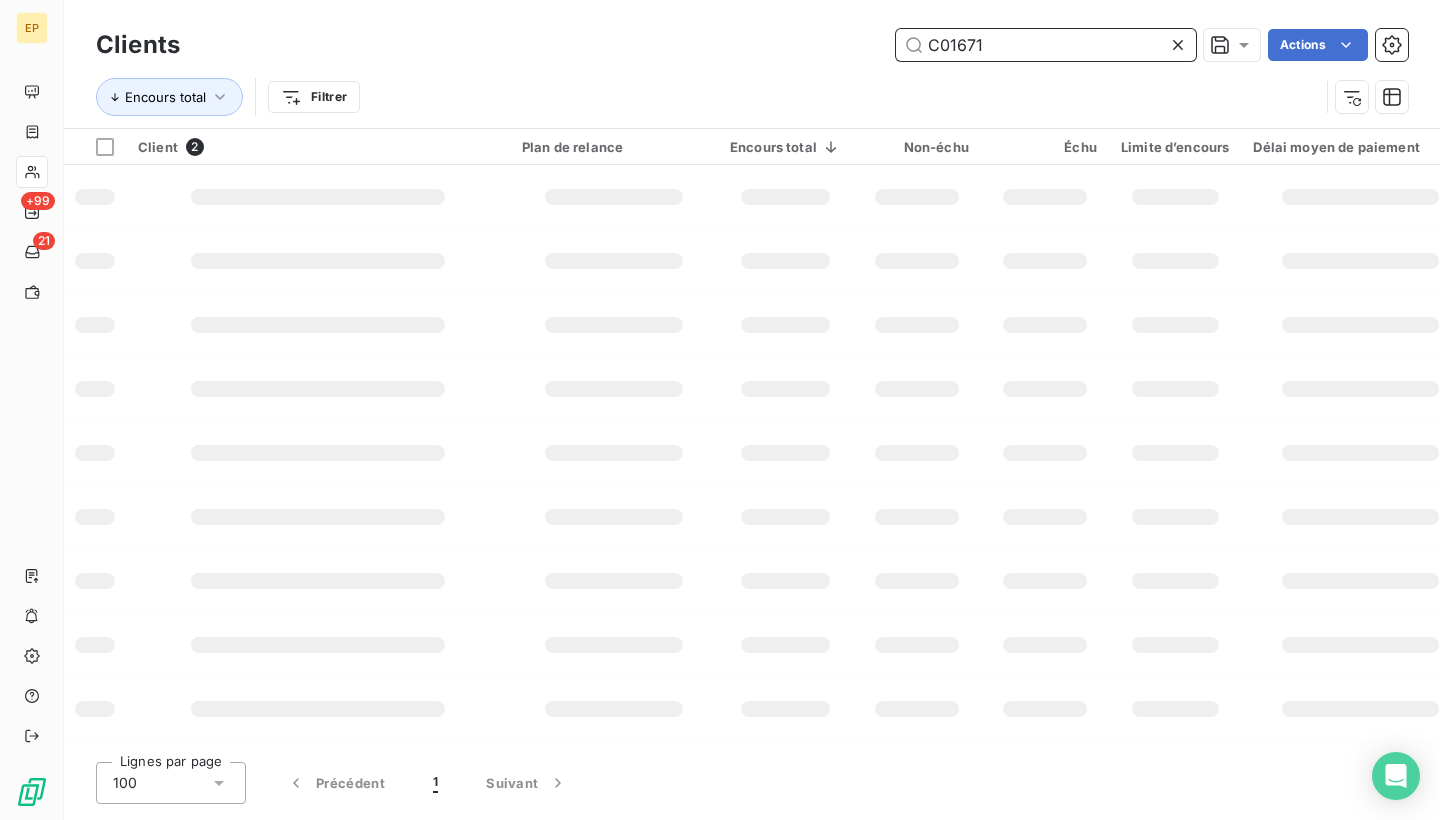 type on "C01671" 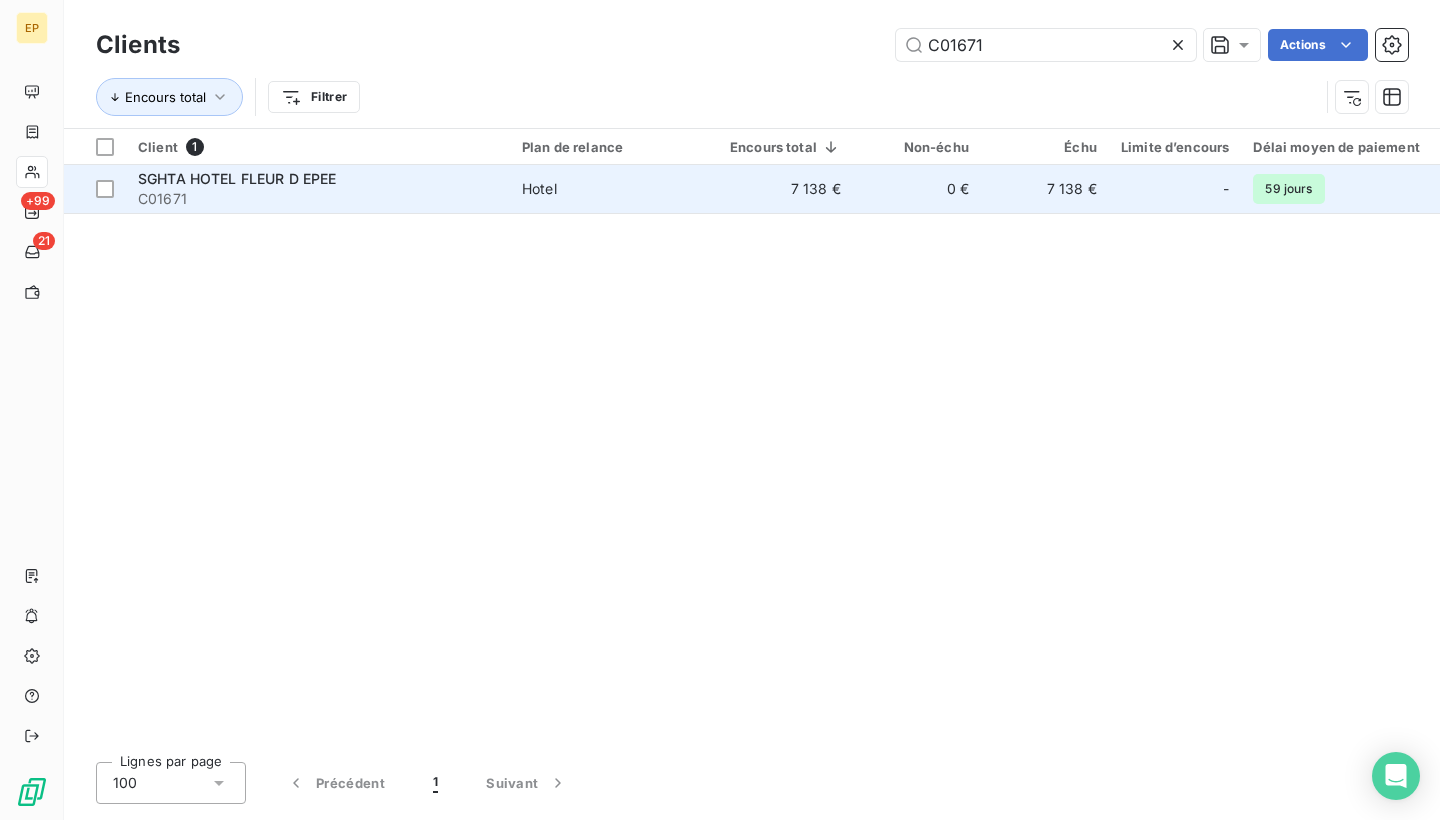 click on "C01671" at bounding box center [318, 199] 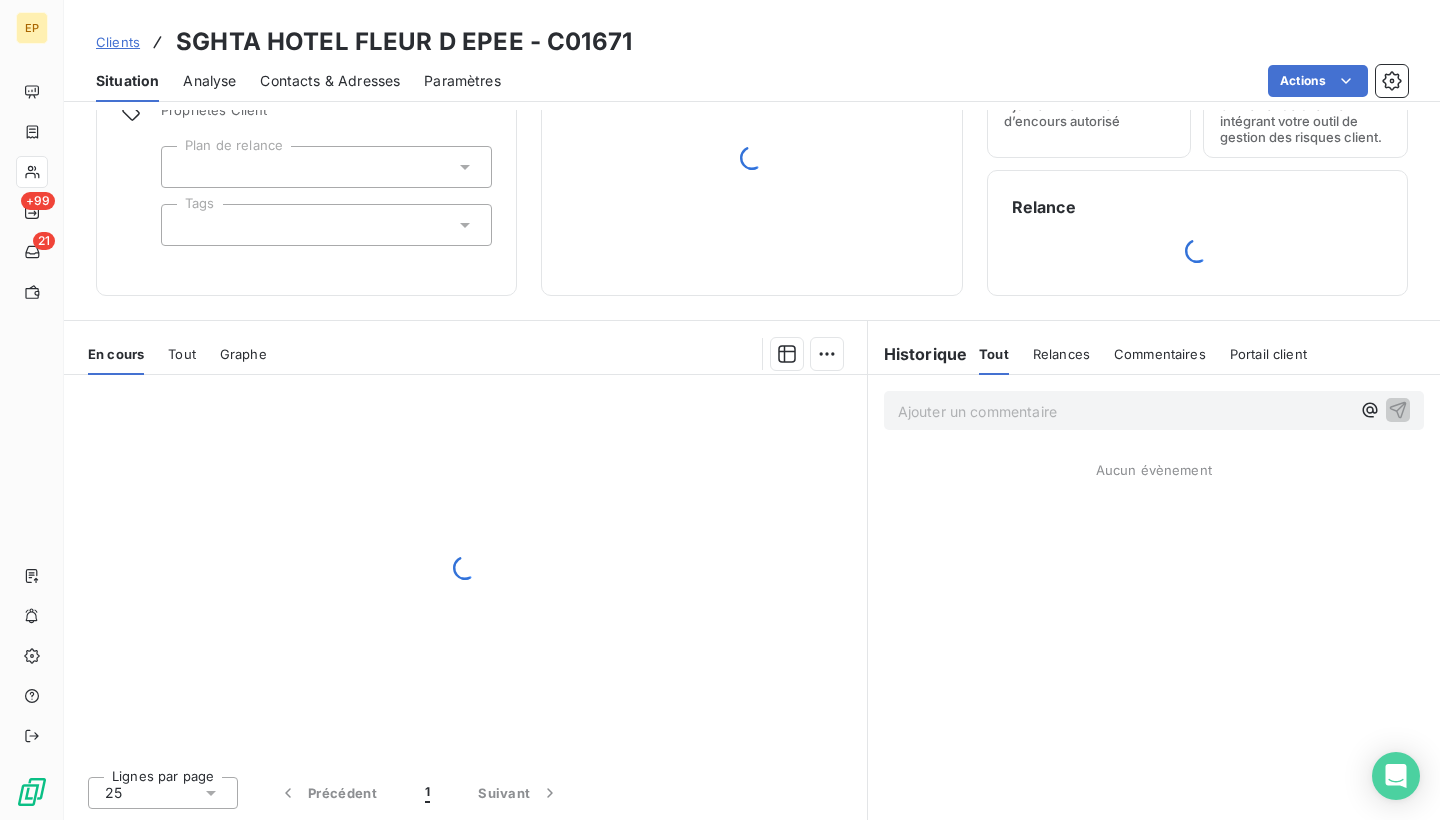 scroll, scrollTop: 102, scrollLeft: 0, axis: vertical 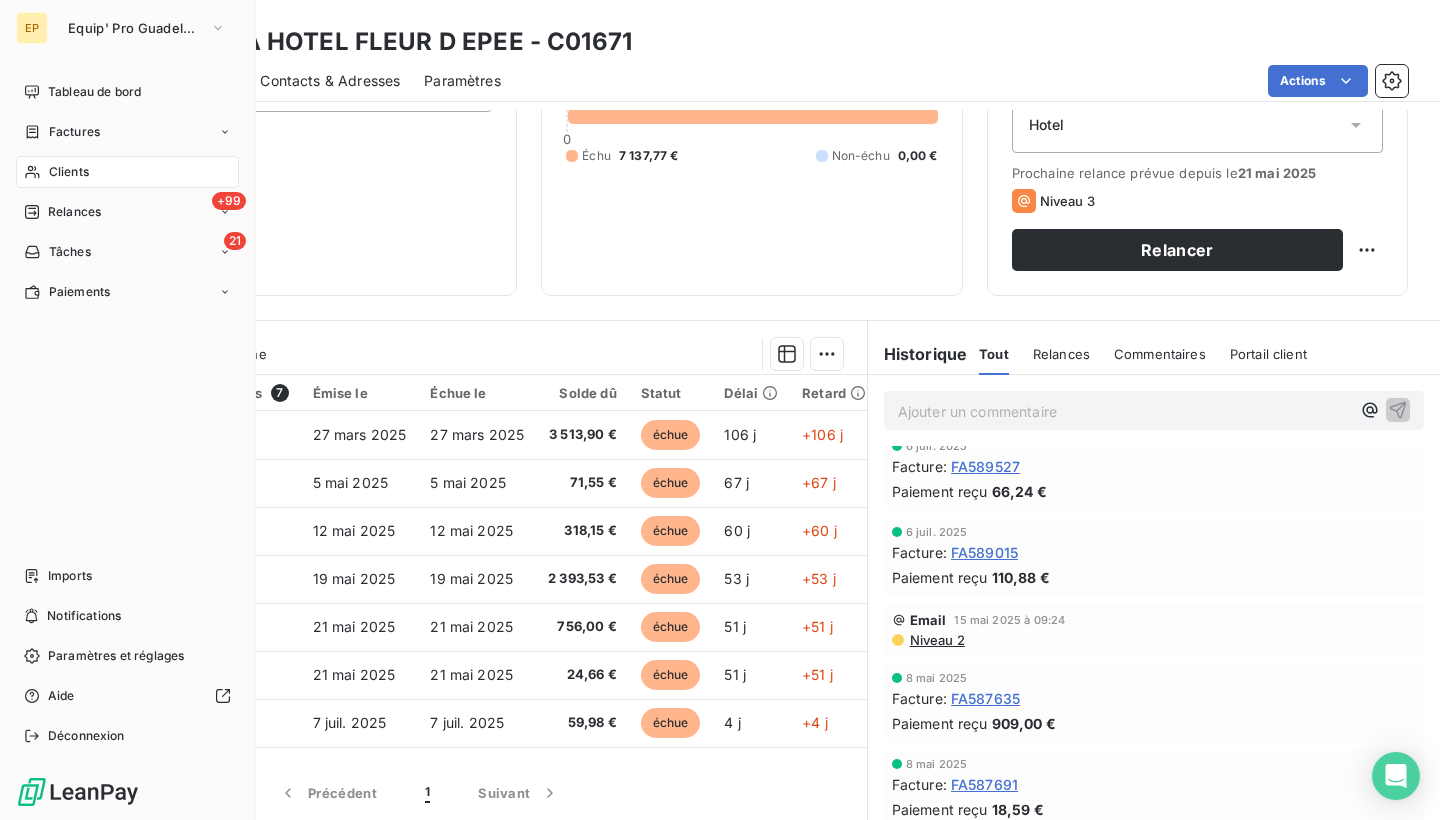 click on "EP Equip' Pro Guadeloupe Tableau de bord Factures Clients +99 Relances 21 Tâches Paiements Imports Notifications Paramètres et réglages Aide Déconnexion" at bounding box center [128, 410] 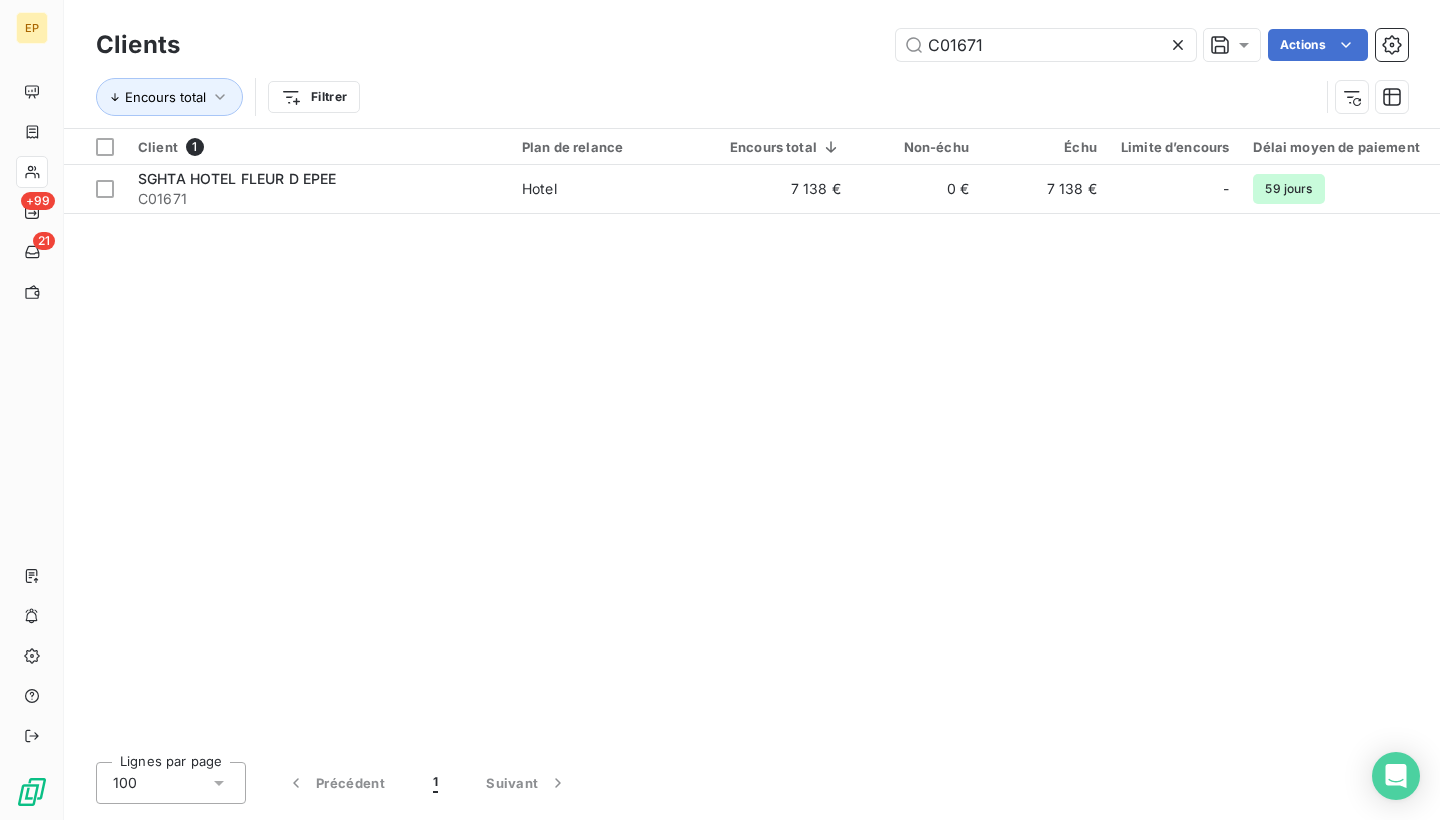 click 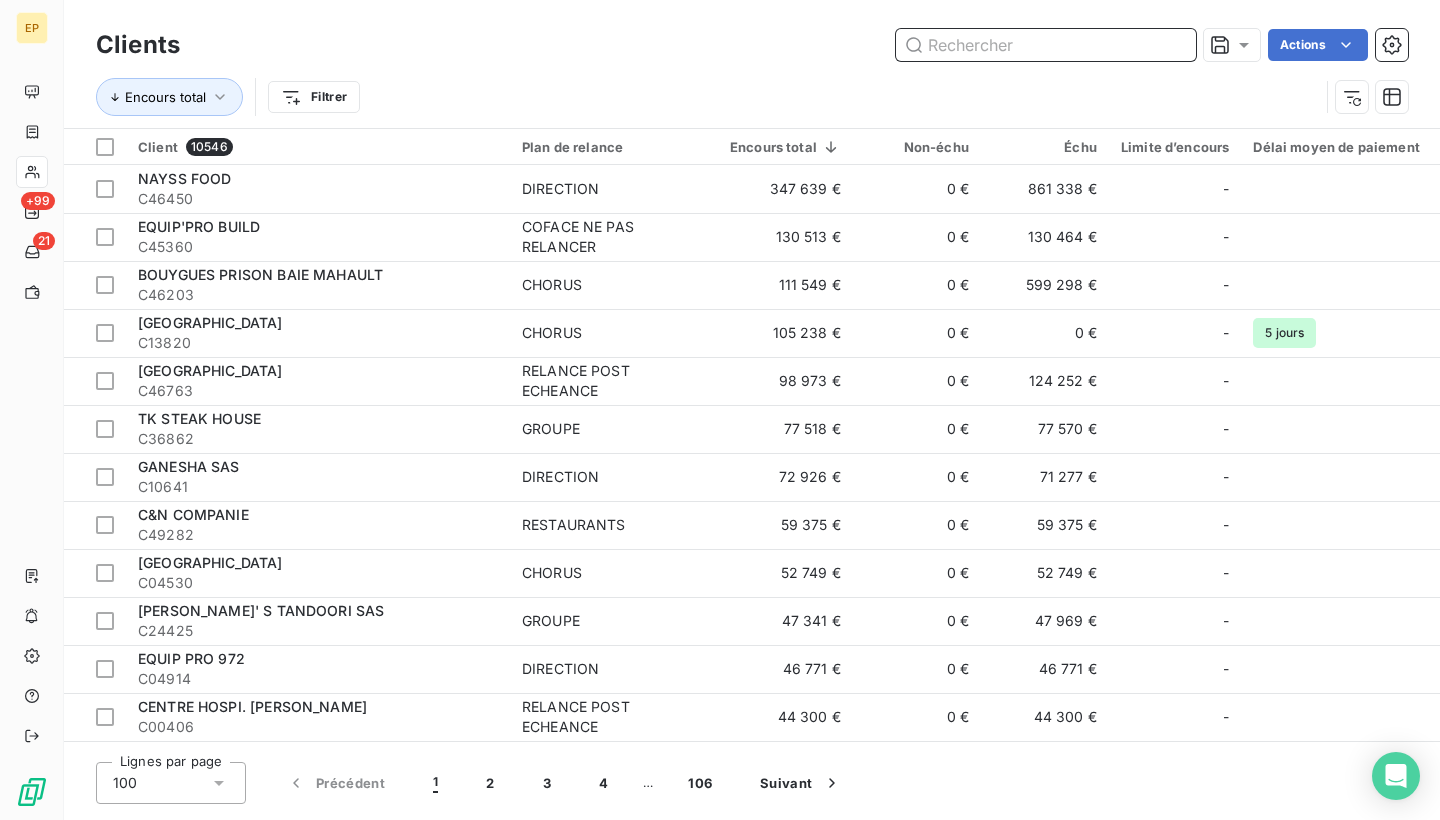 click at bounding box center [1046, 45] 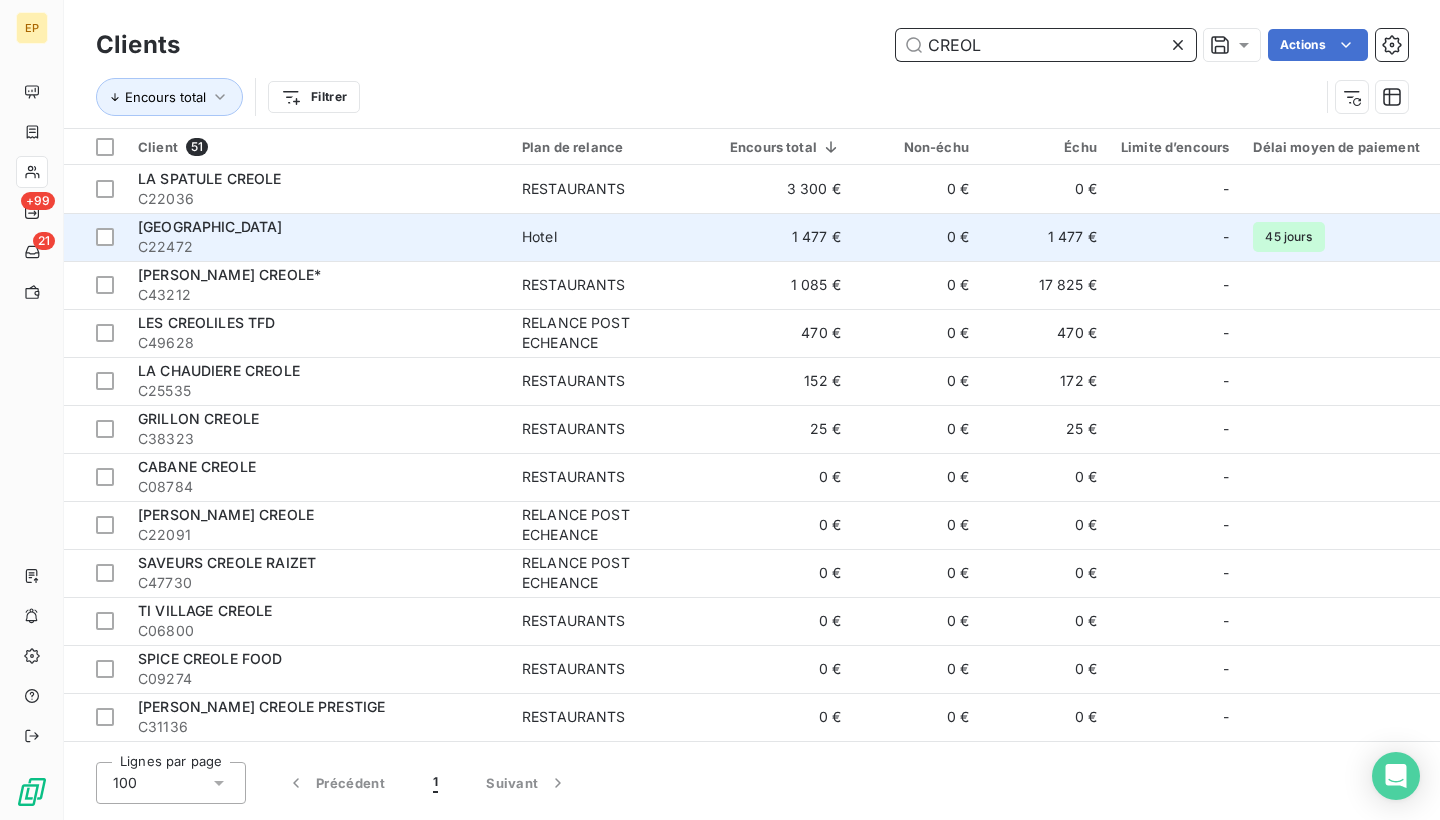 type on "CREOL" 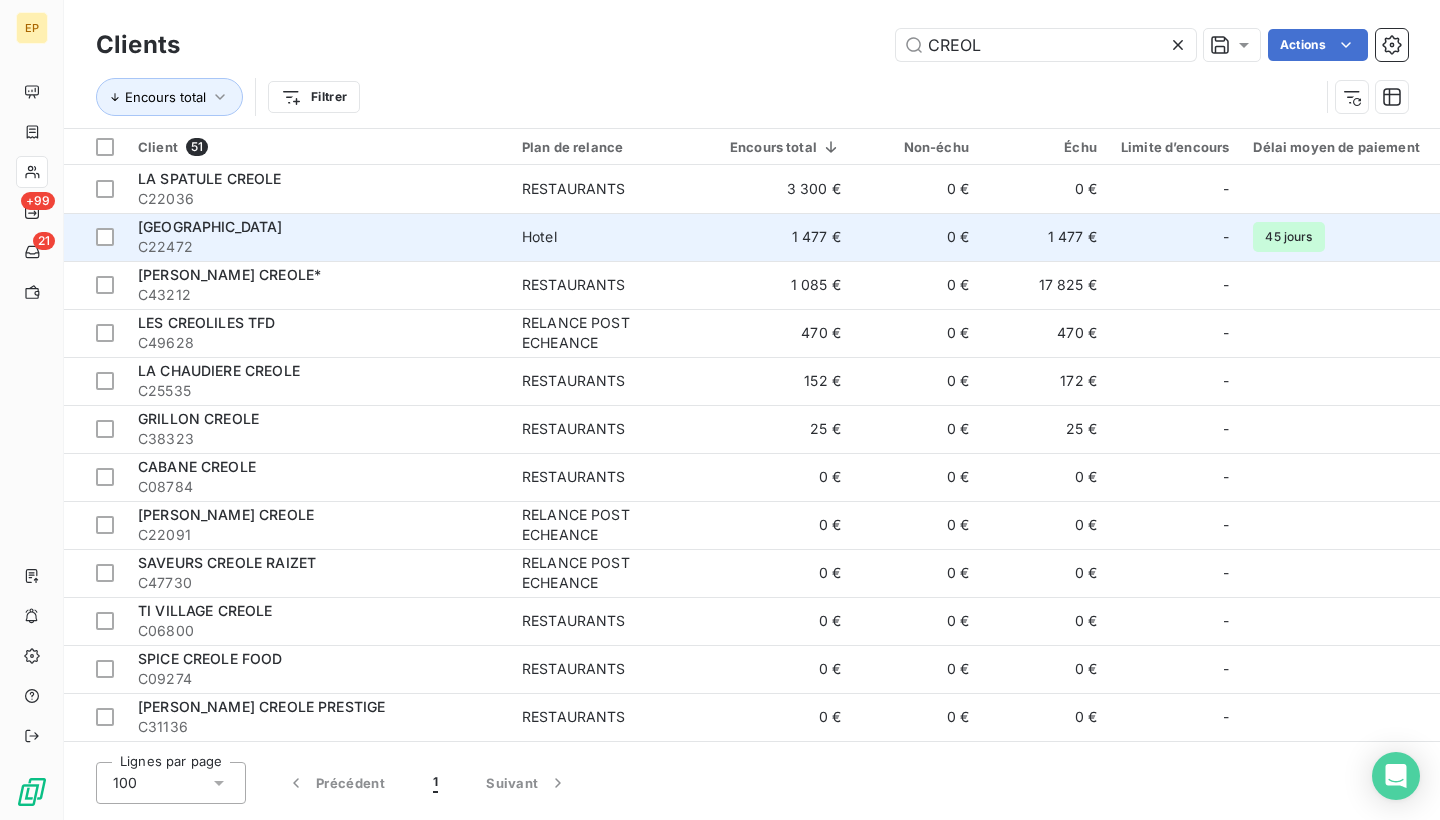 click on "CREOLE BEACH HOTEL" at bounding box center [210, 226] 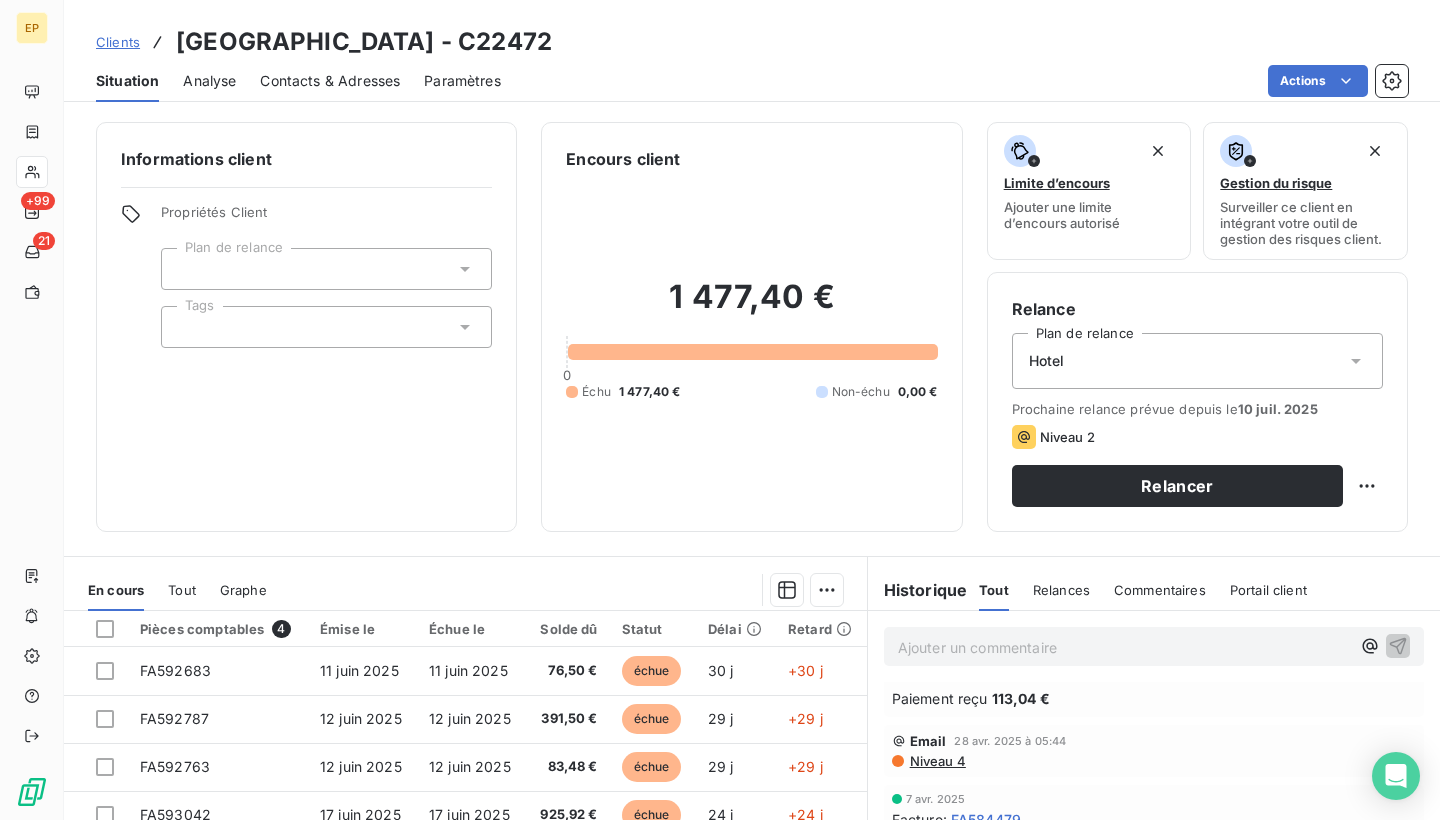 scroll, scrollTop: 766, scrollLeft: 0, axis: vertical 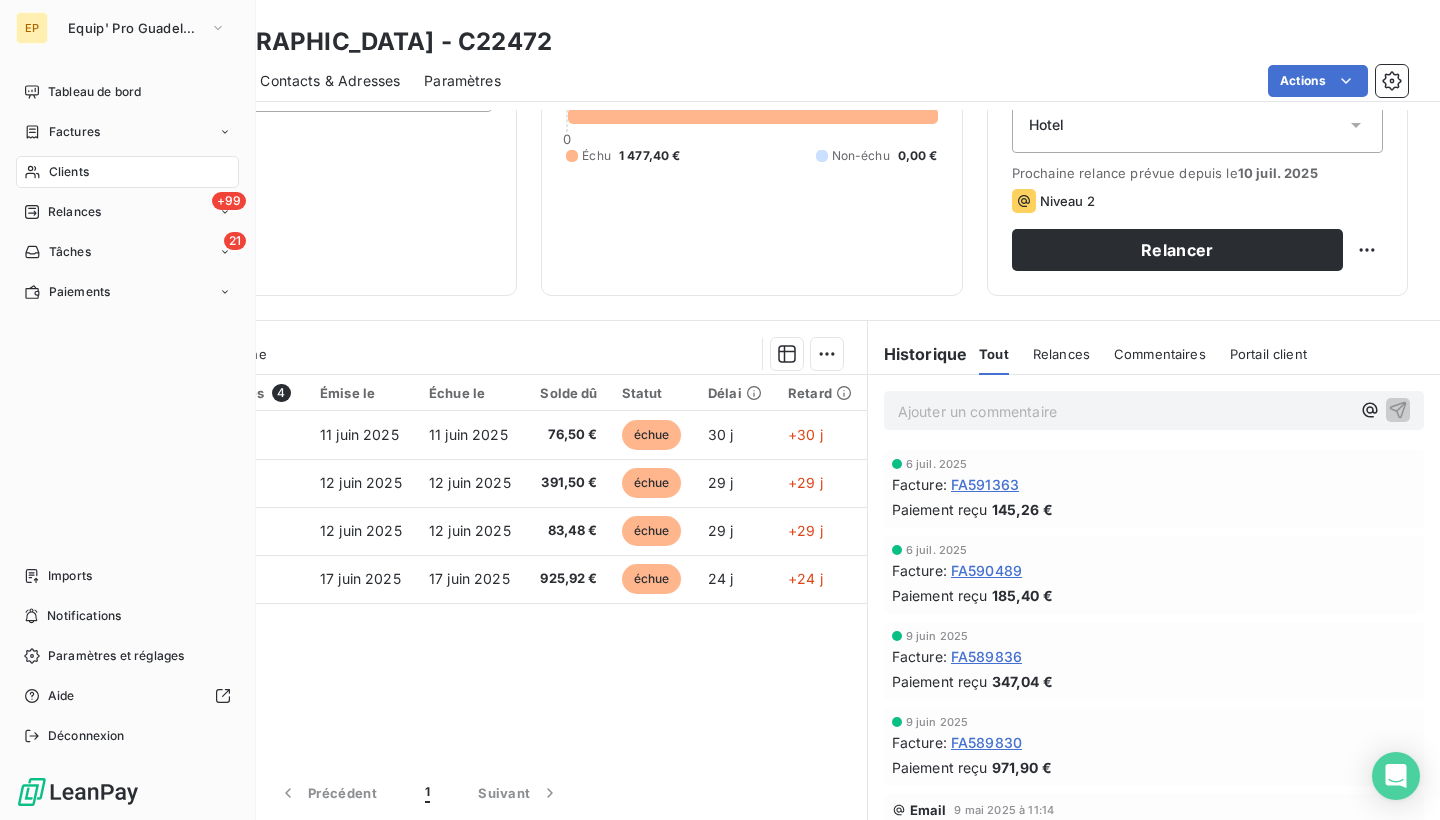 click on "Clients" at bounding box center [69, 172] 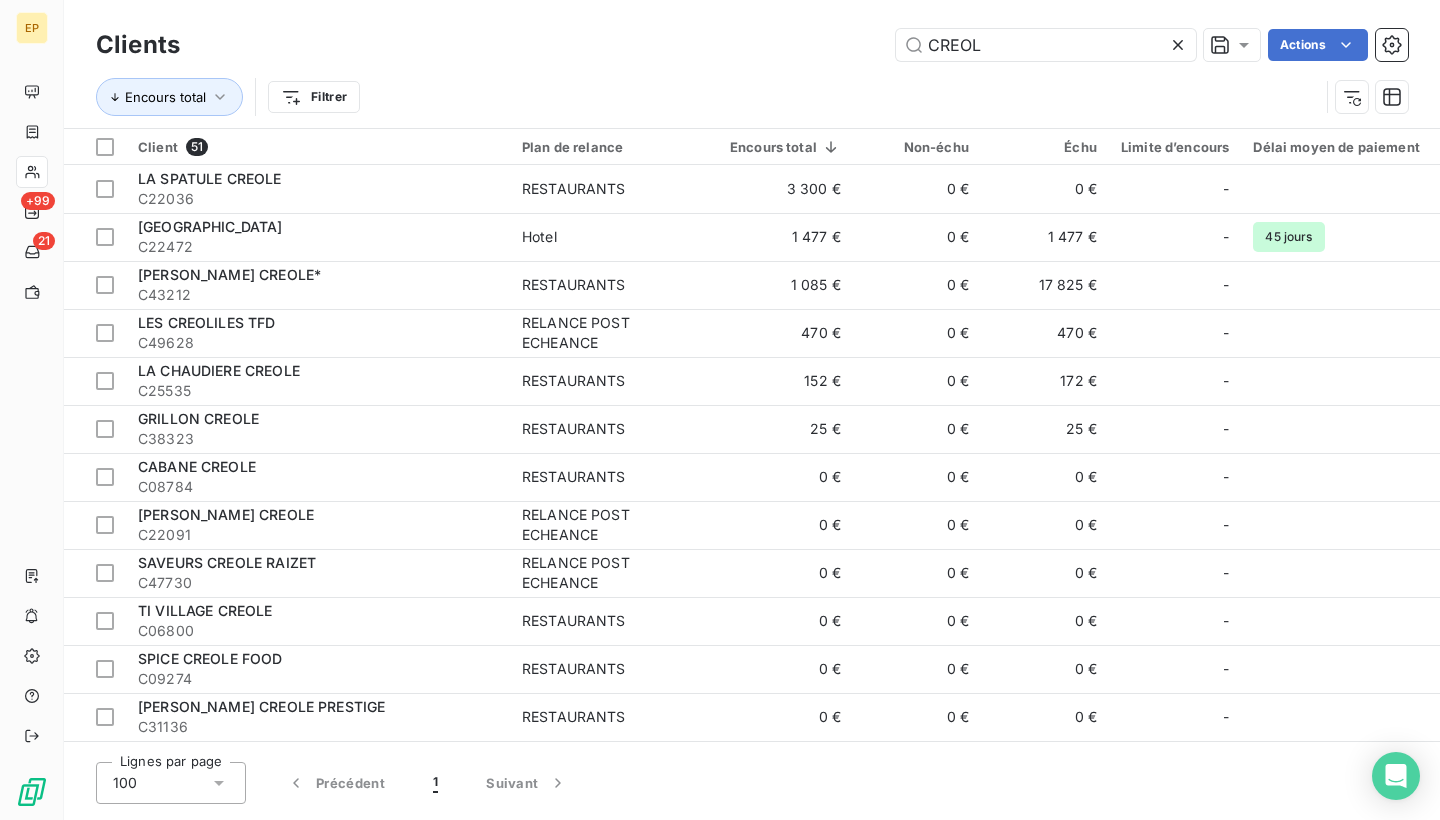click 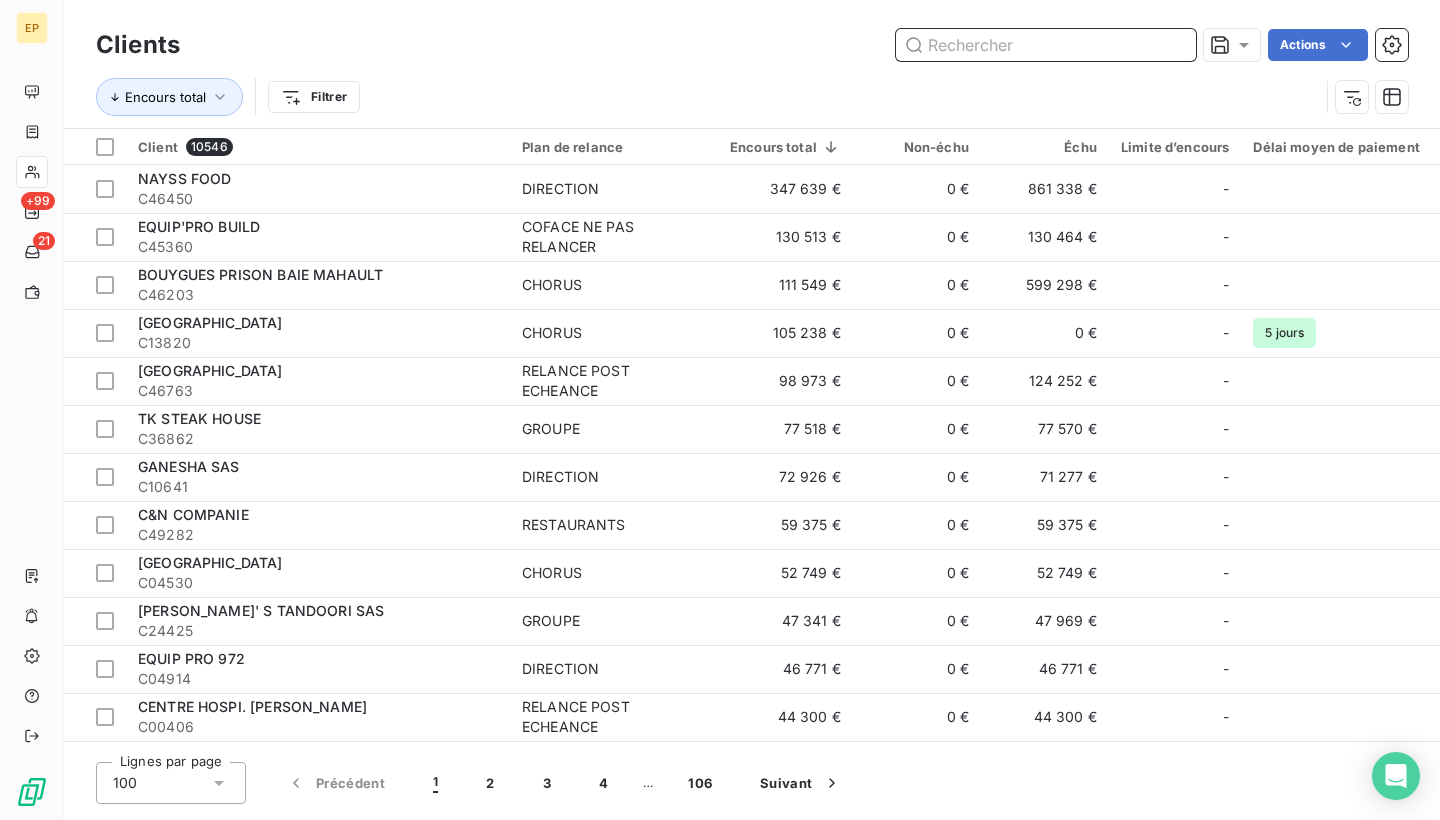 click at bounding box center (1046, 45) 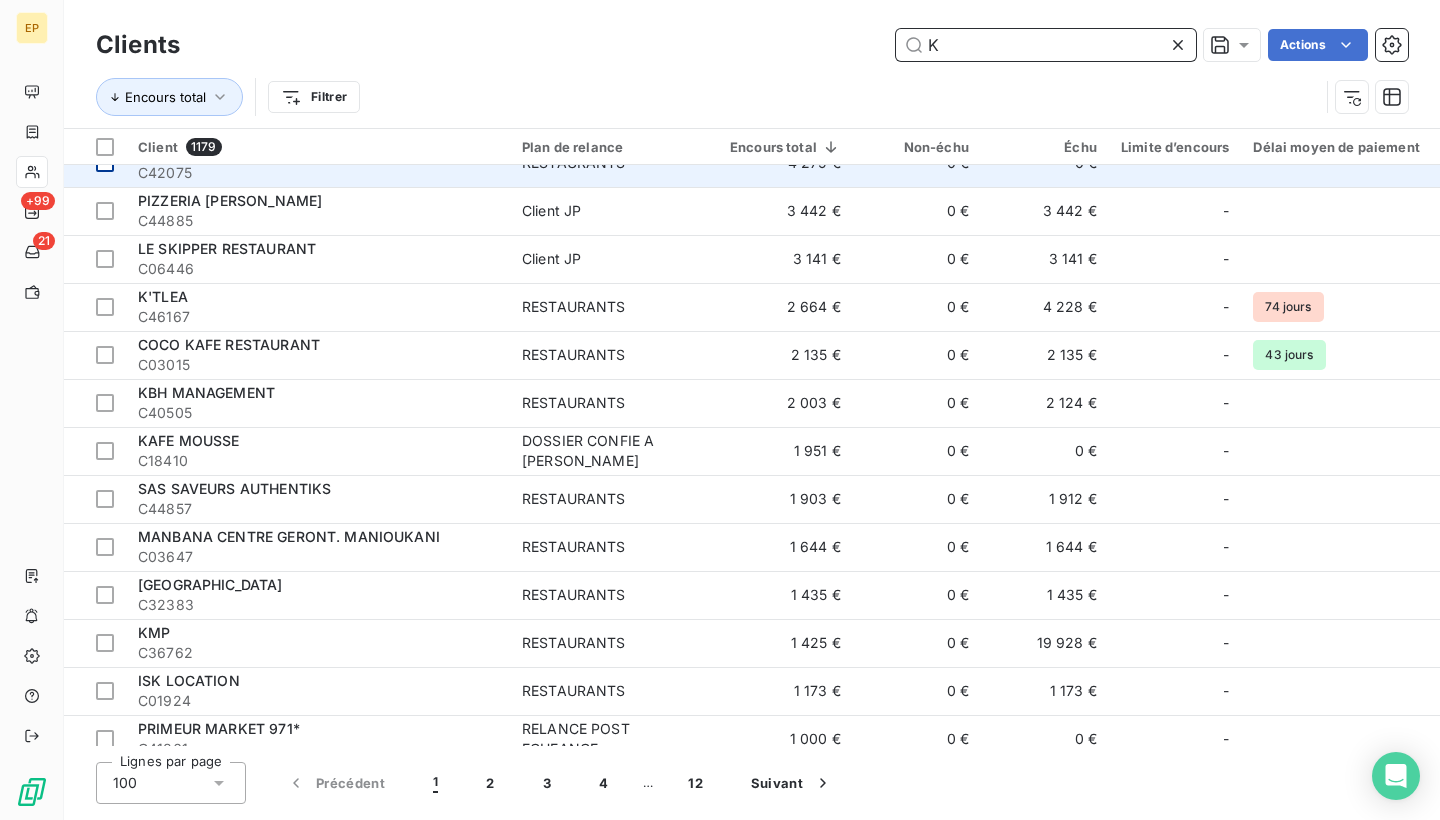 scroll, scrollTop: 754, scrollLeft: 0, axis: vertical 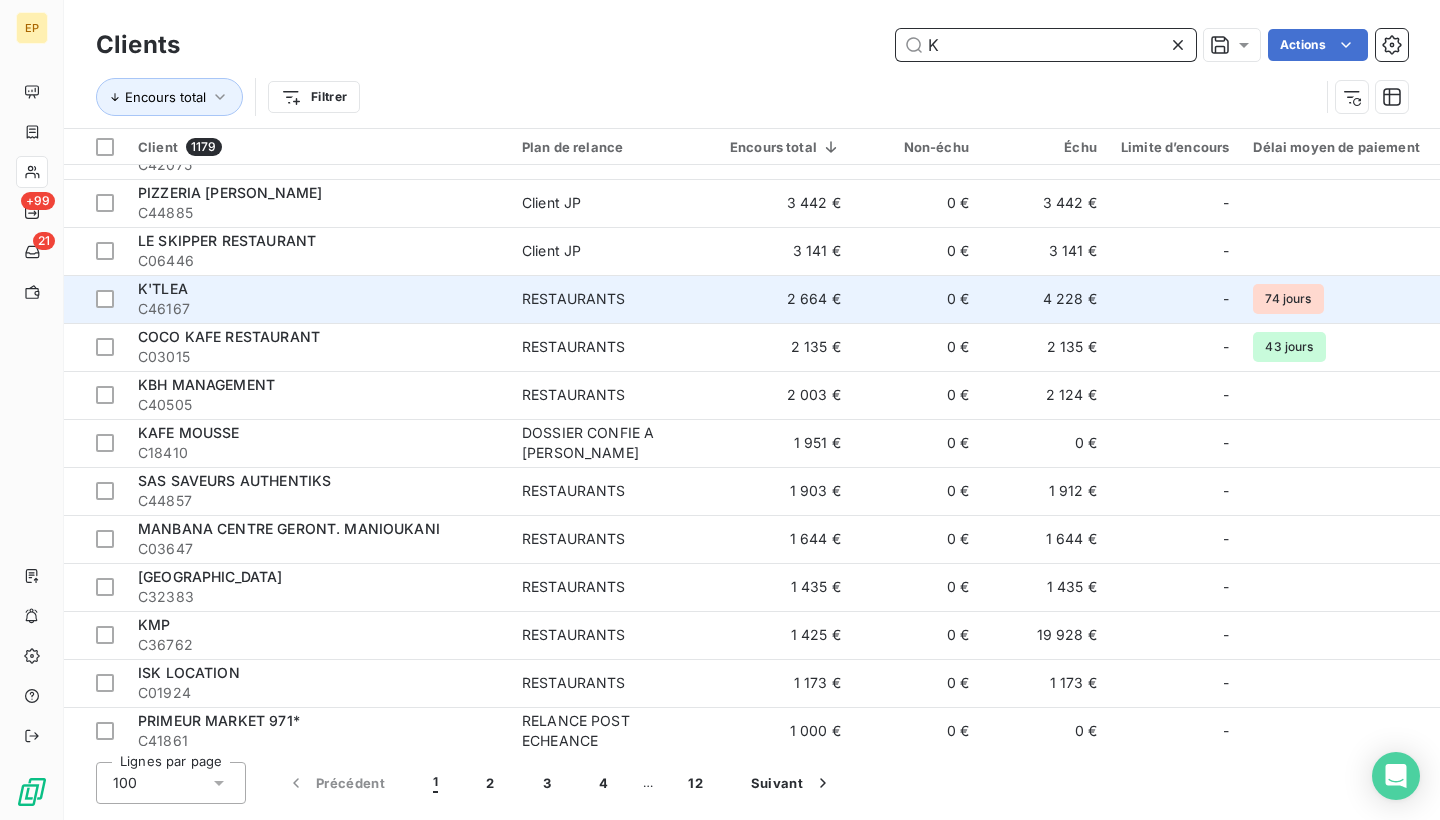 type on "K" 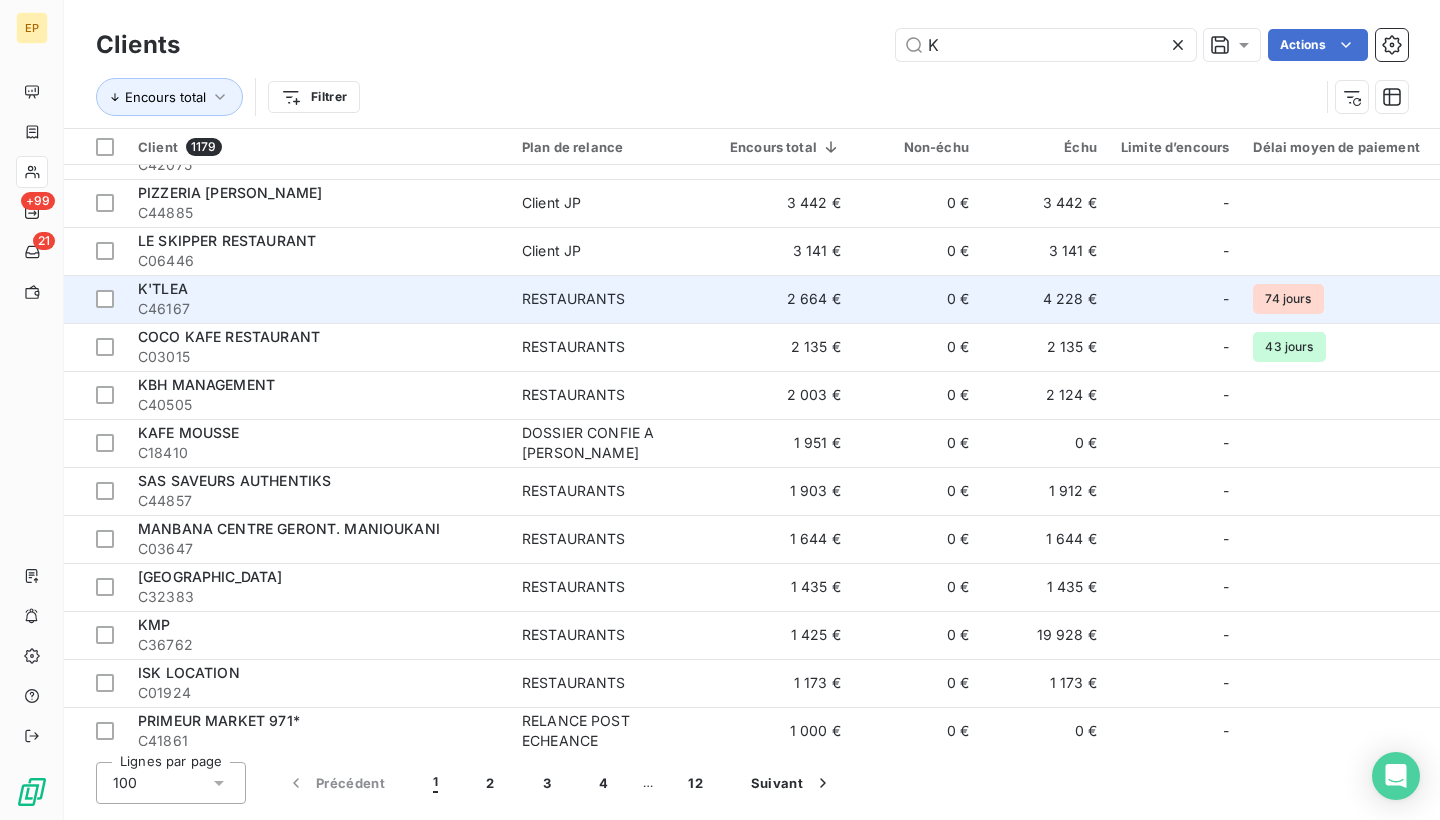 click on "K'TLEA" at bounding box center [163, 288] 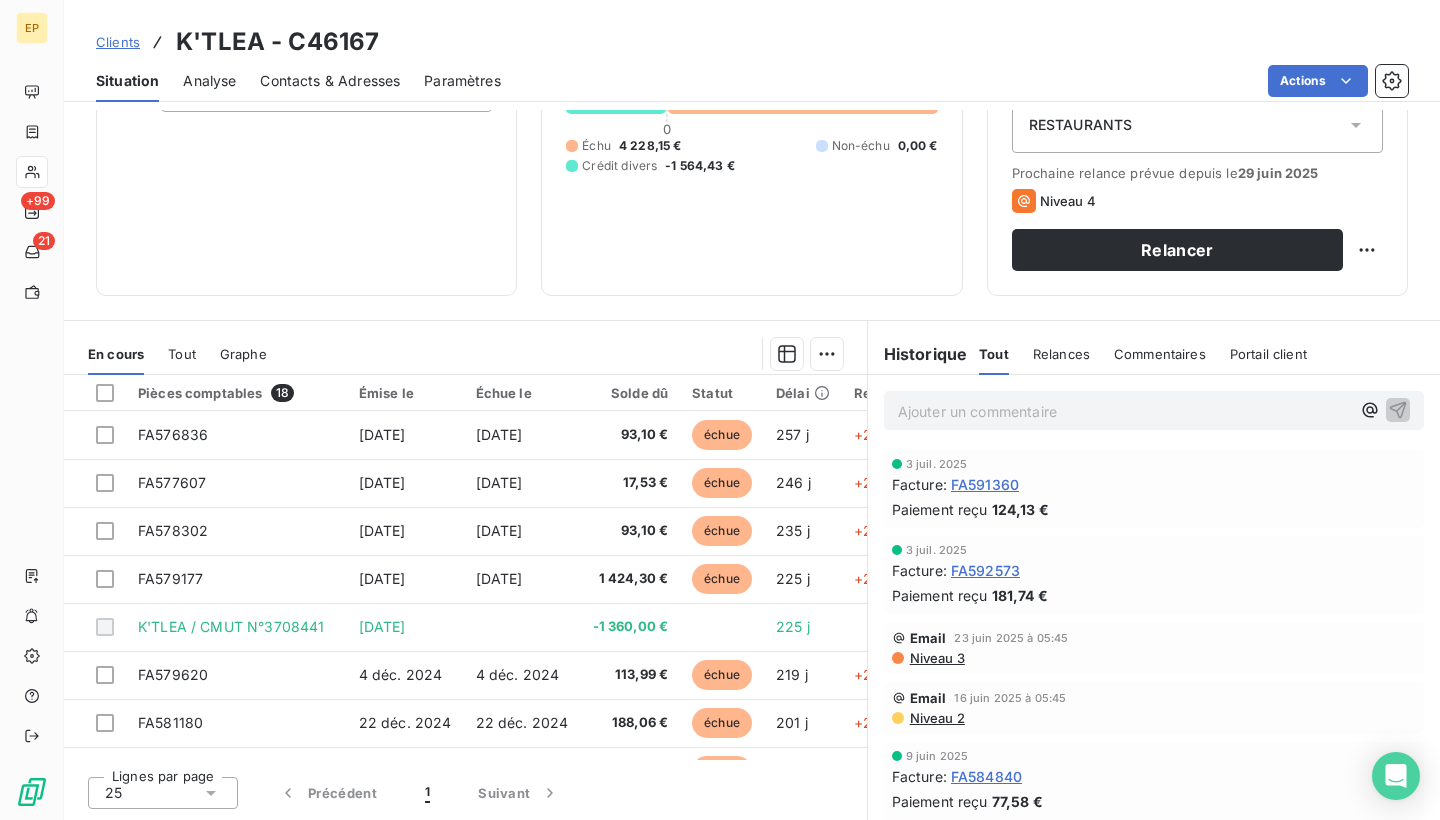 scroll, scrollTop: 236, scrollLeft: 0, axis: vertical 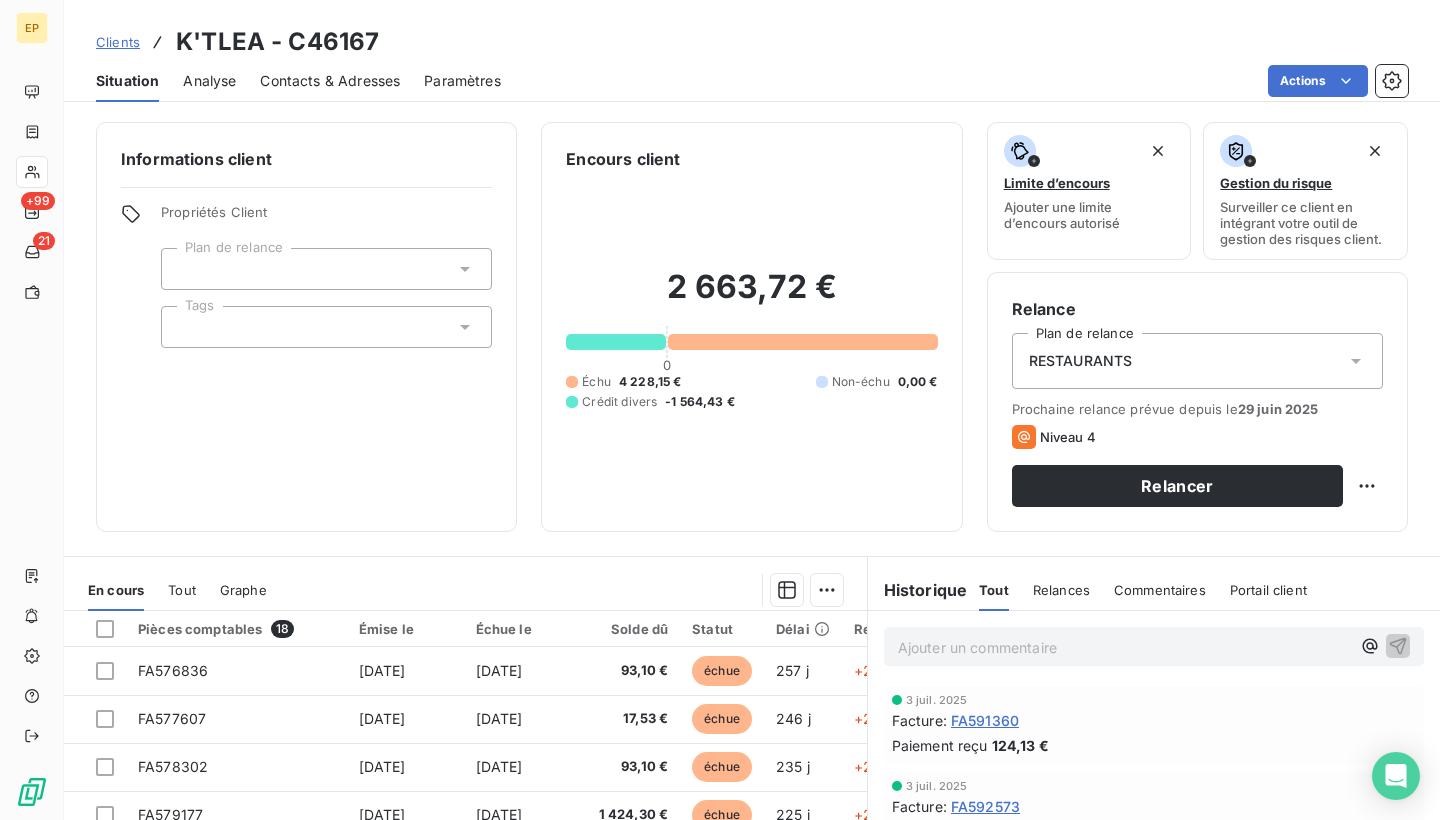 click on "Contacts & Adresses" at bounding box center (330, 81) 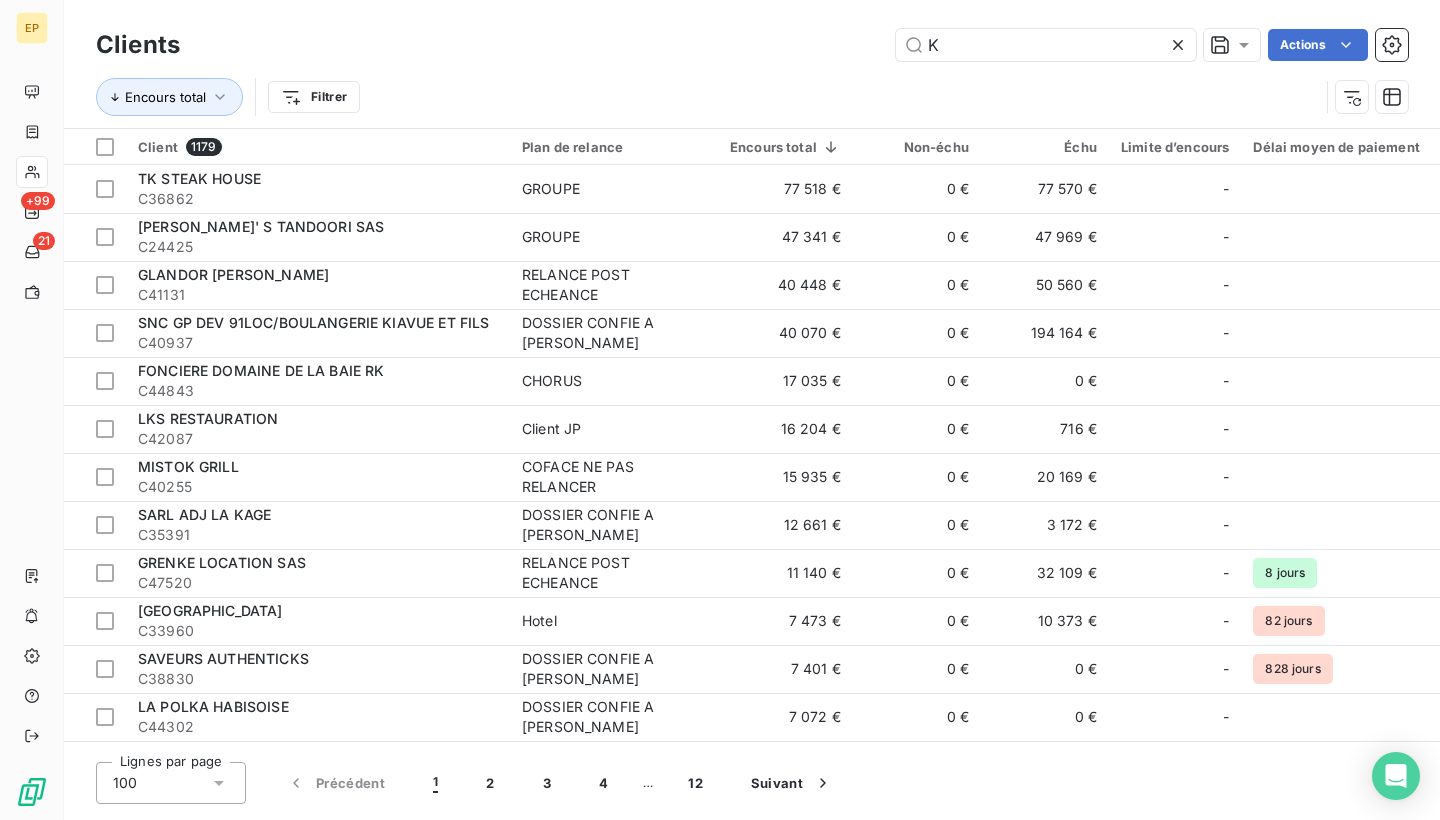 click on "100" at bounding box center (171, 783) 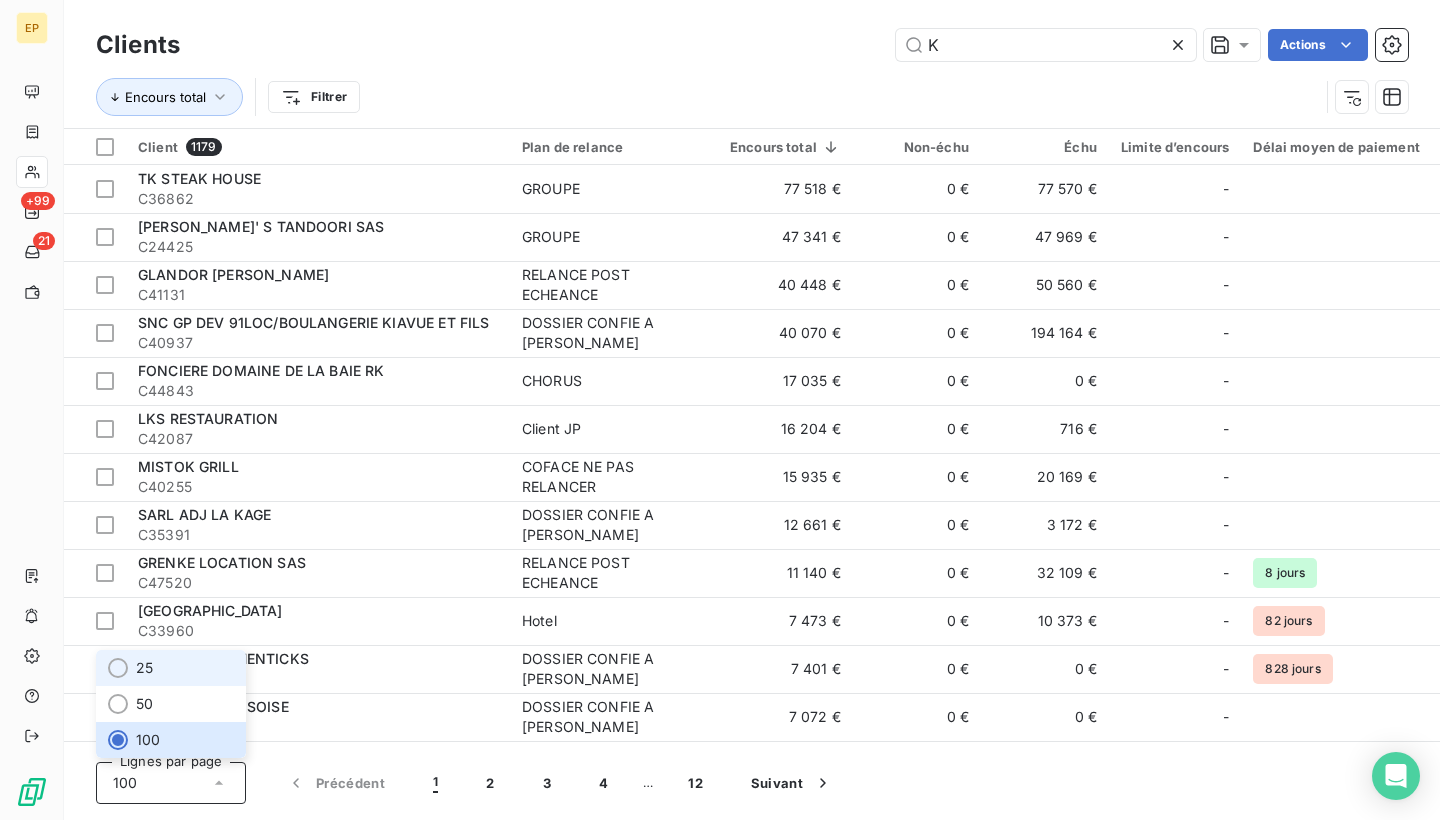 click on "25" at bounding box center (171, 668) 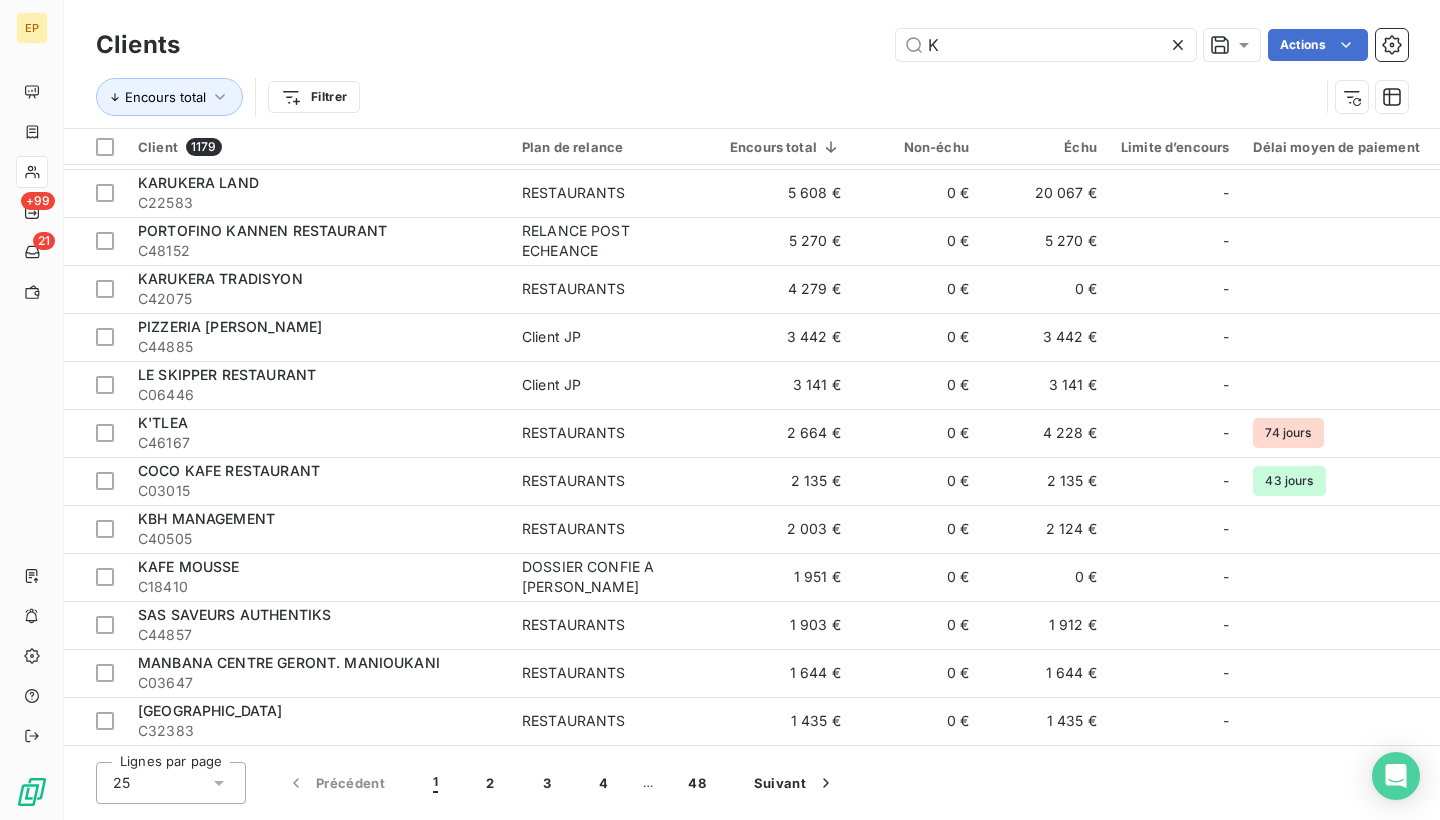 scroll, scrollTop: 659, scrollLeft: 0, axis: vertical 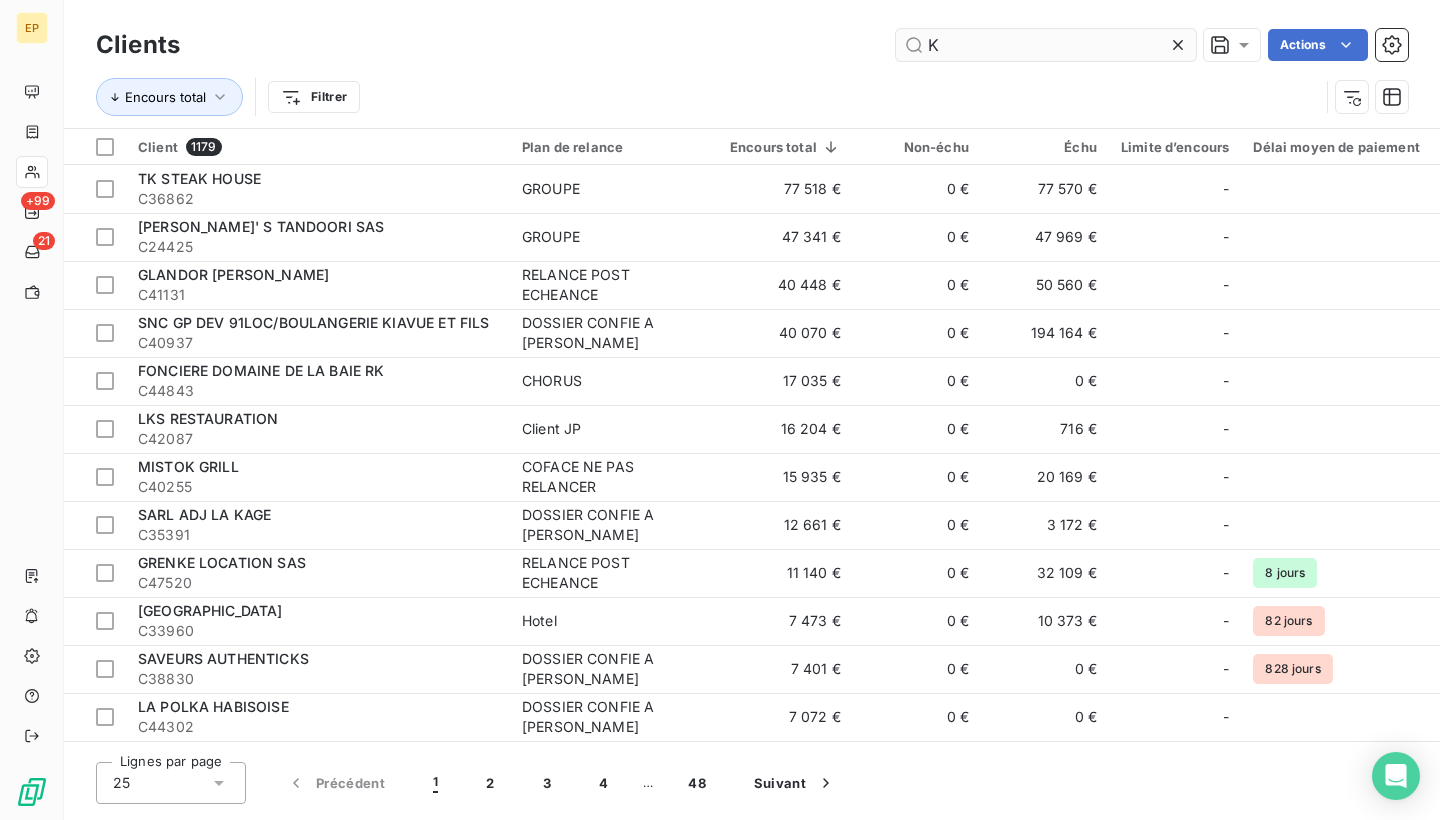 click 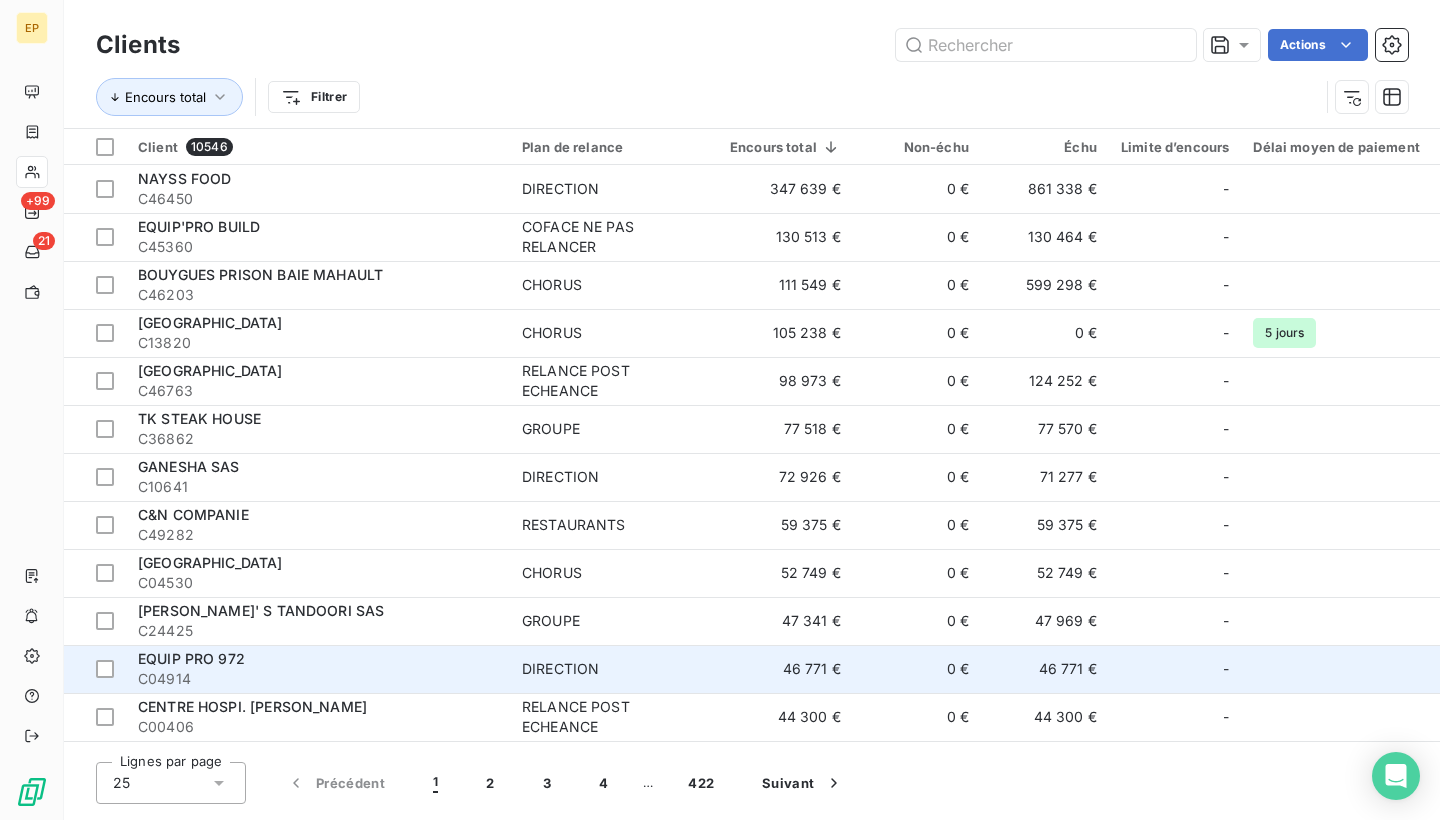 scroll, scrollTop: 0, scrollLeft: -1, axis: horizontal 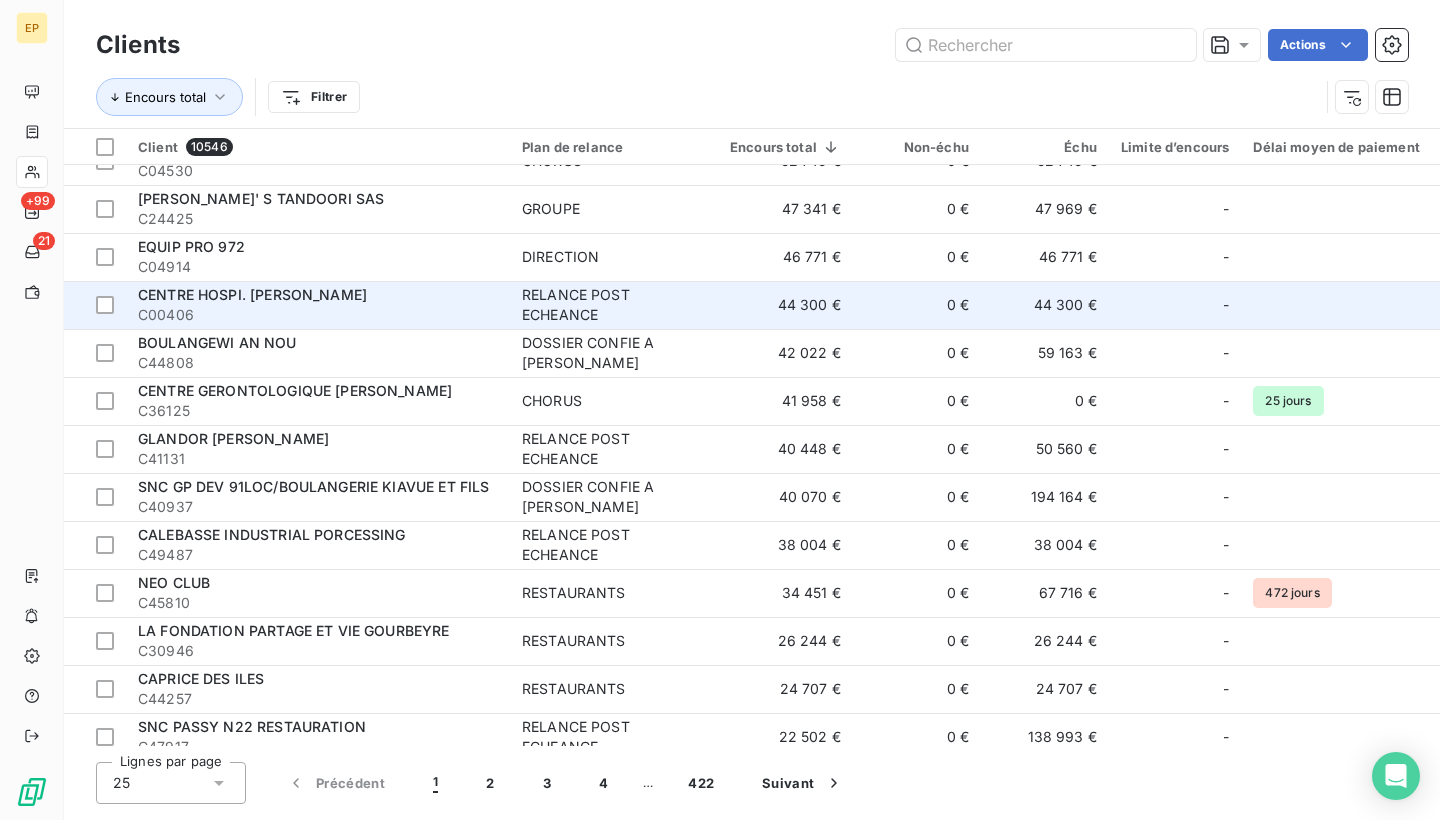 click on "C00406" at bounding box center (318, 315) 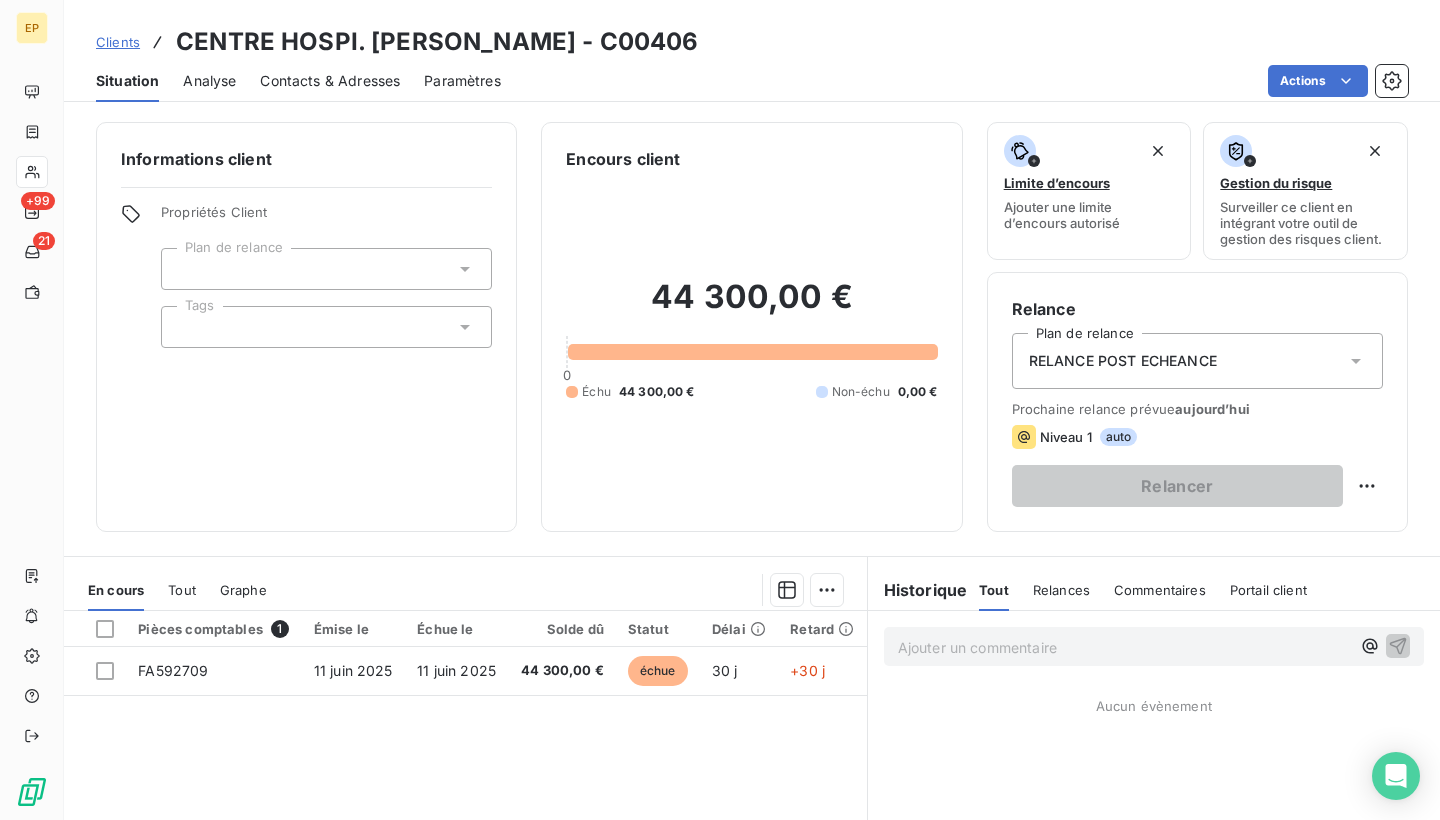 click on "Contacts & Adresses" at bounding box center [330, 81] 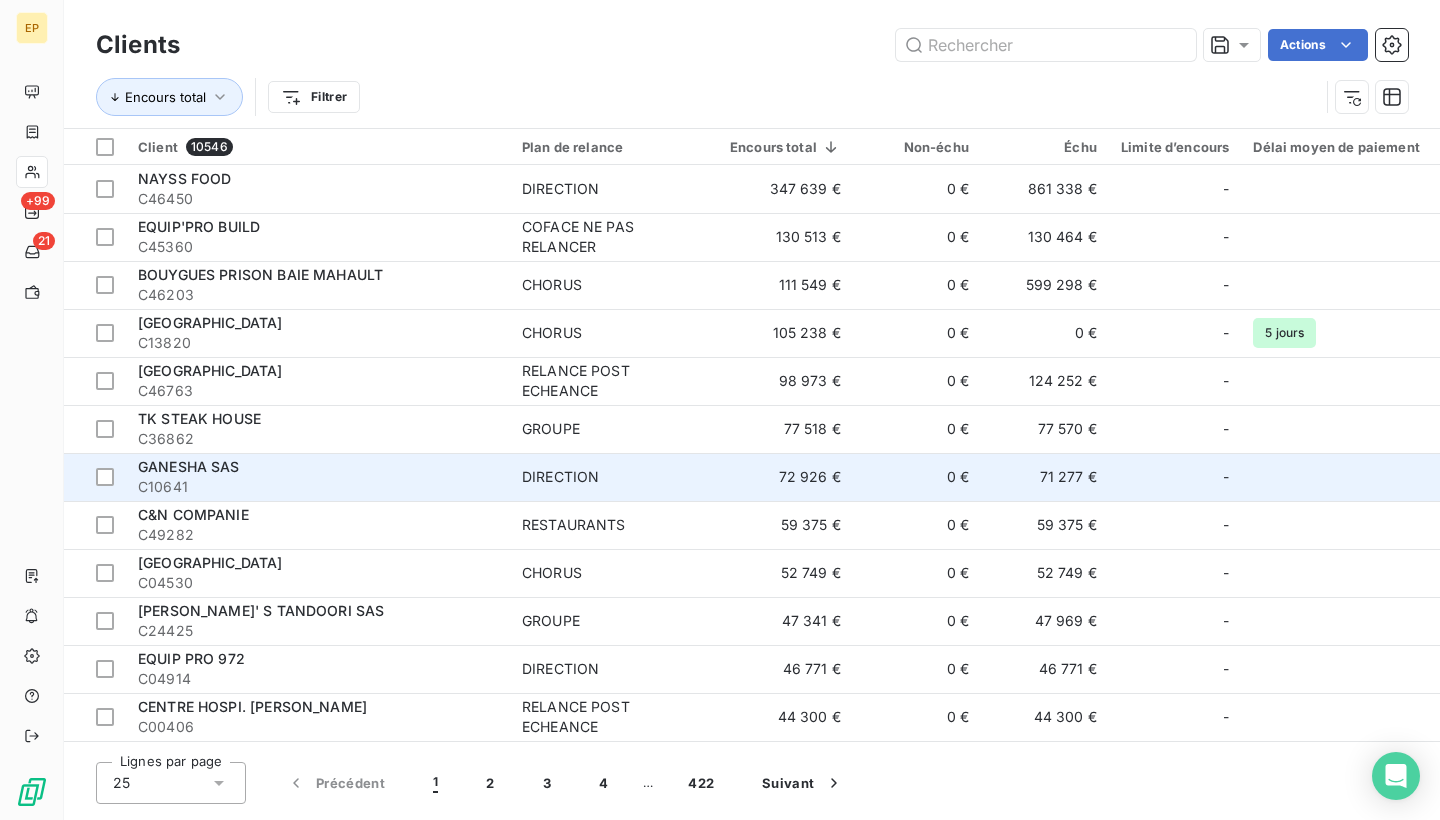 scroll, scrollTop: 75, scrollLeft: 0, axis: vertical 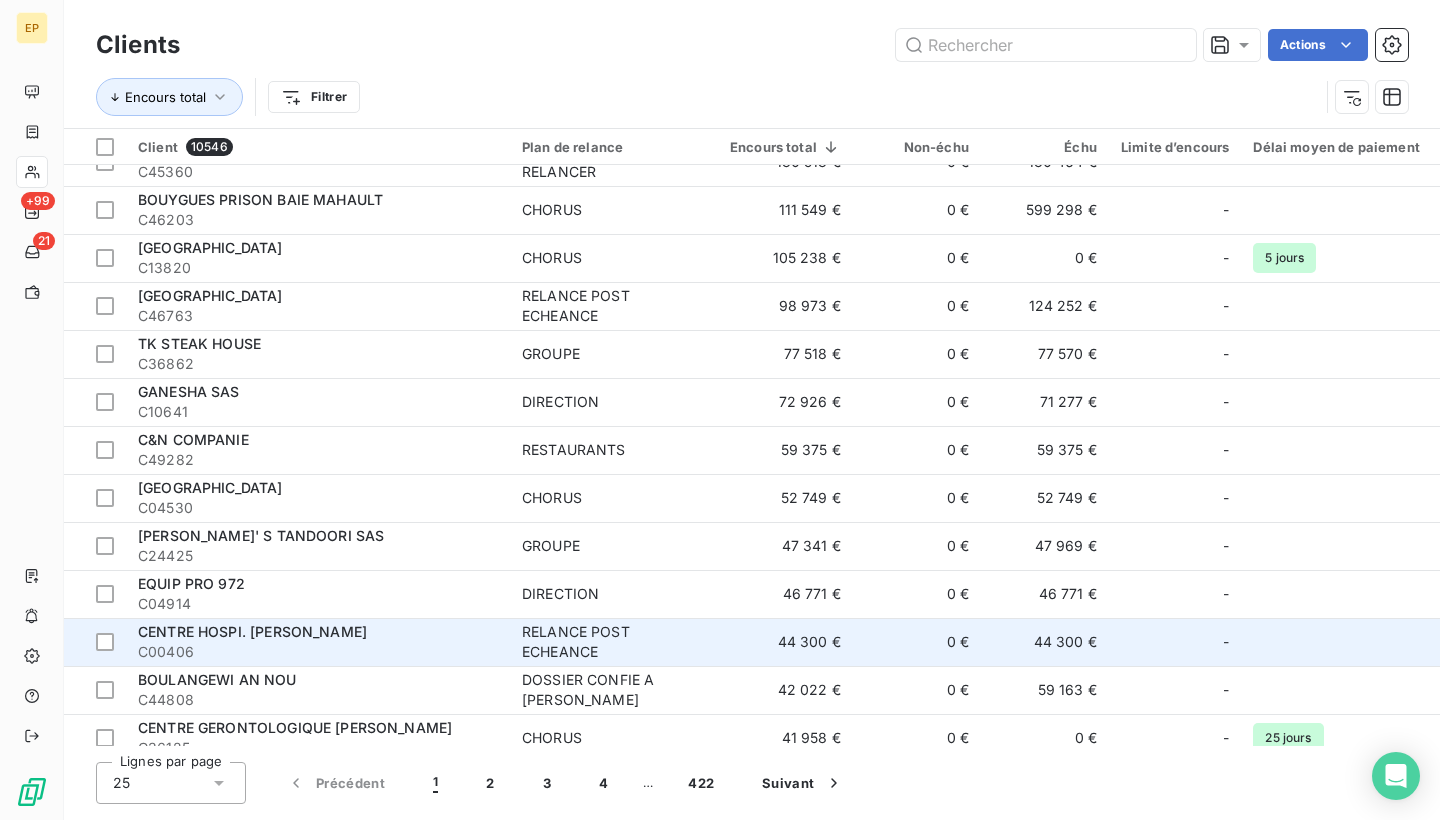 click on "C00406" at bounding box center [318, 652] 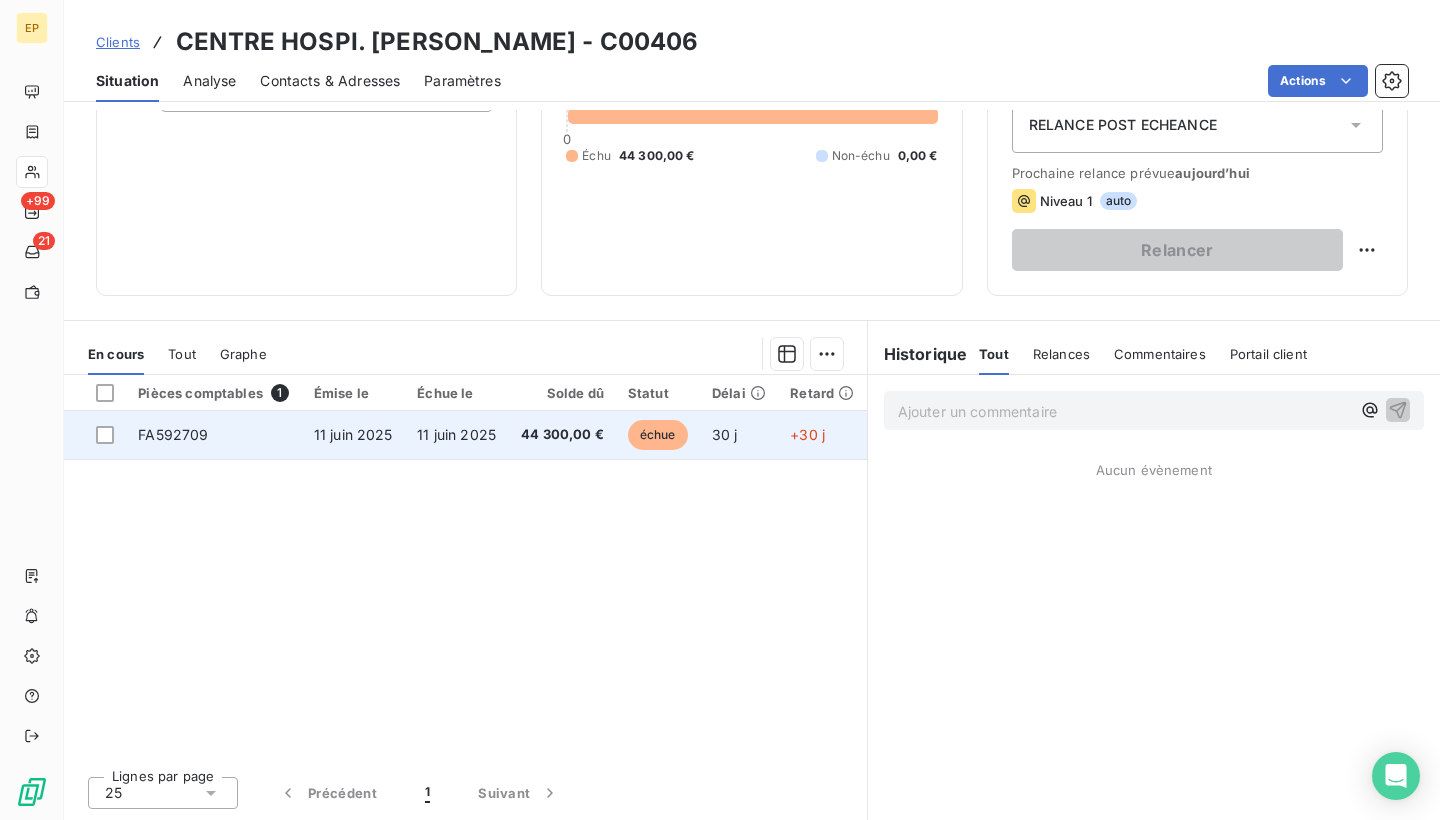 scroll, scrollTop: 236, scrollLeft: 0, axis: vertical 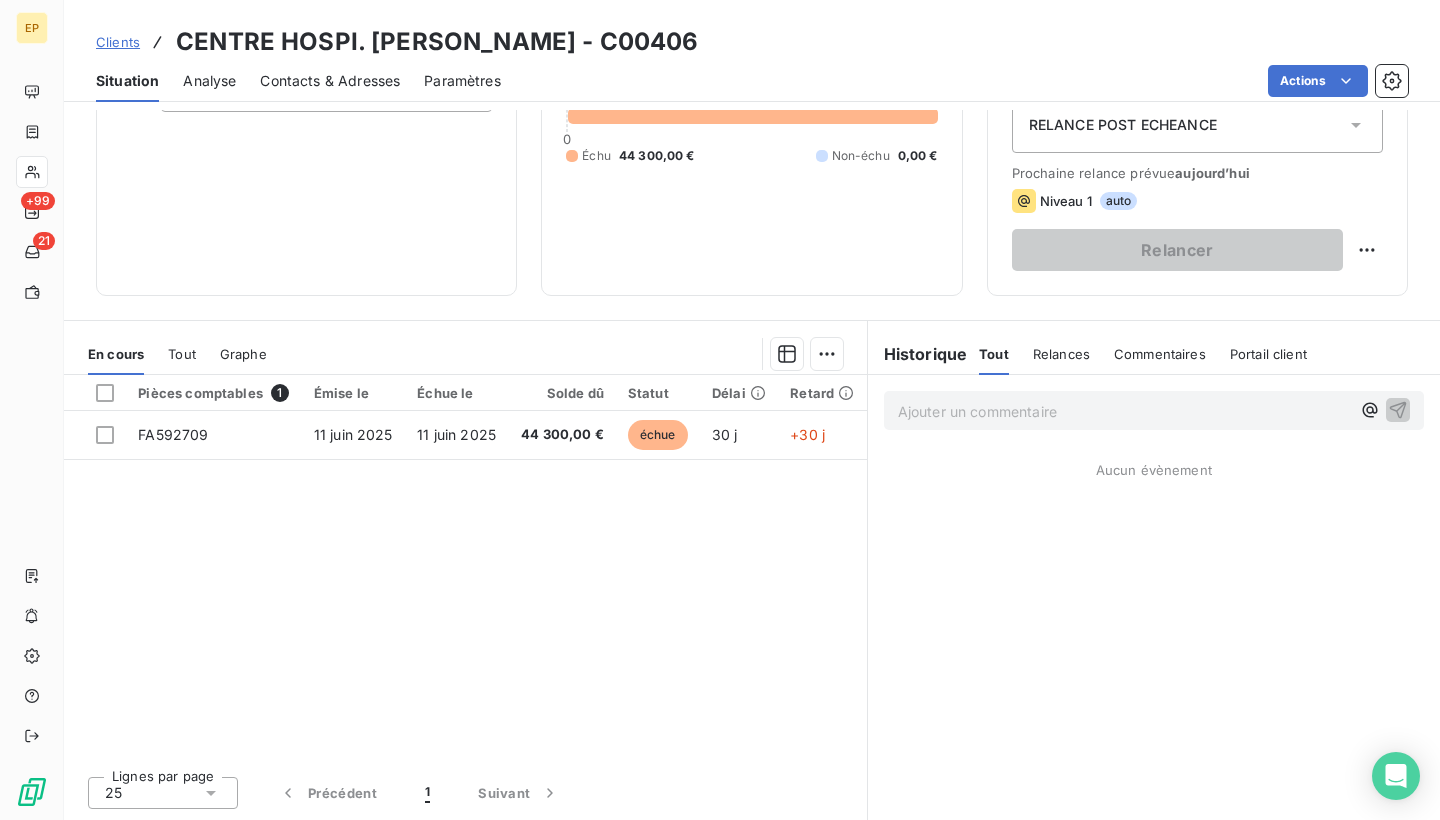 click on "Pièces comptables 1 Émise le Échue le Solde dû Statut Délai   Retard   FA592709 11 juin 2025 11 juin 2025 44 300,00 € échue 30 j +30 j" at bounding box center (465, 567) 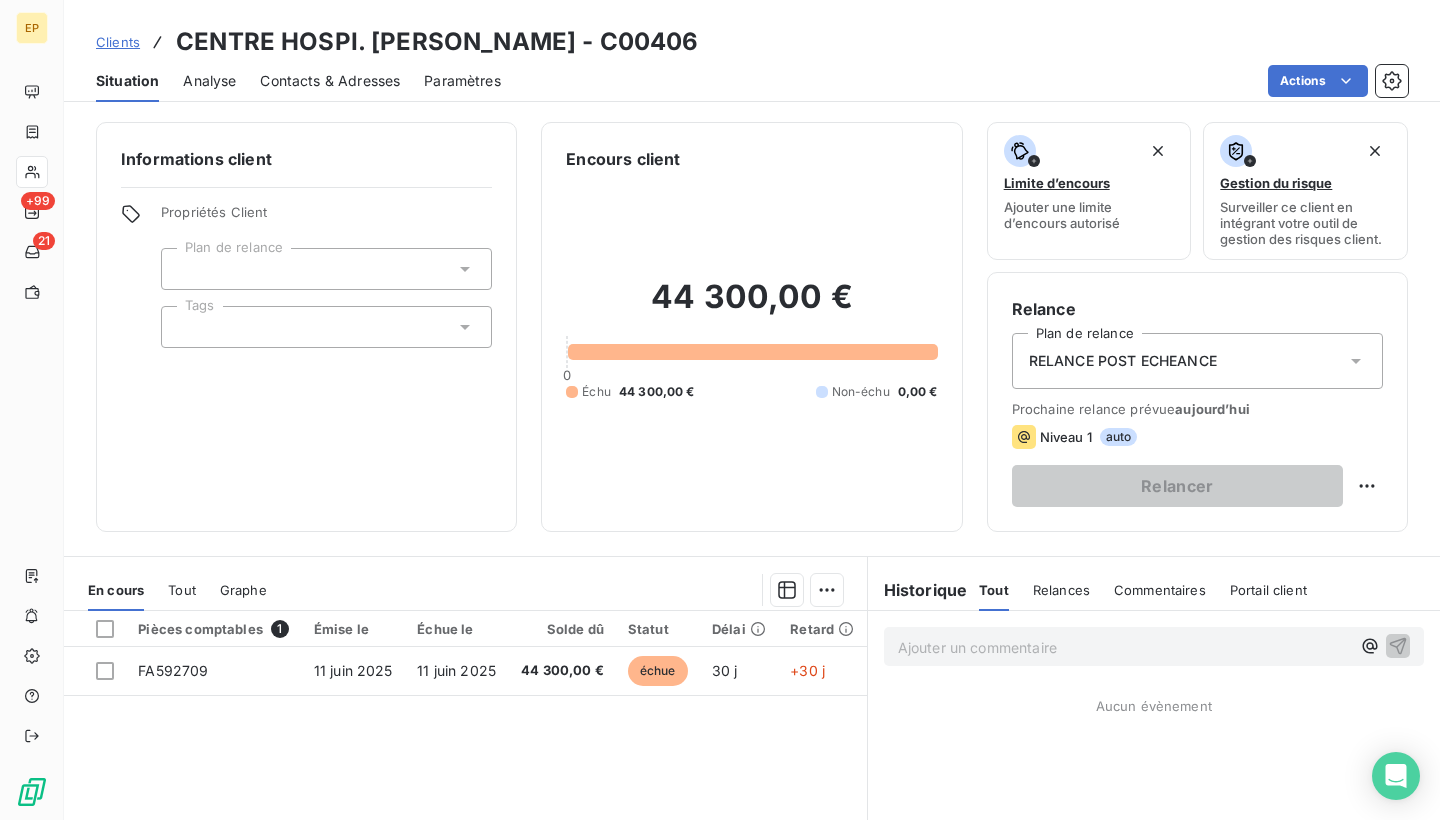 scroll, scrollTop: 0, scrollLeft: 0, axis: both 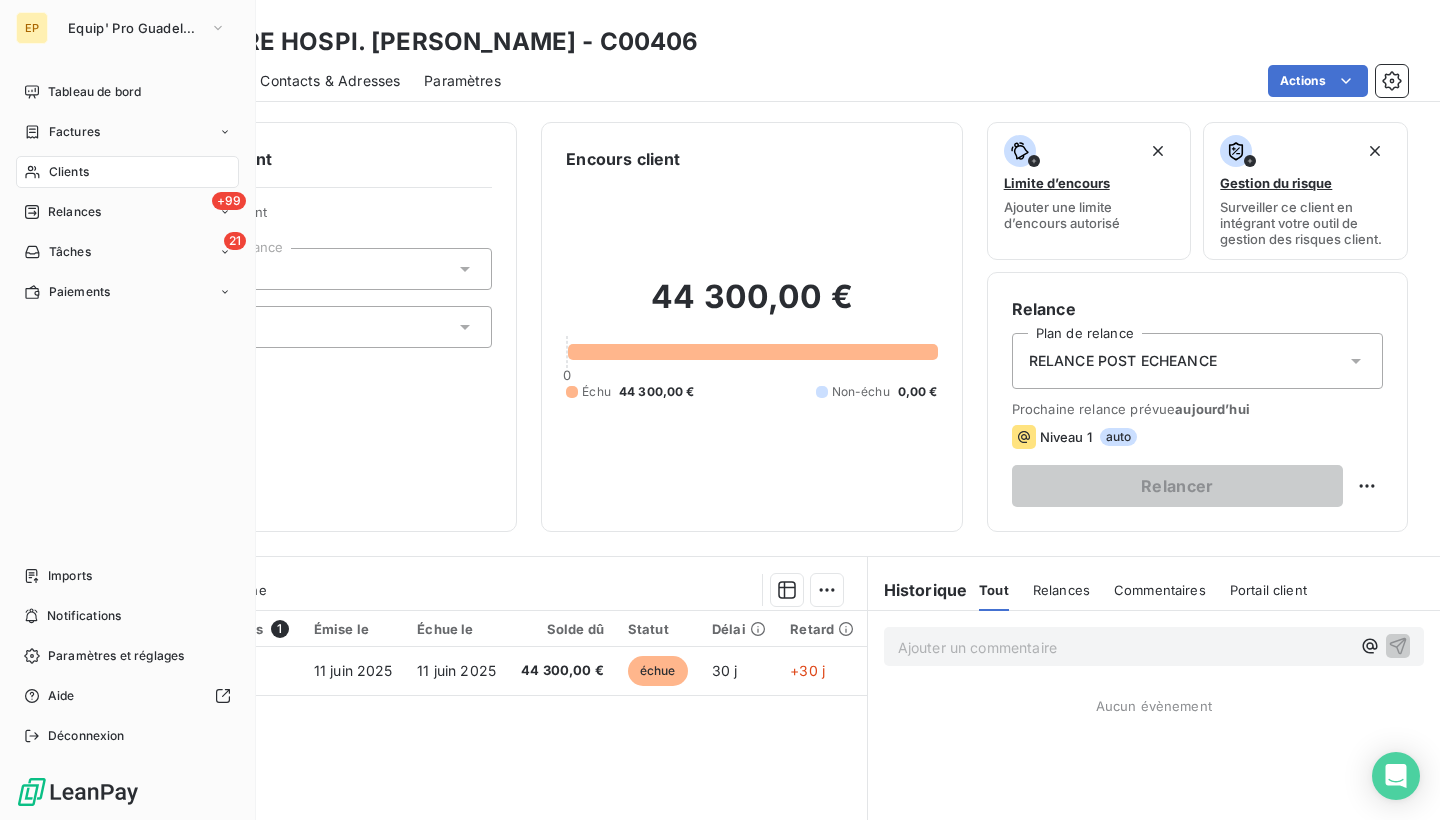 click on "Clients" at bounding box center (127, 172) 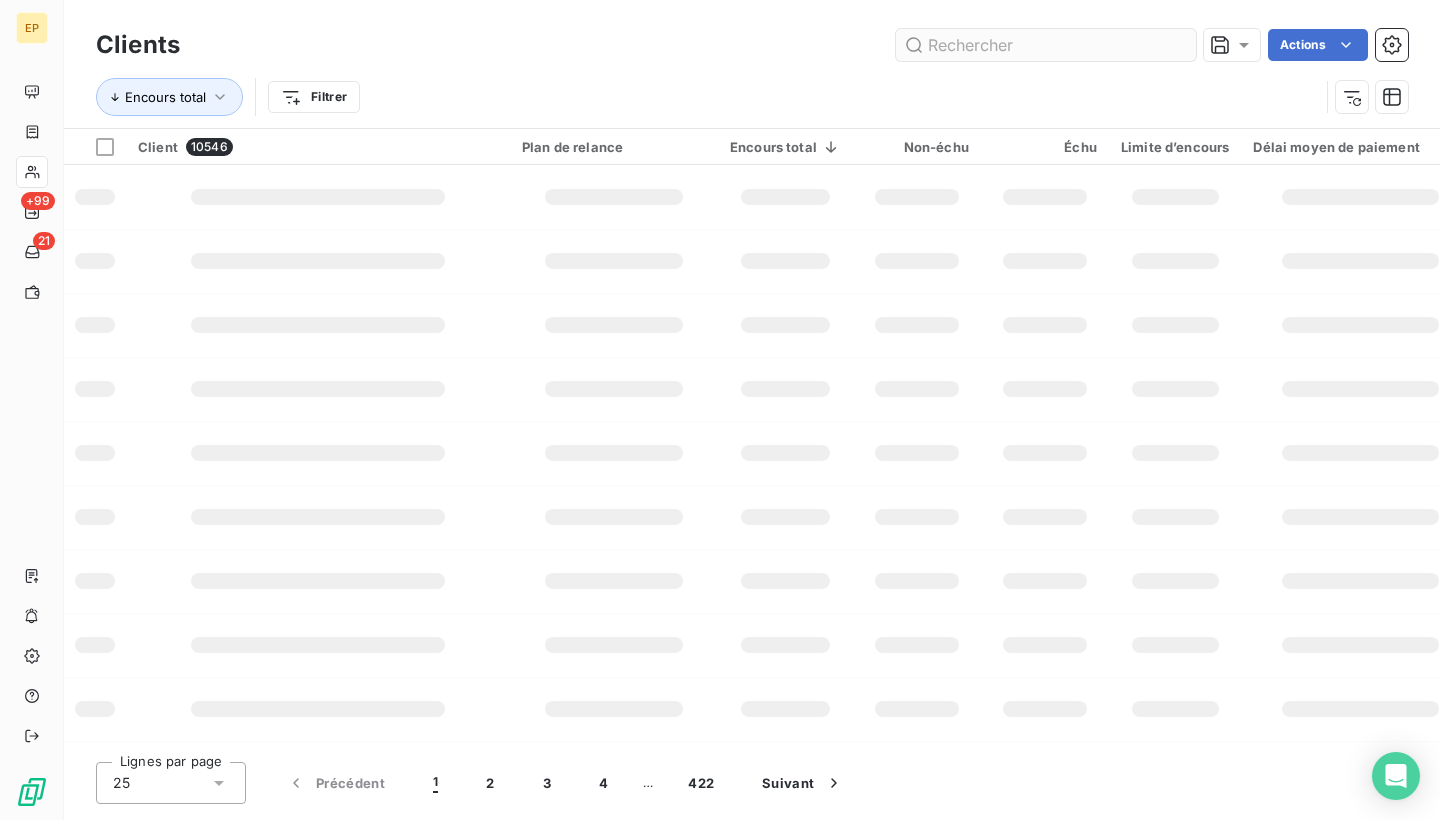 click at bounding box center (1046, 45) 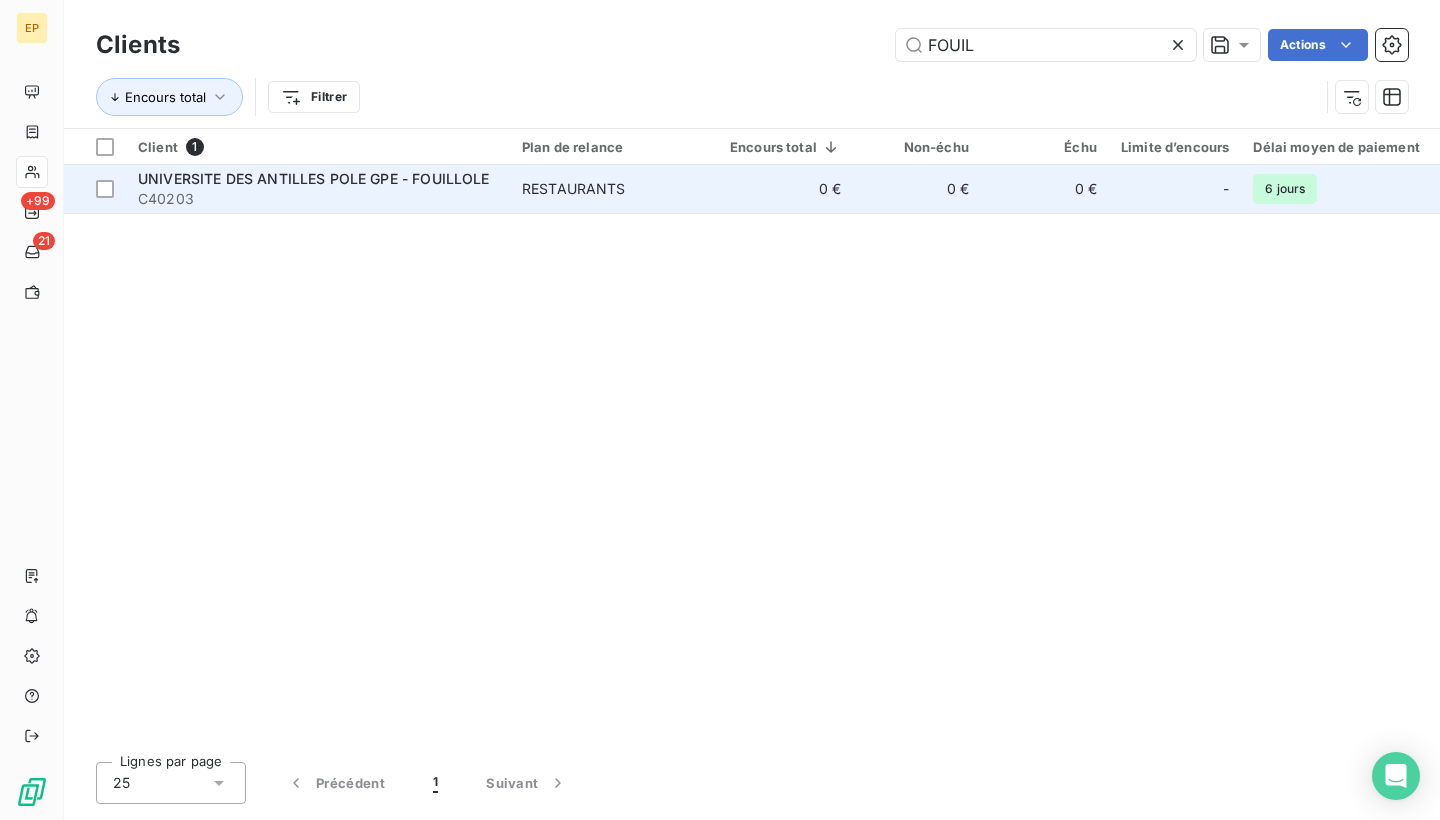 type on "FOUIL" 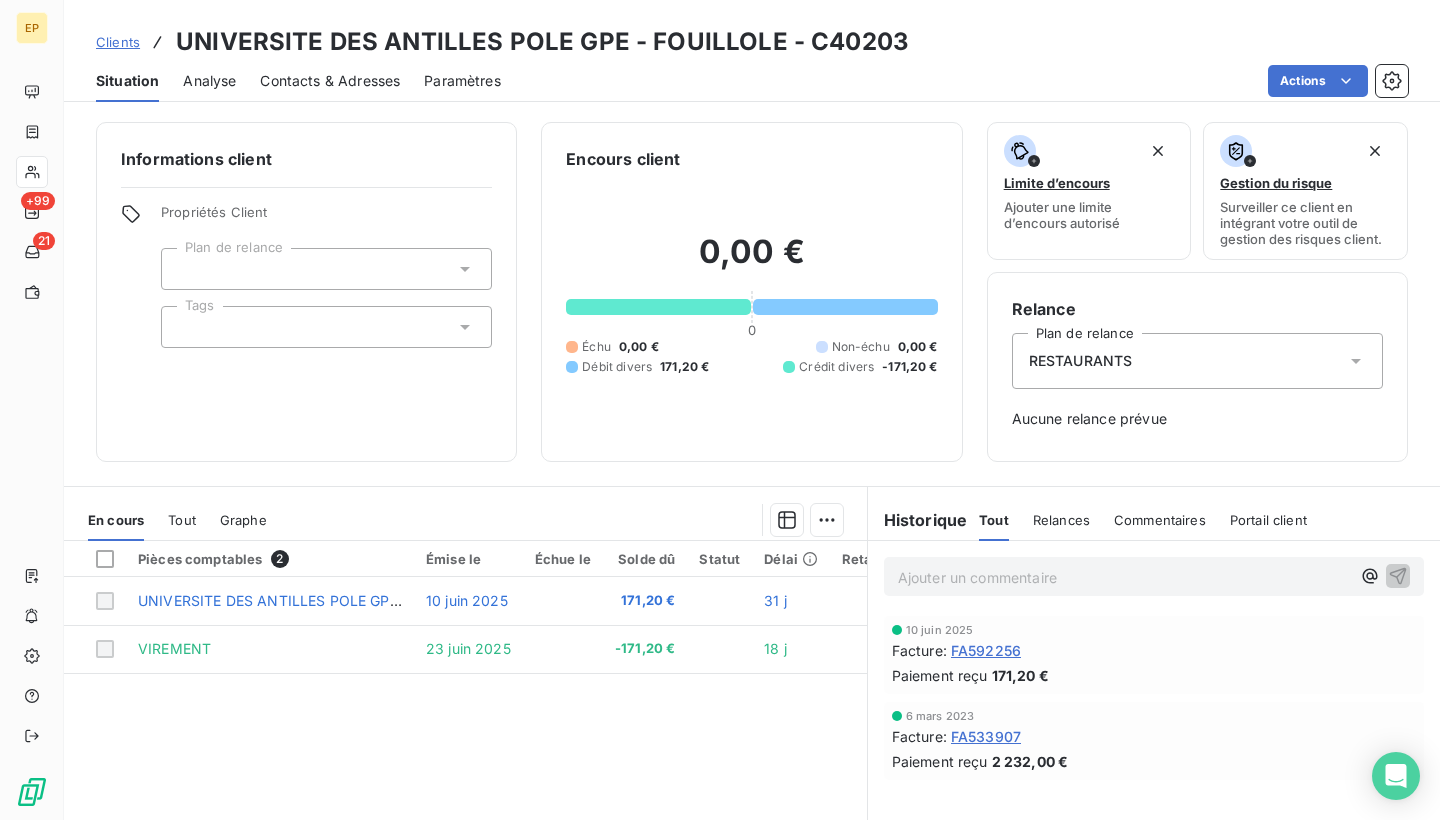 scroll, scrollTop: 0, scrollLeft: 0, axis: both 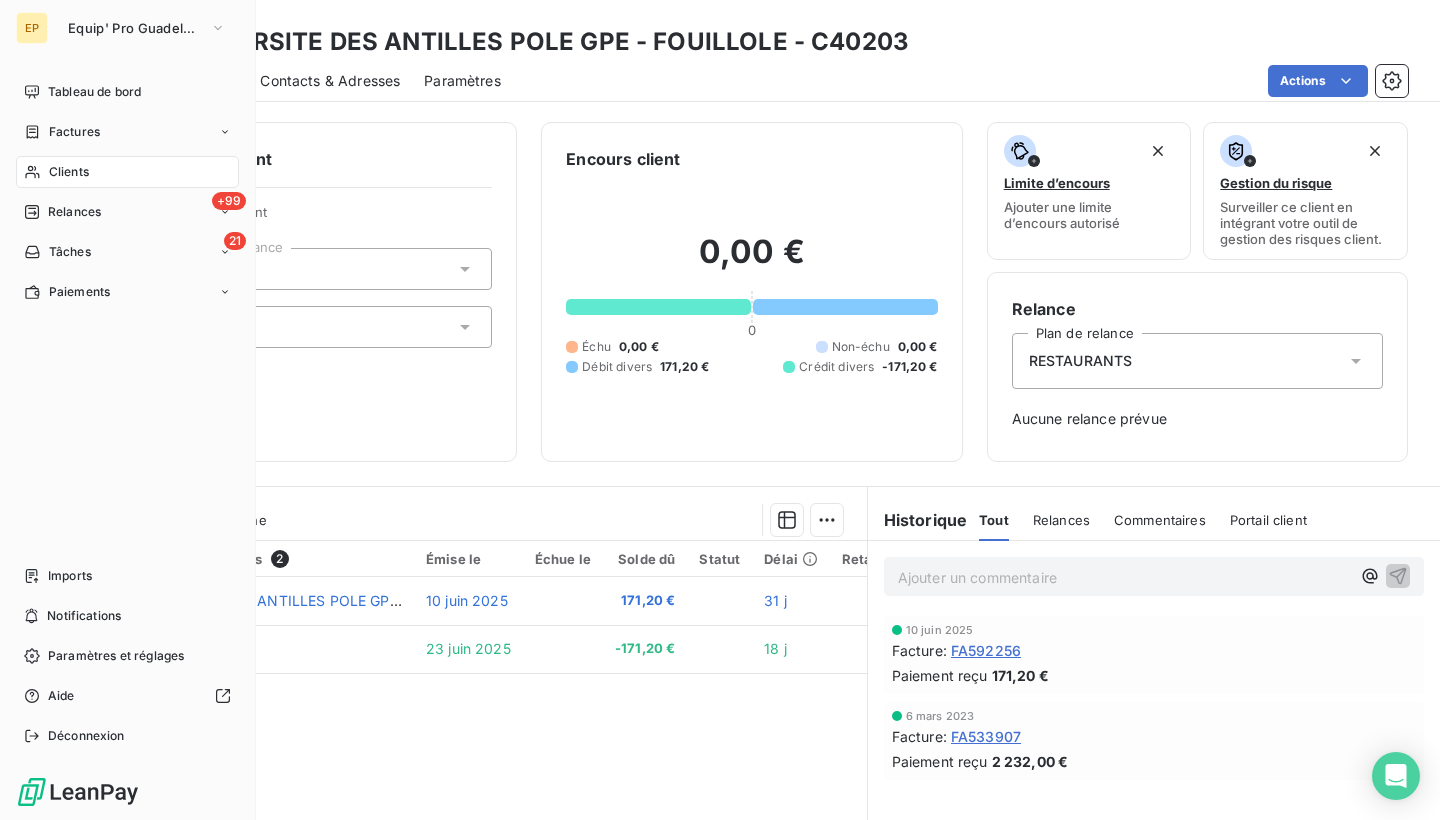 click 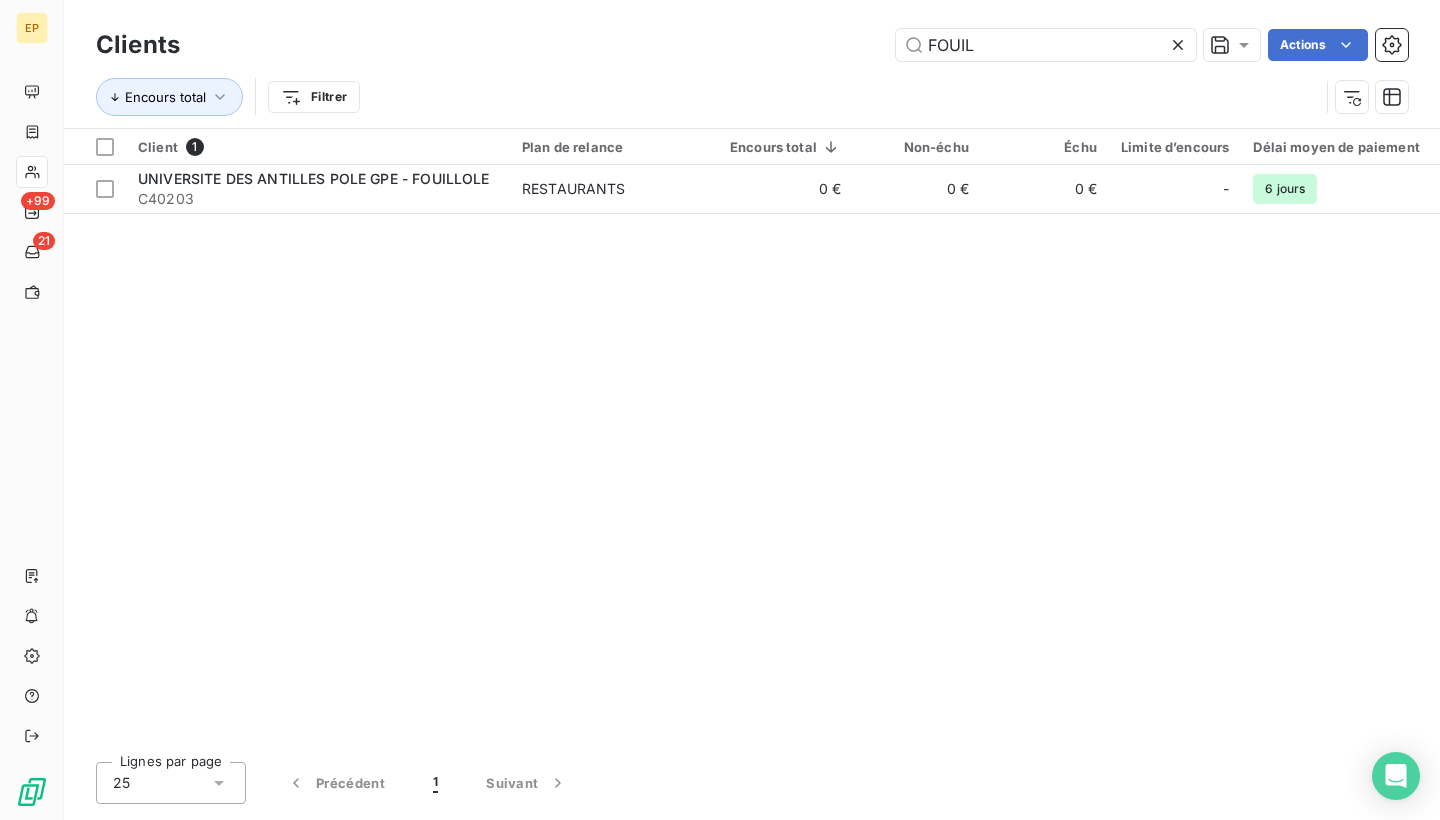 click 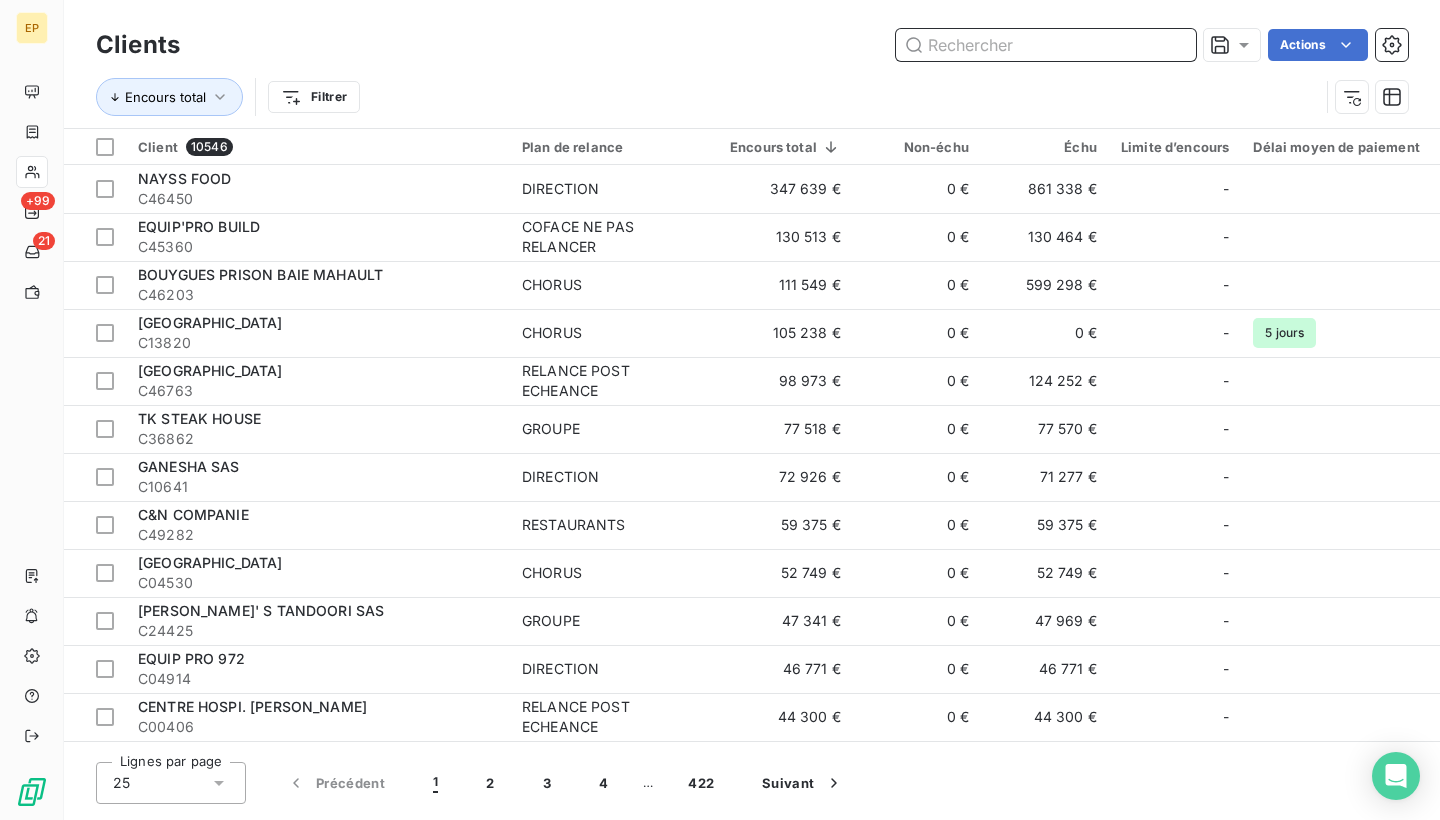 click at bounding box center (1046, 45) 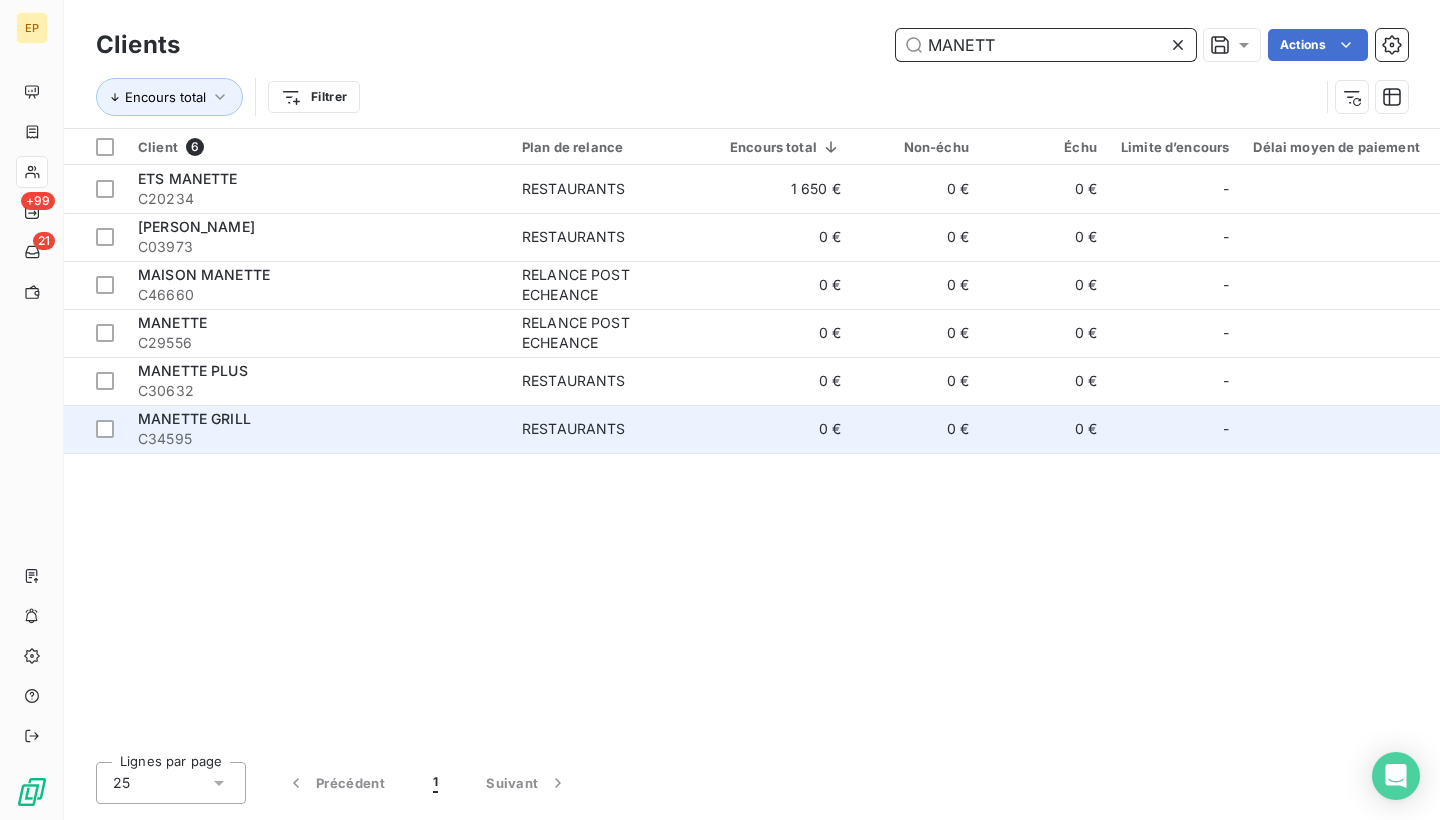 type on "MANETT" 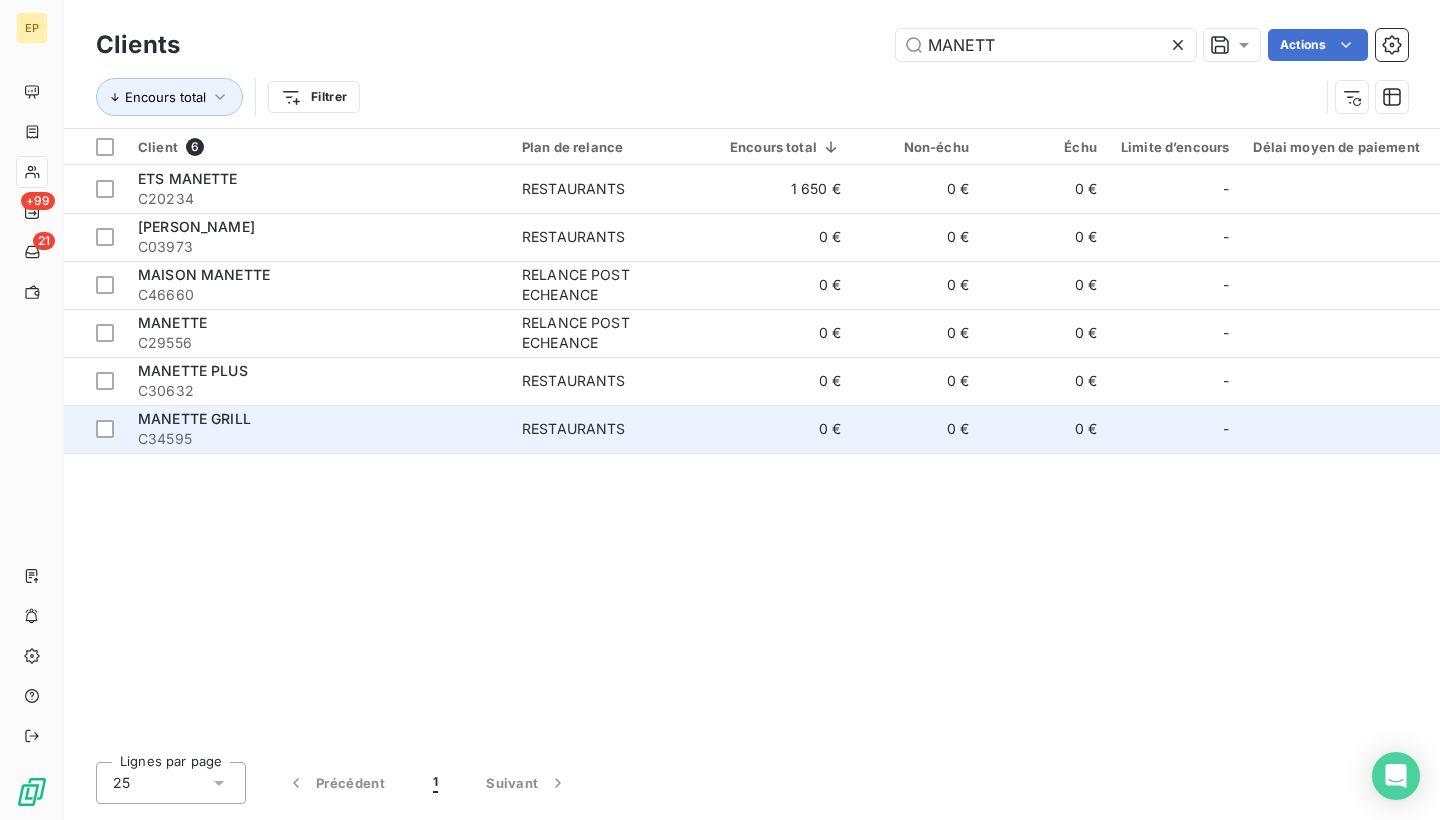 click on "MANETTE GRILL" at bounding box center [318, 419] 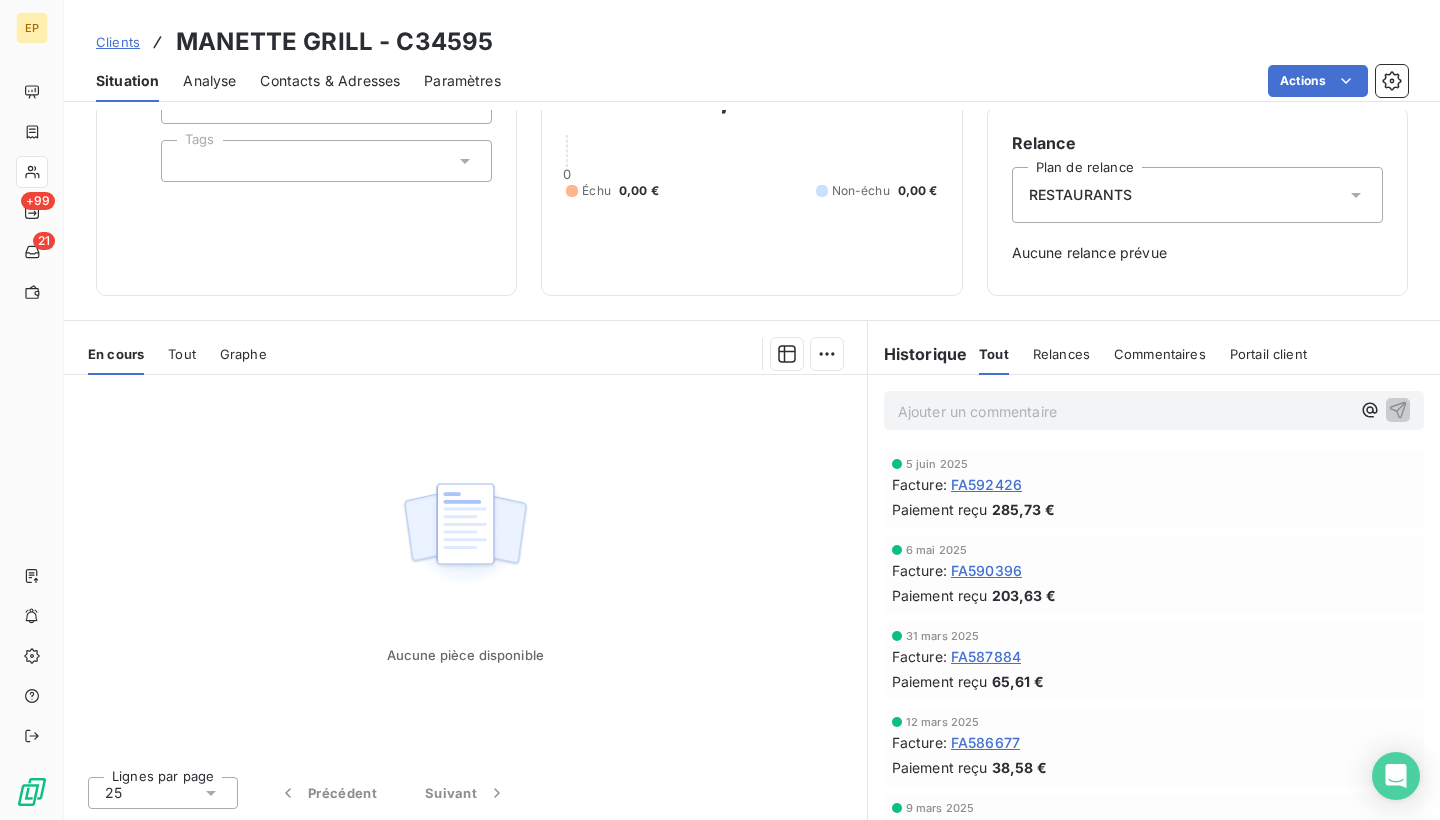 scroll, scrollTop: 166, scrollLeft: 0, axis: vertical 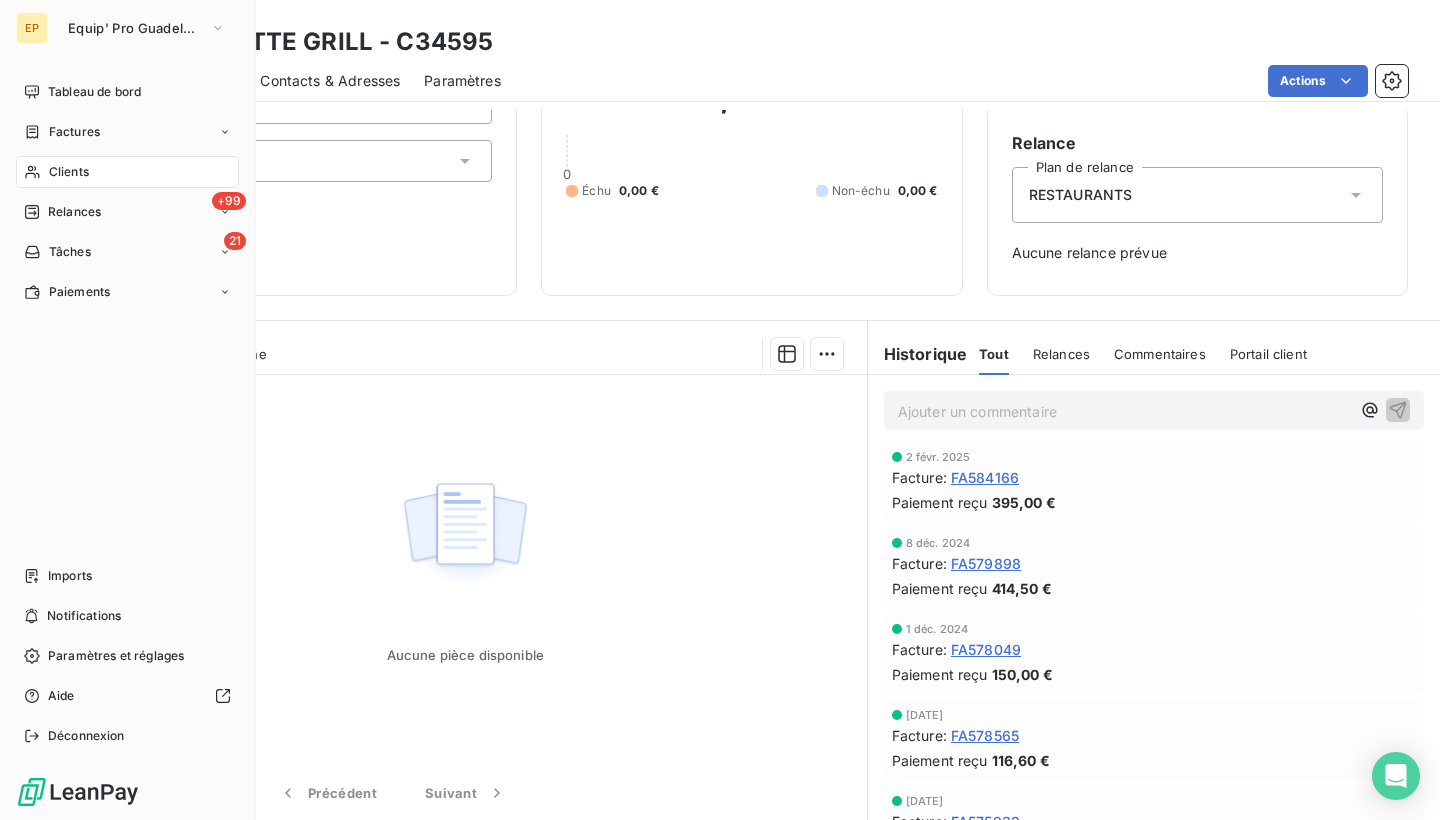 click on "EP Equip' Pro Guadeloupe" at bounding box center [127, 28] 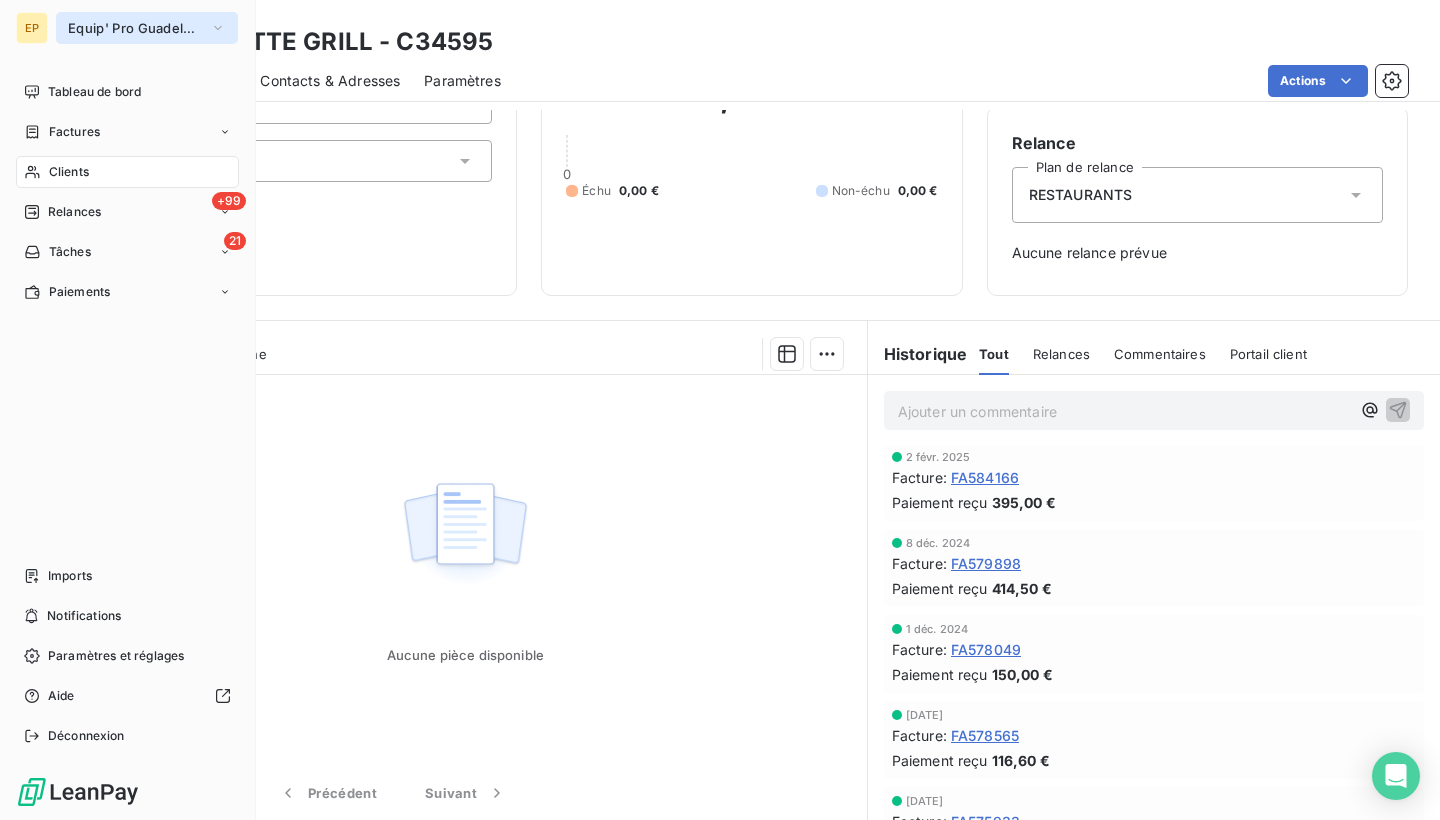 click on "Equip' Pro Guadeloupe" at bounding box center (135, 28) 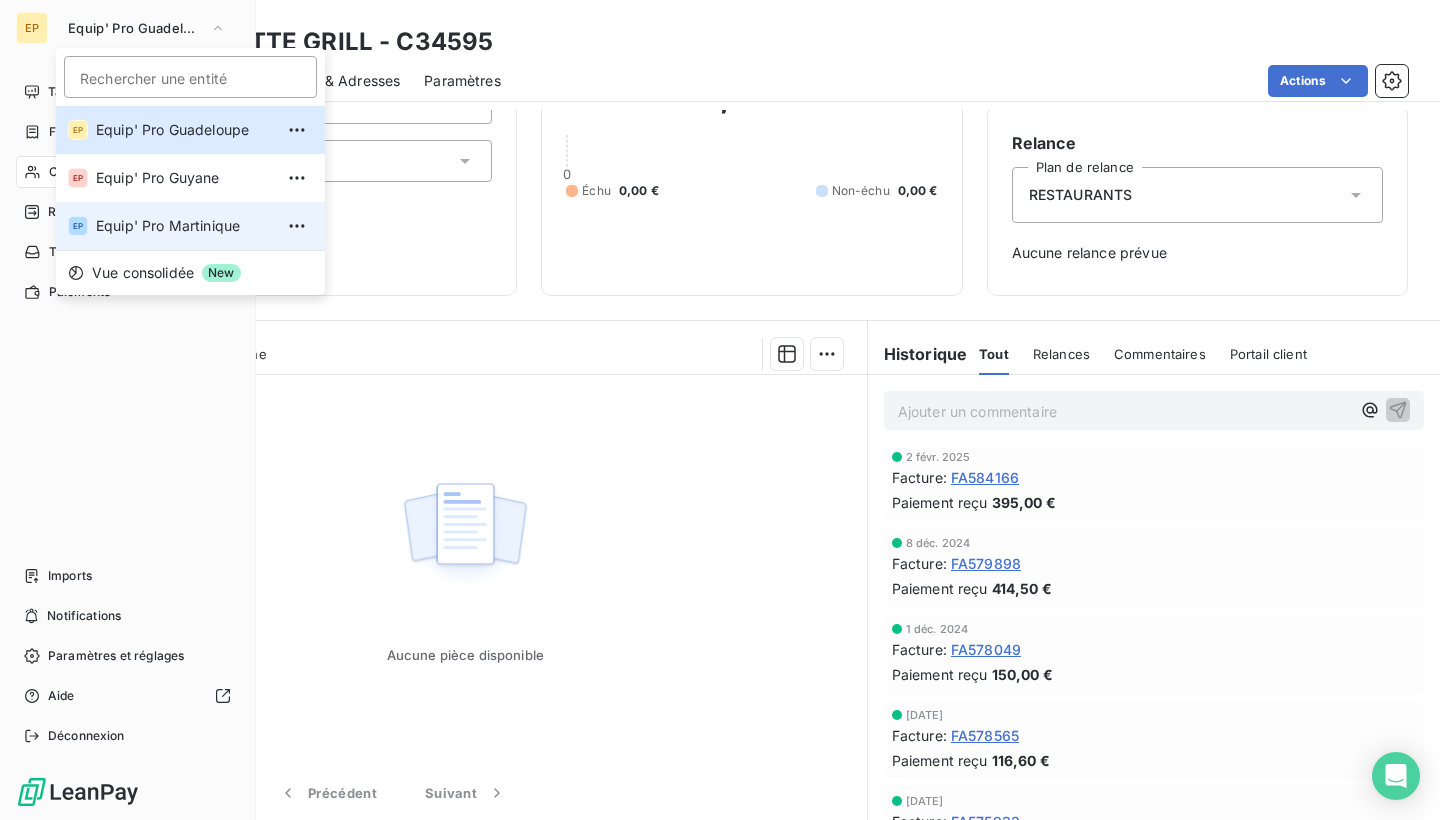 click on "Equip' Pro Martinique" at bounding box center [184, 226] 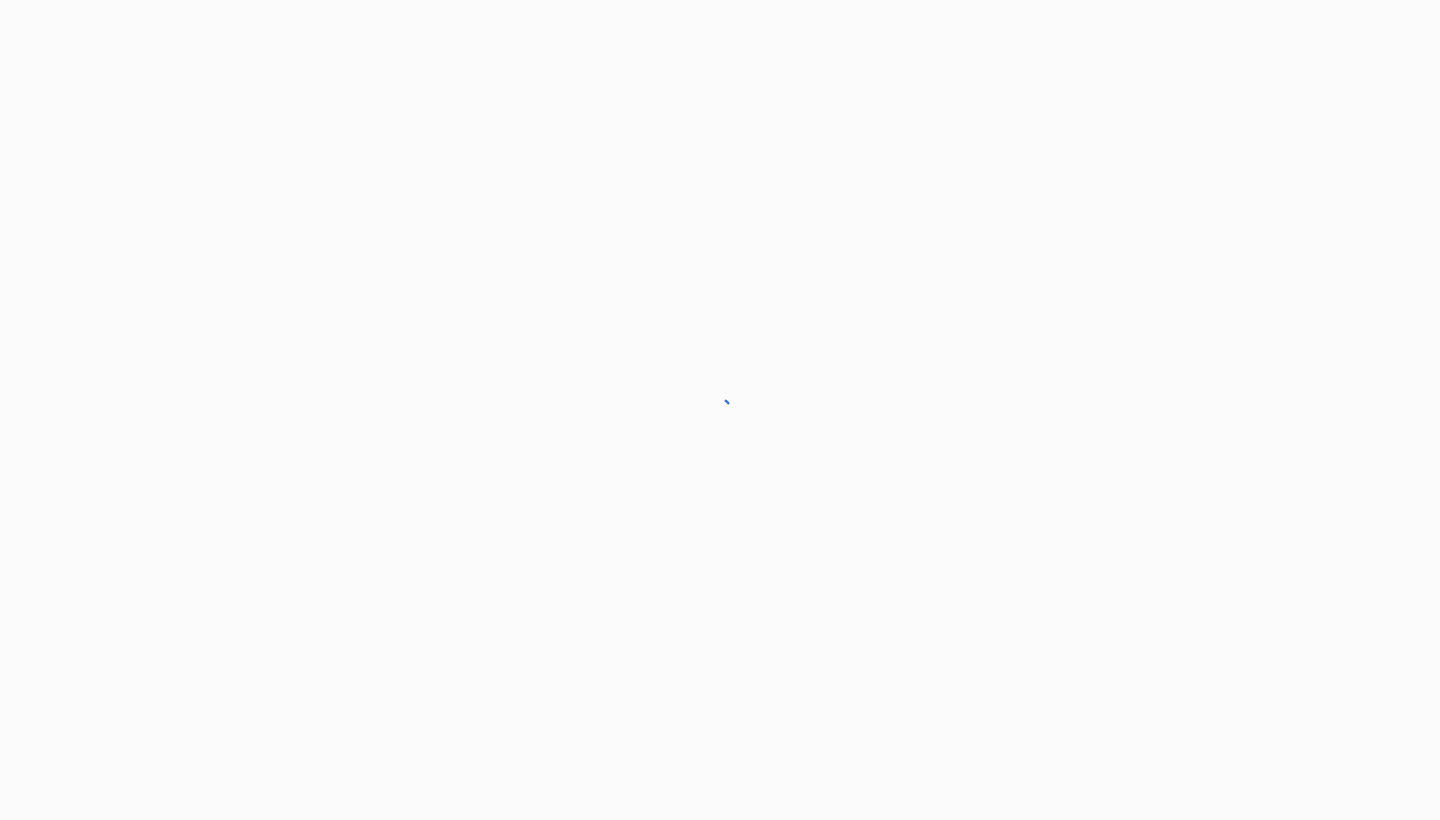 scroll, scrollTop: 0, scrollLeft: 0, axis: both 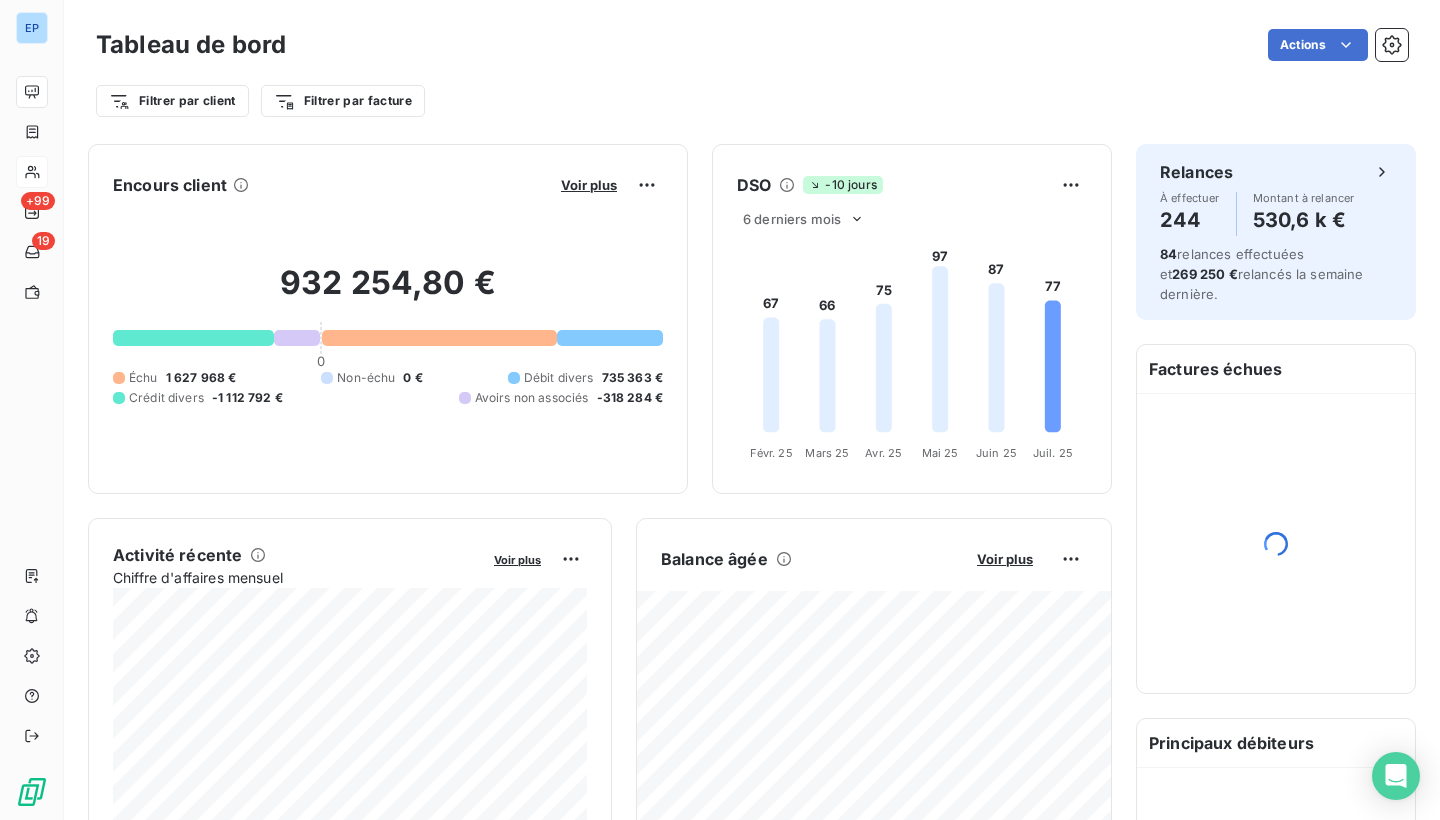 click 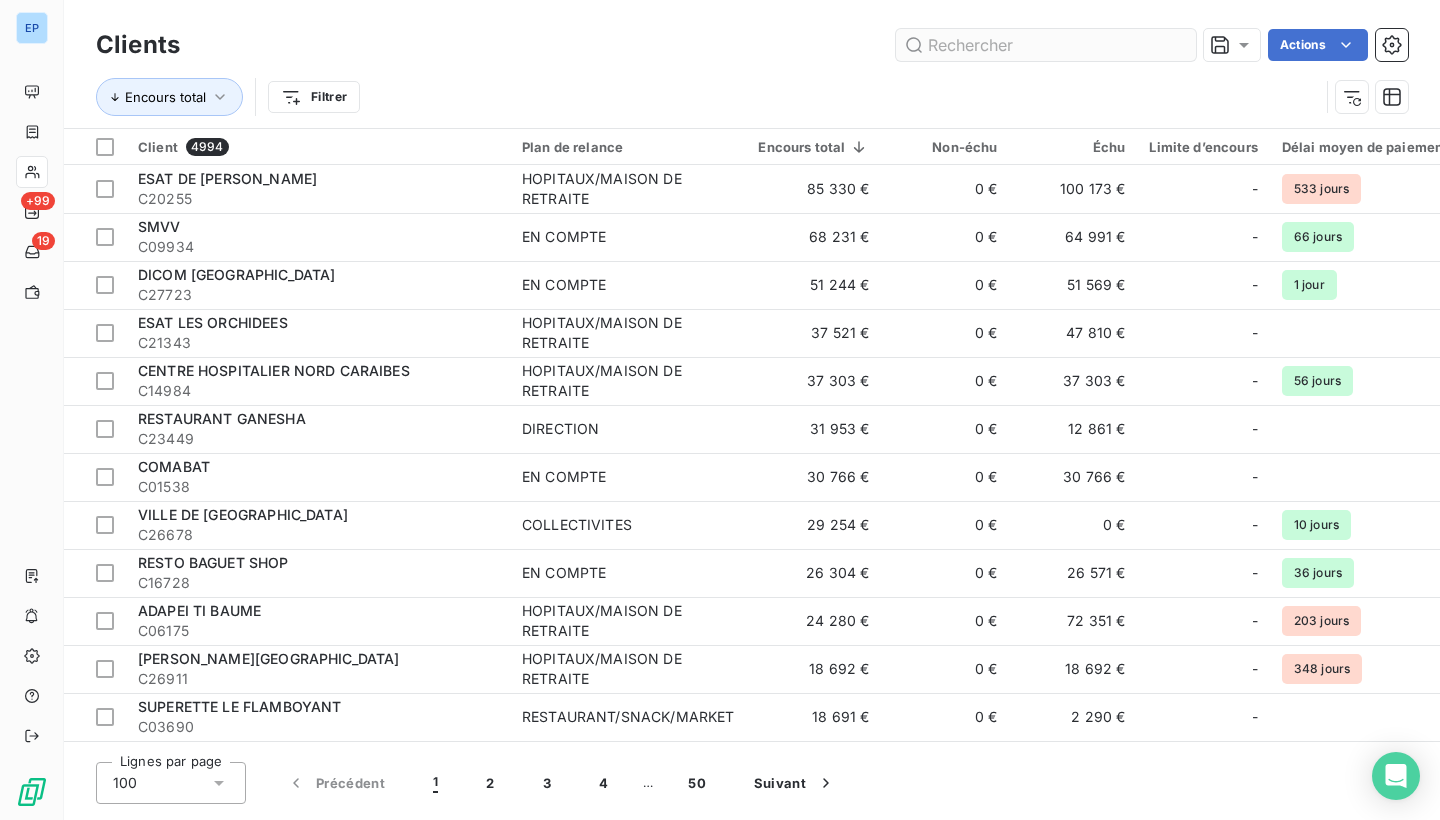 click at bounding box center (1046, 45) 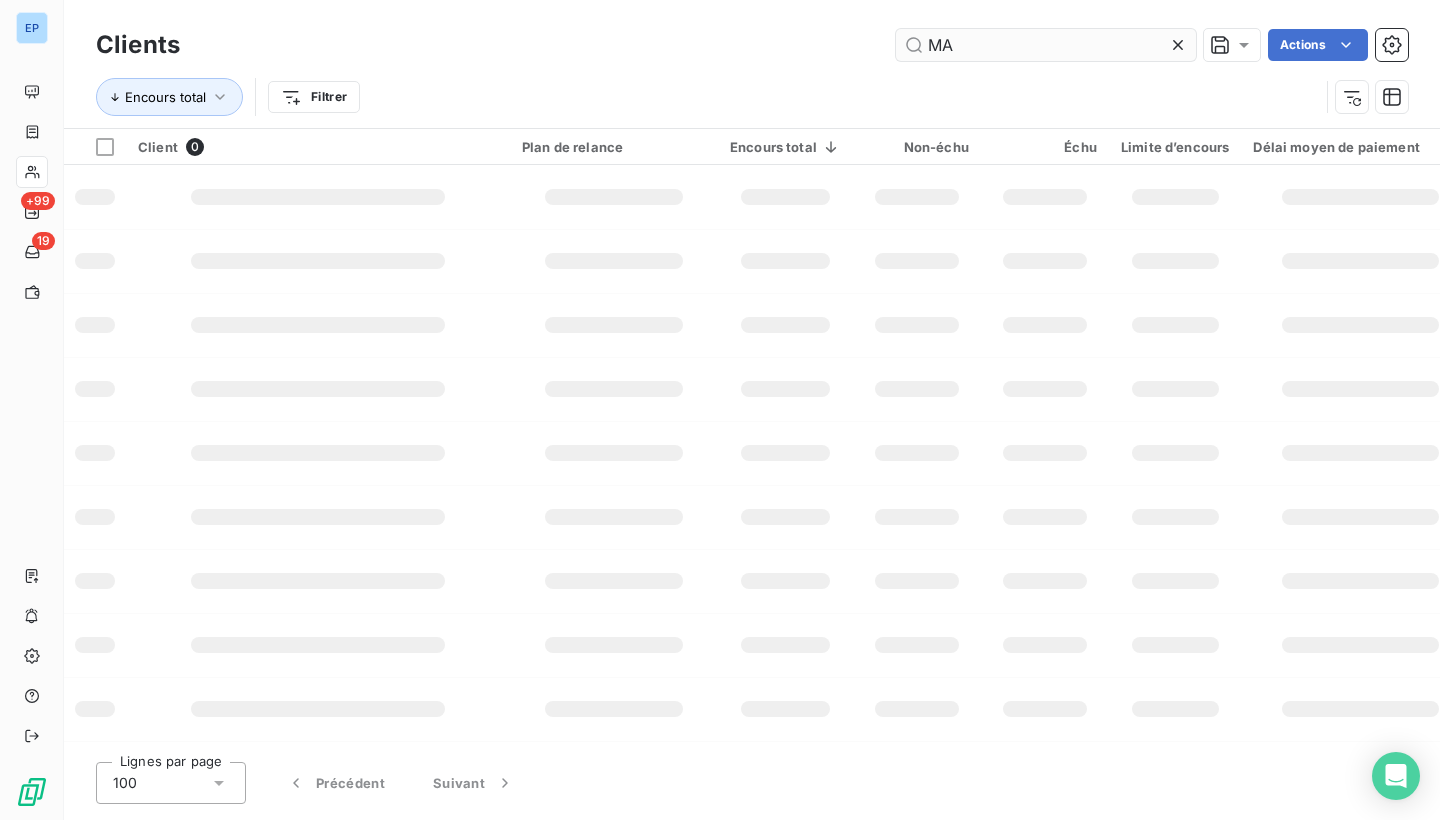 type on "M" 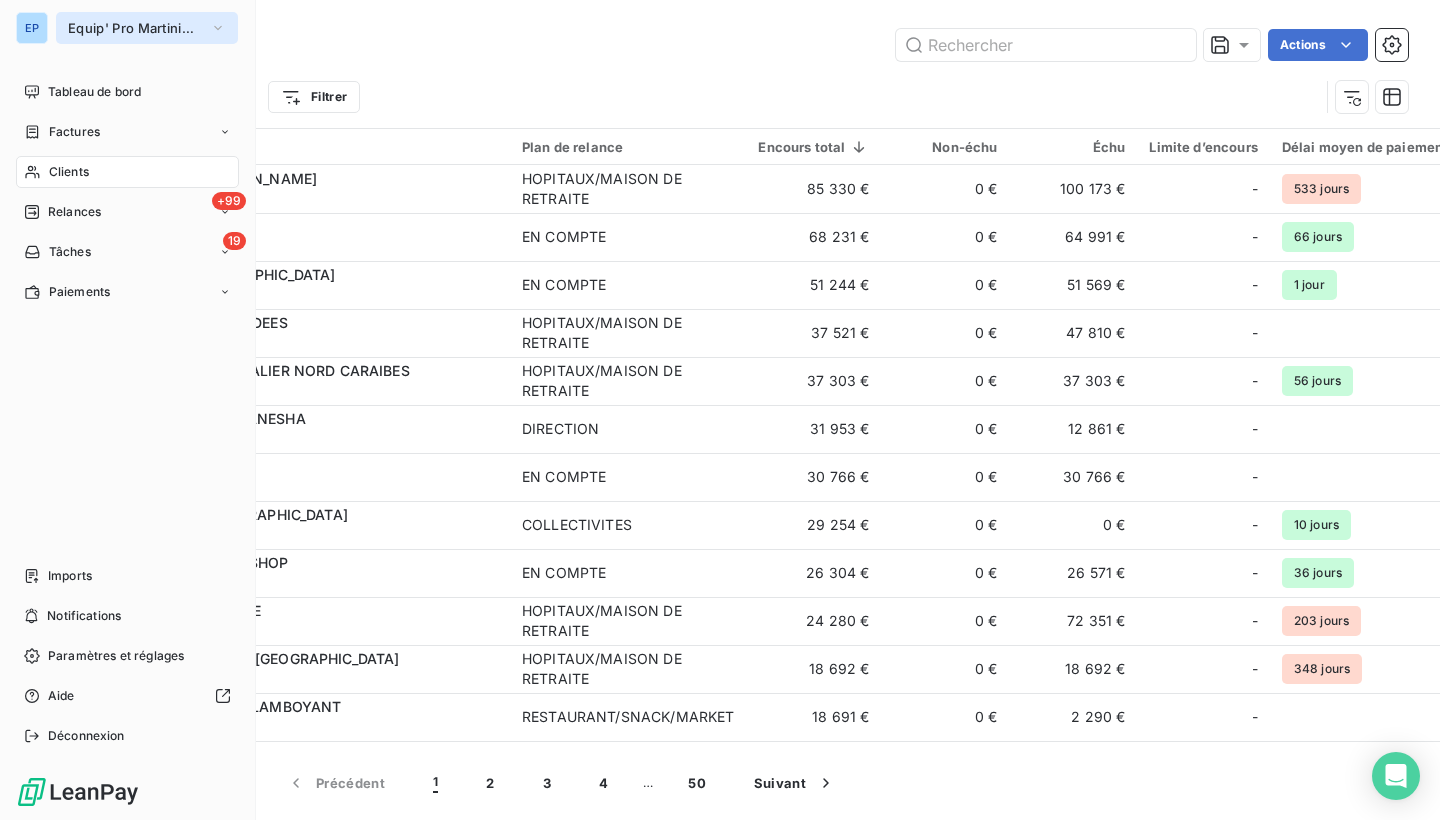 click on "Equip' Pro Martinique" at bounding box center (147, 28) 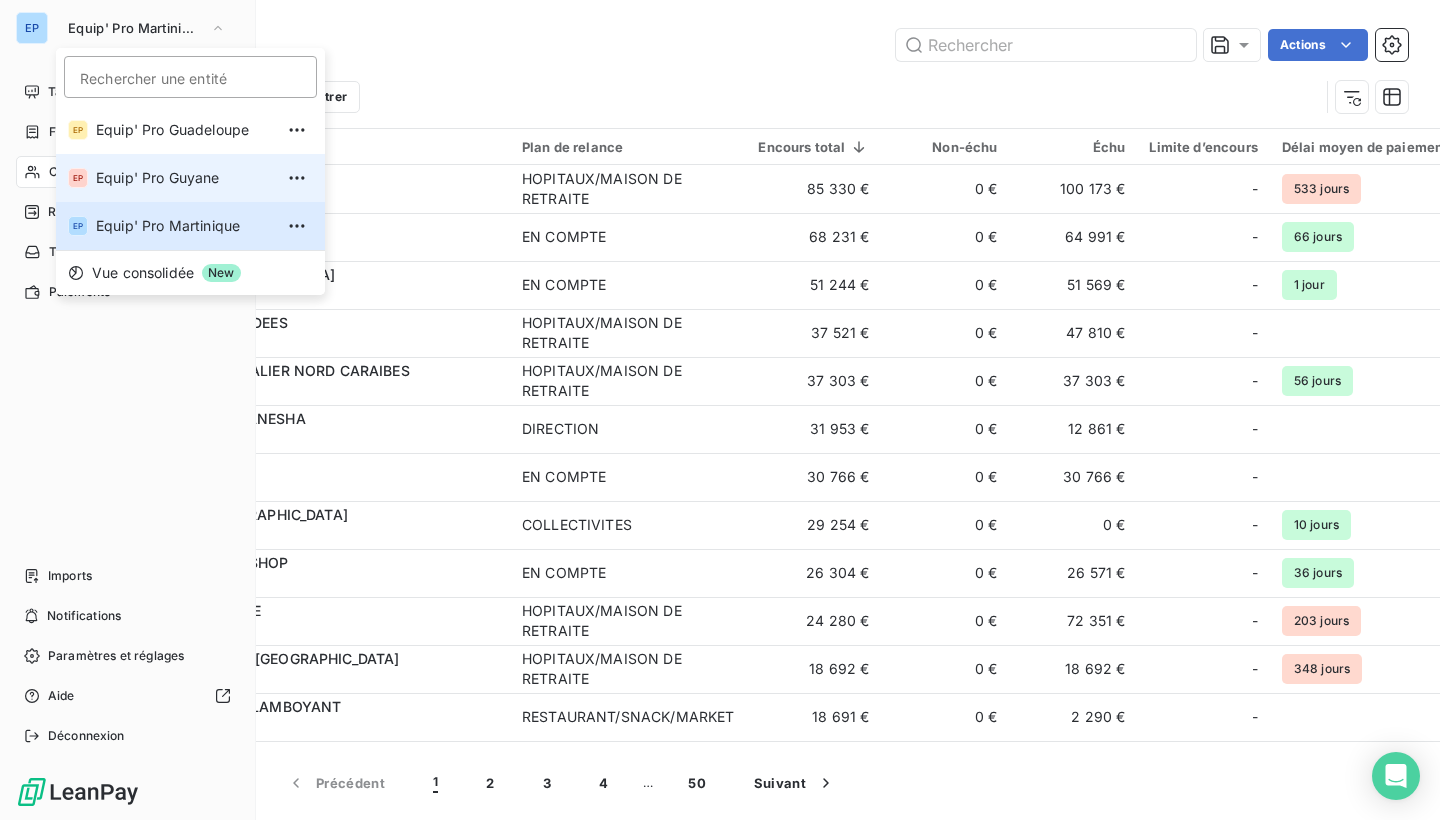 click on "Equip' Pro Guyane" at bounding box center (184, 178) 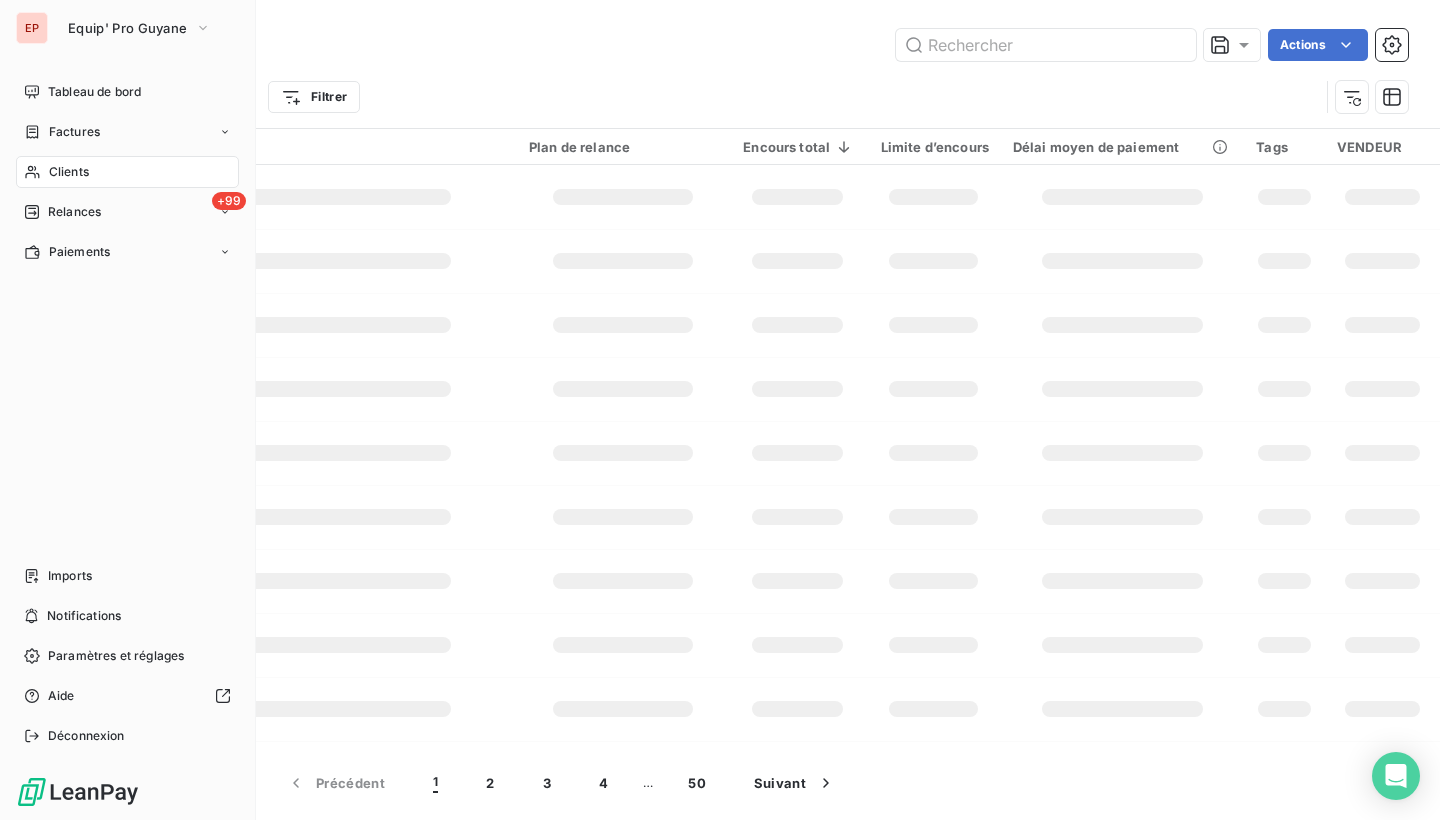 type on "fon" 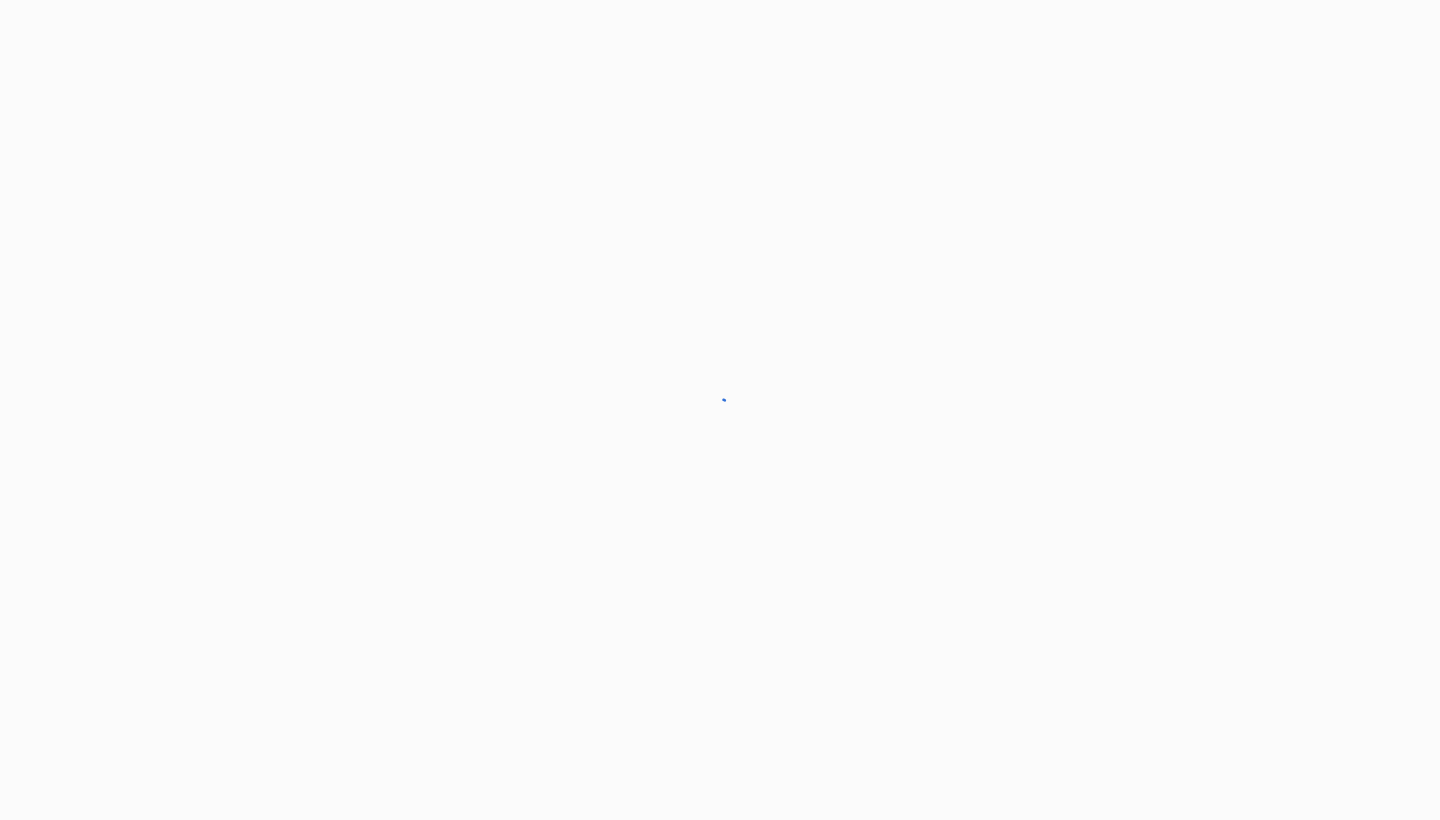 scroll, scrollTop: 0, scrollLeft: 0, axis: both 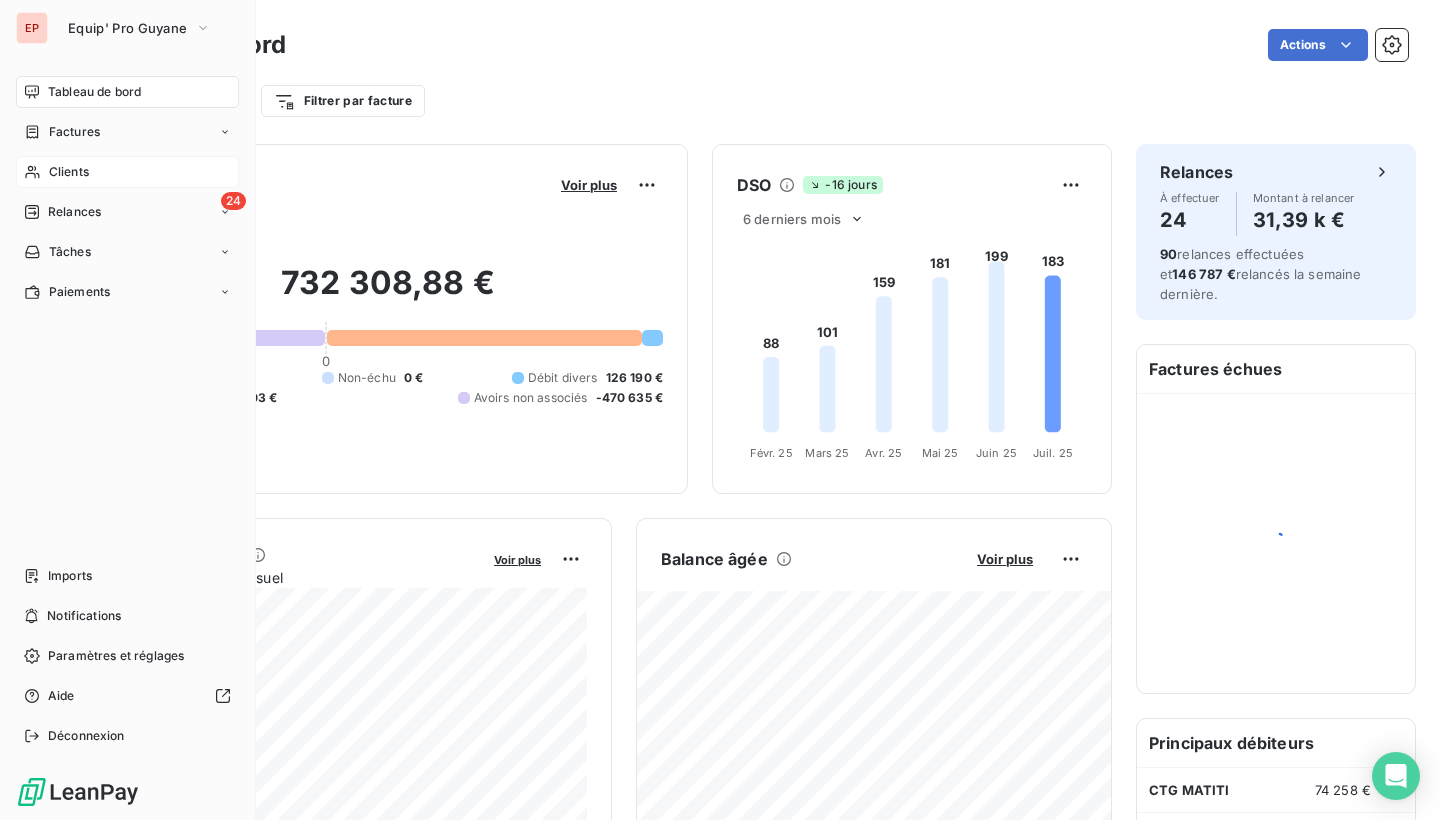 click on "Clients" at bounding box center [127, 172] 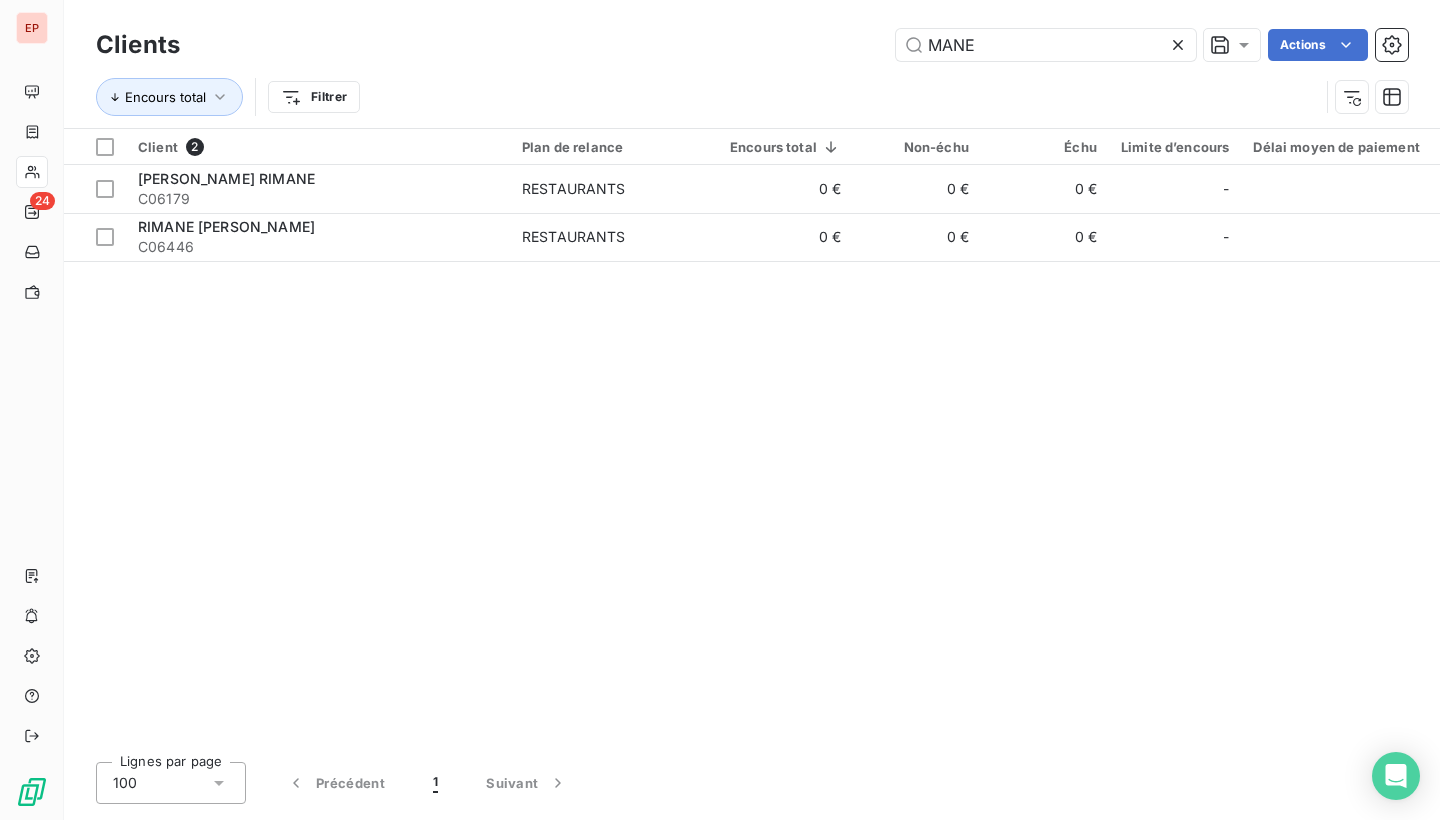 type on "MANE" 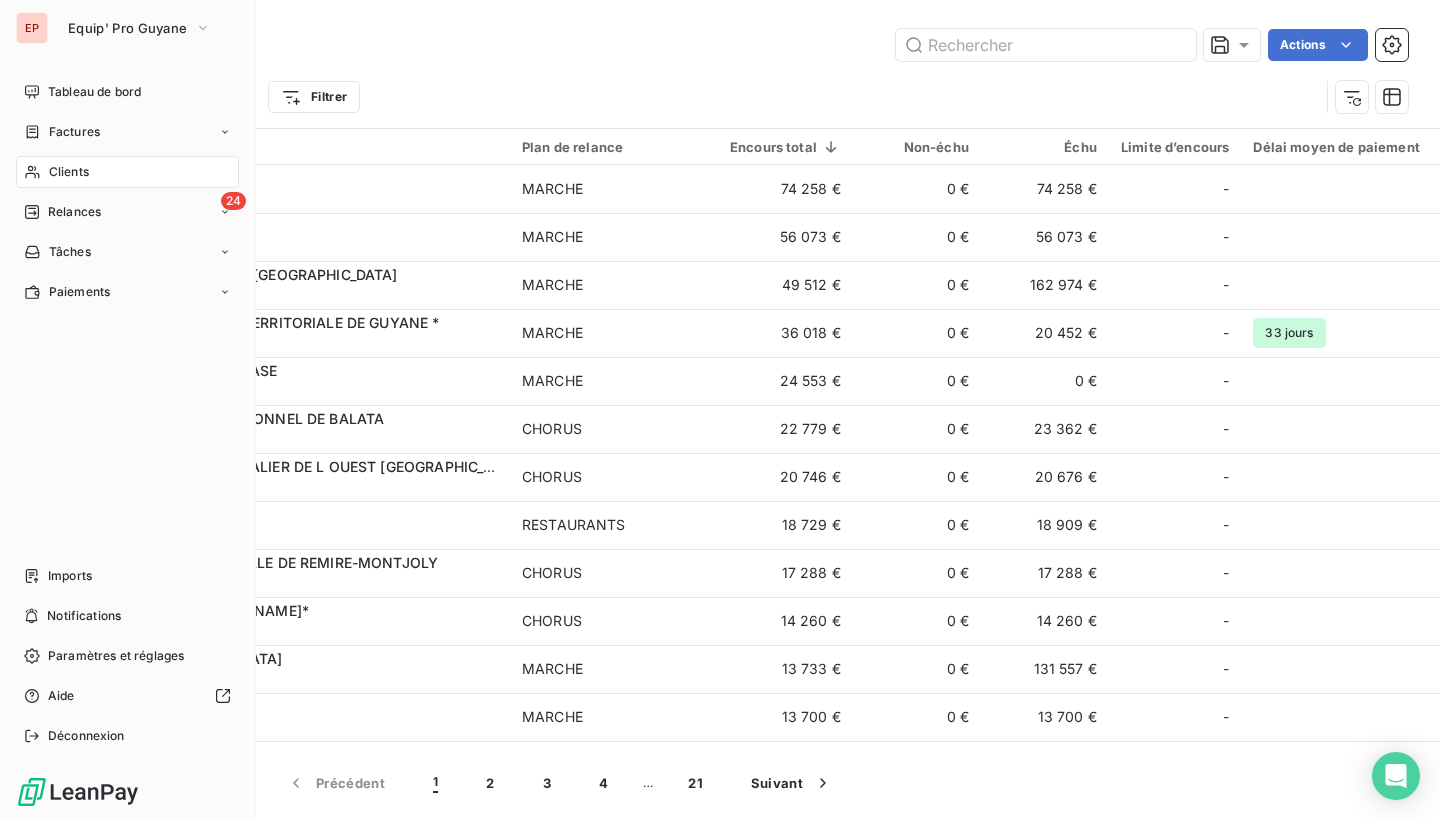 click on "EP" at bounding box center (32, 28) 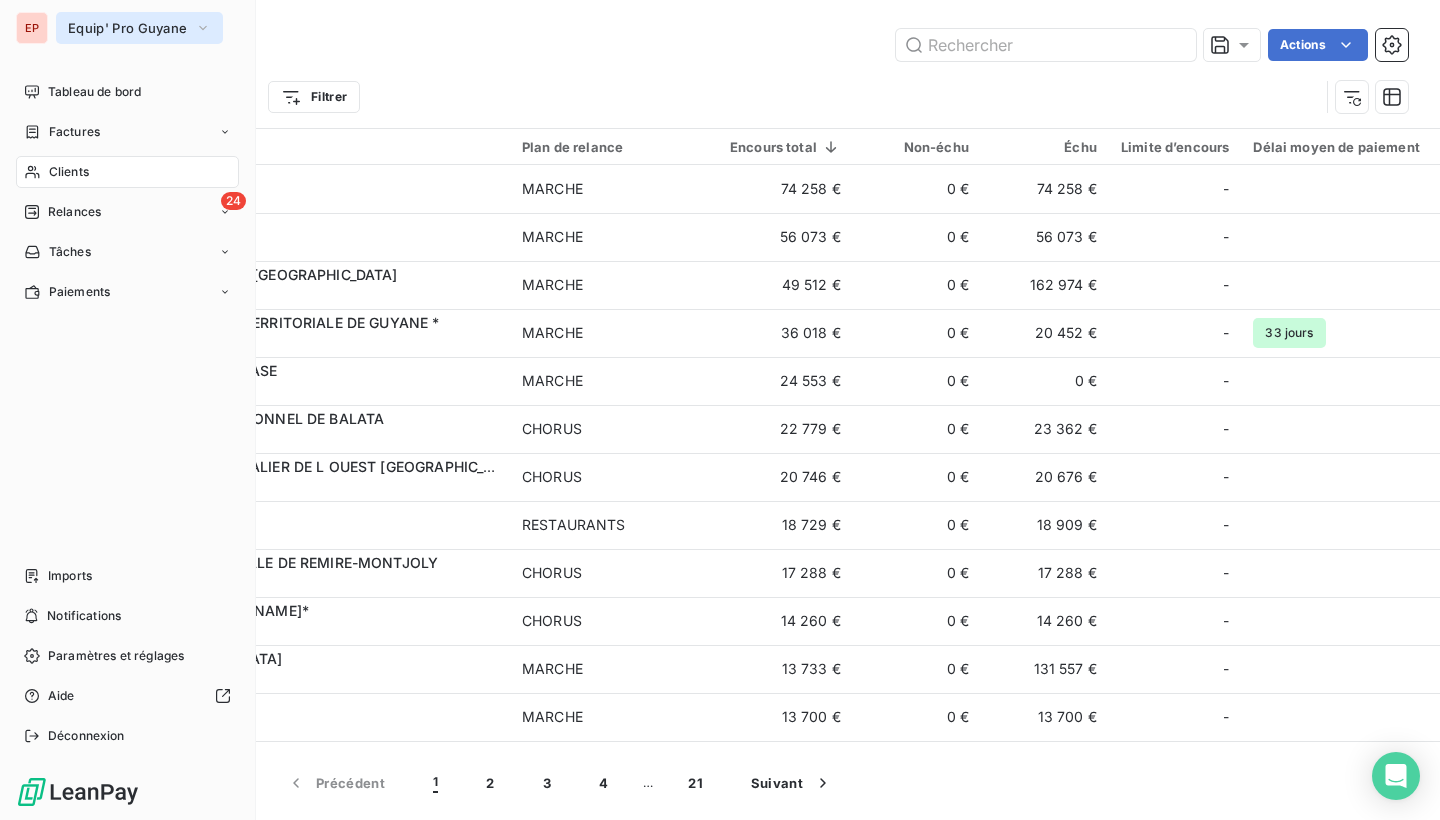 click on "Equip' Pro Guyane" at bounding box center [139, 28] 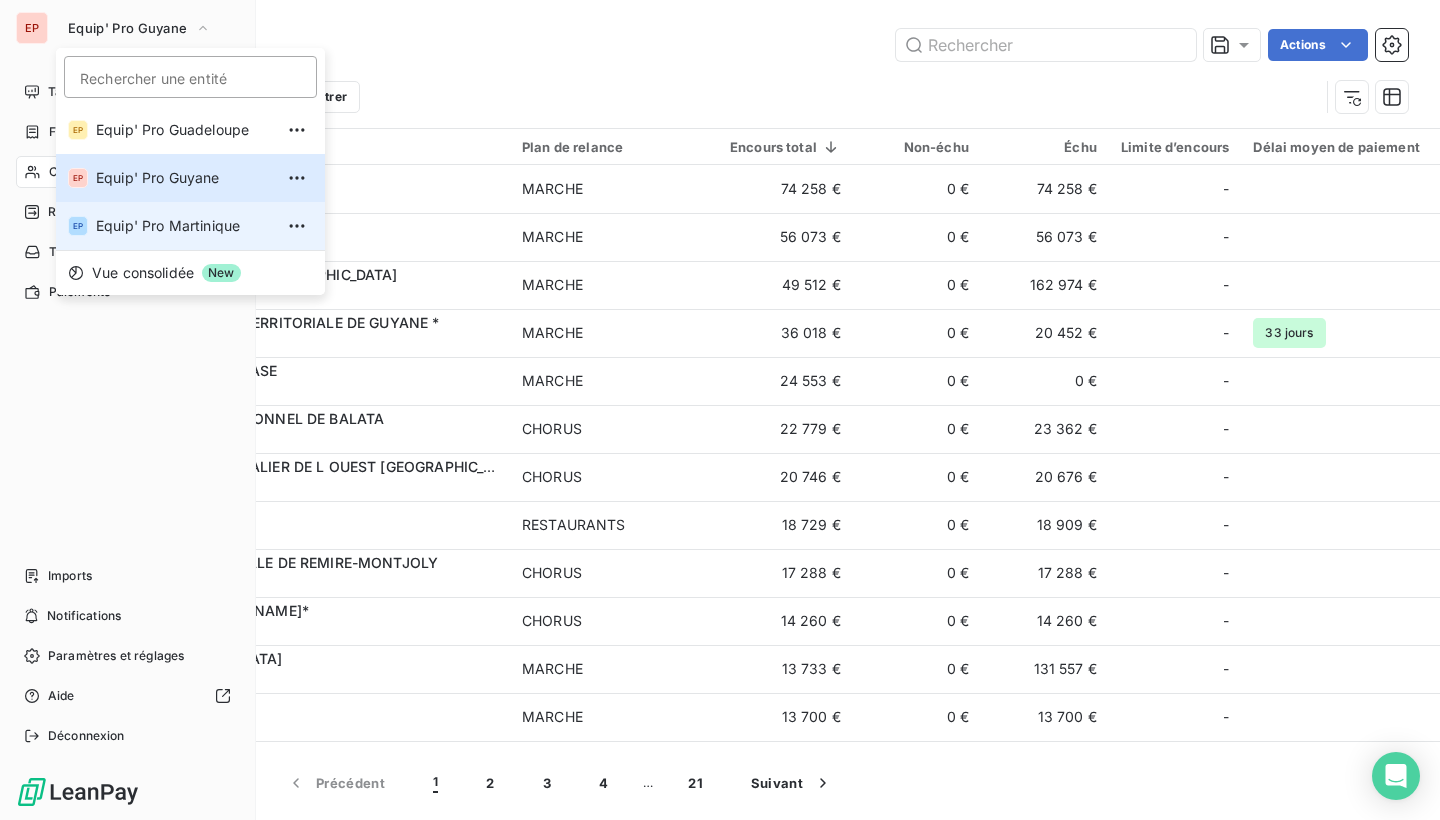 click on "Equip' Pro Martinique" at bounding box center [184, 226] 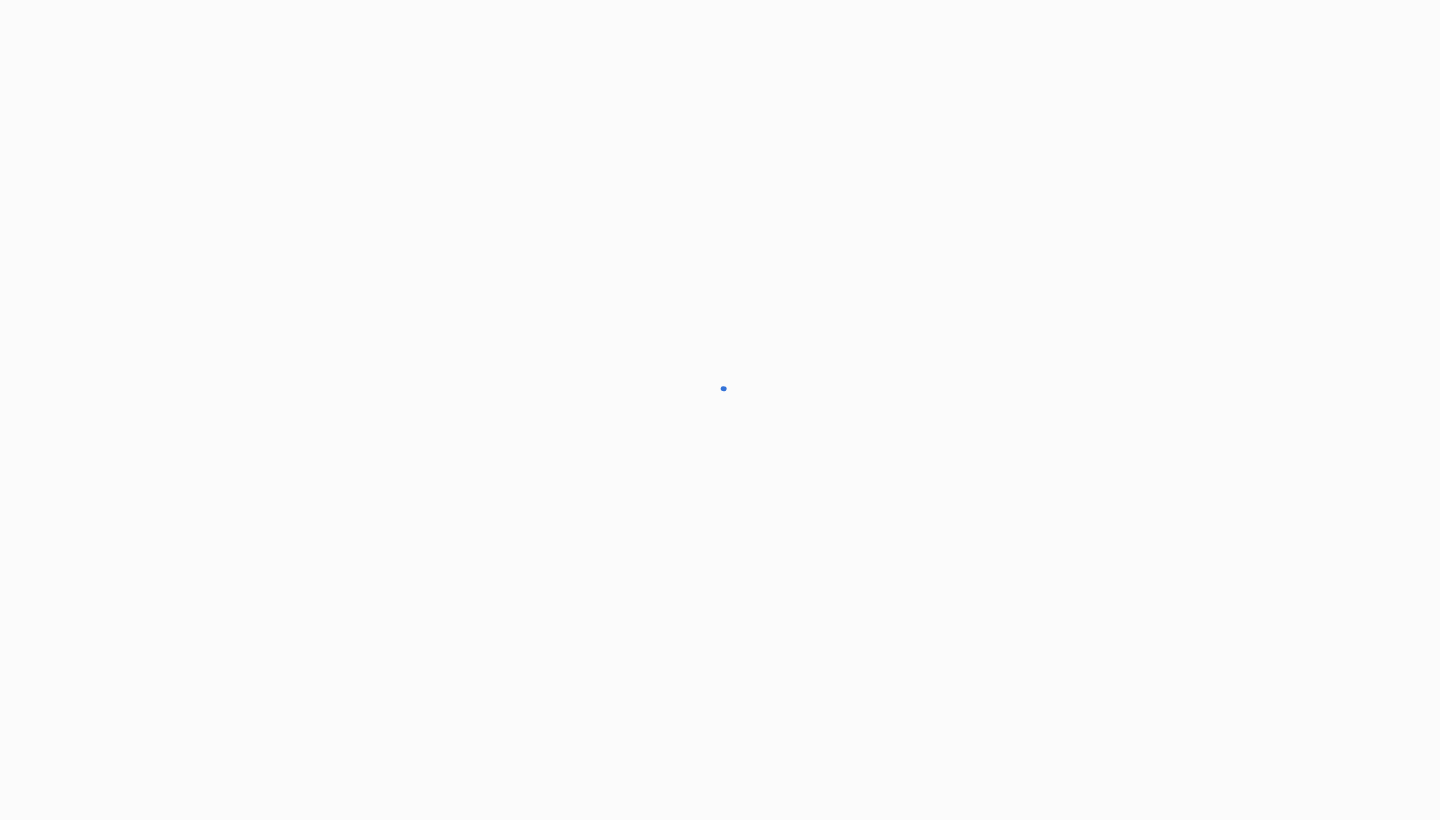scroll, scrollTop: 0, scrollLeft: 0, axis: both 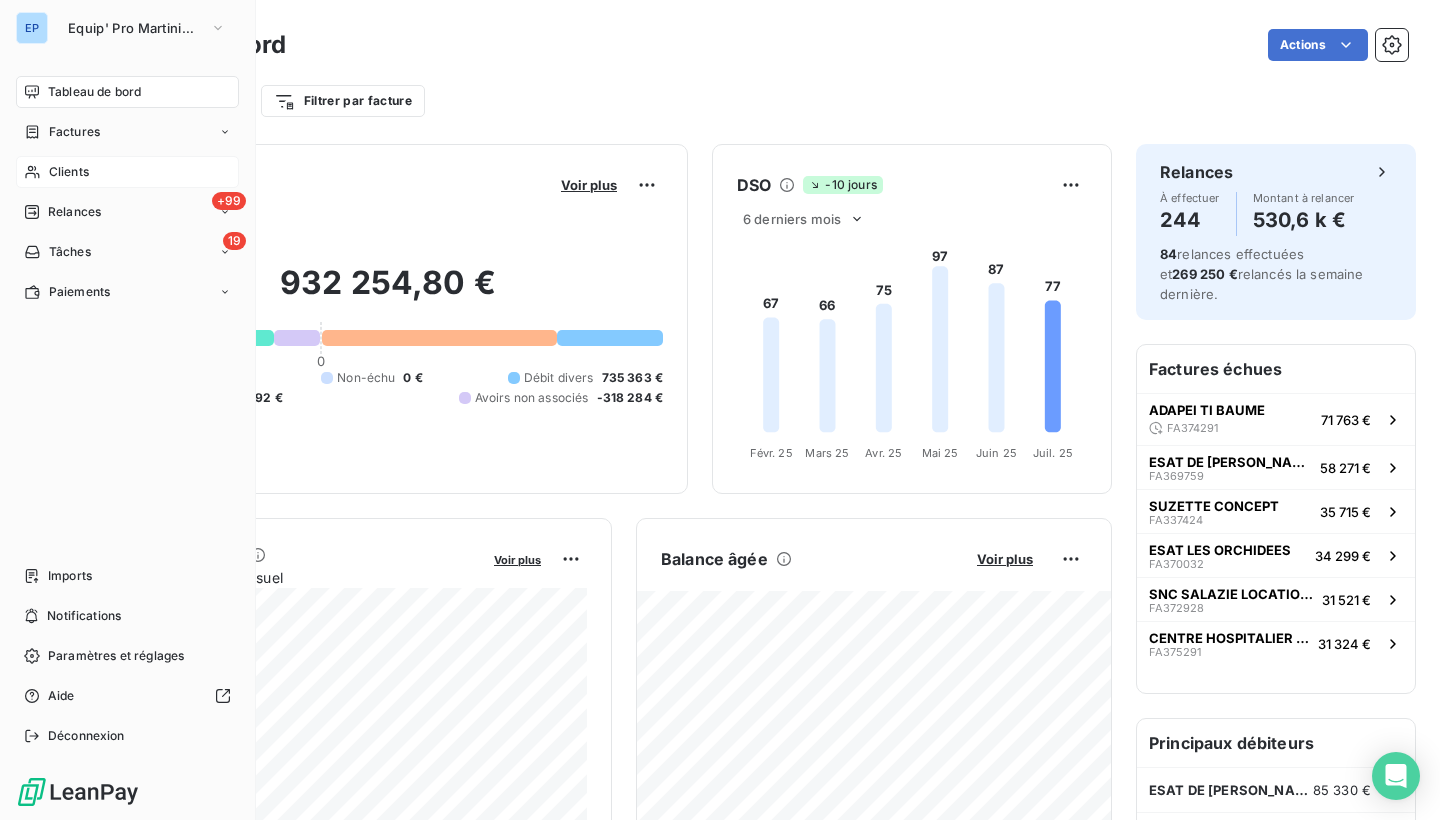 click on "Clients" at bounding box center (127, 172) 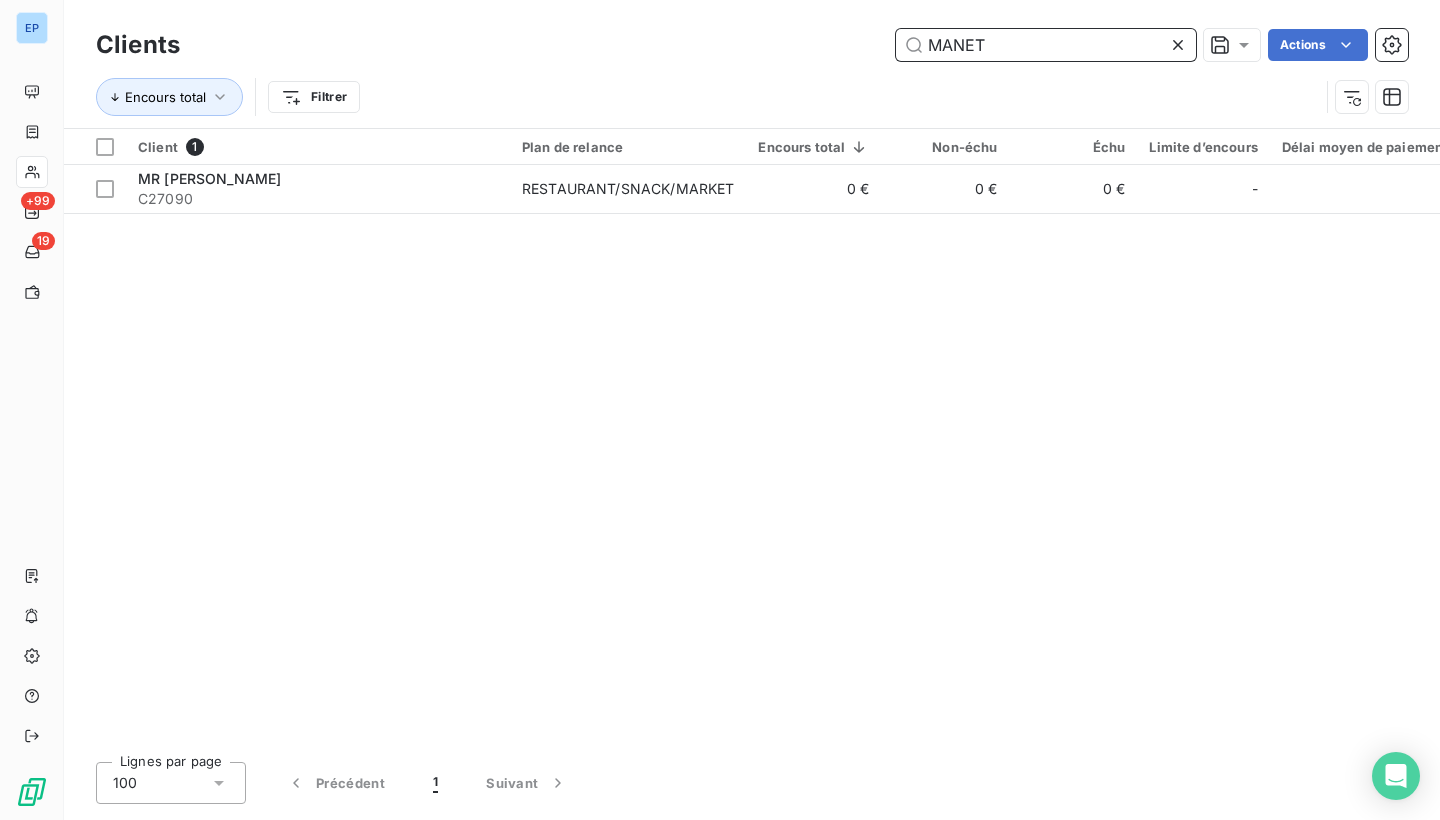 type on "MANET" 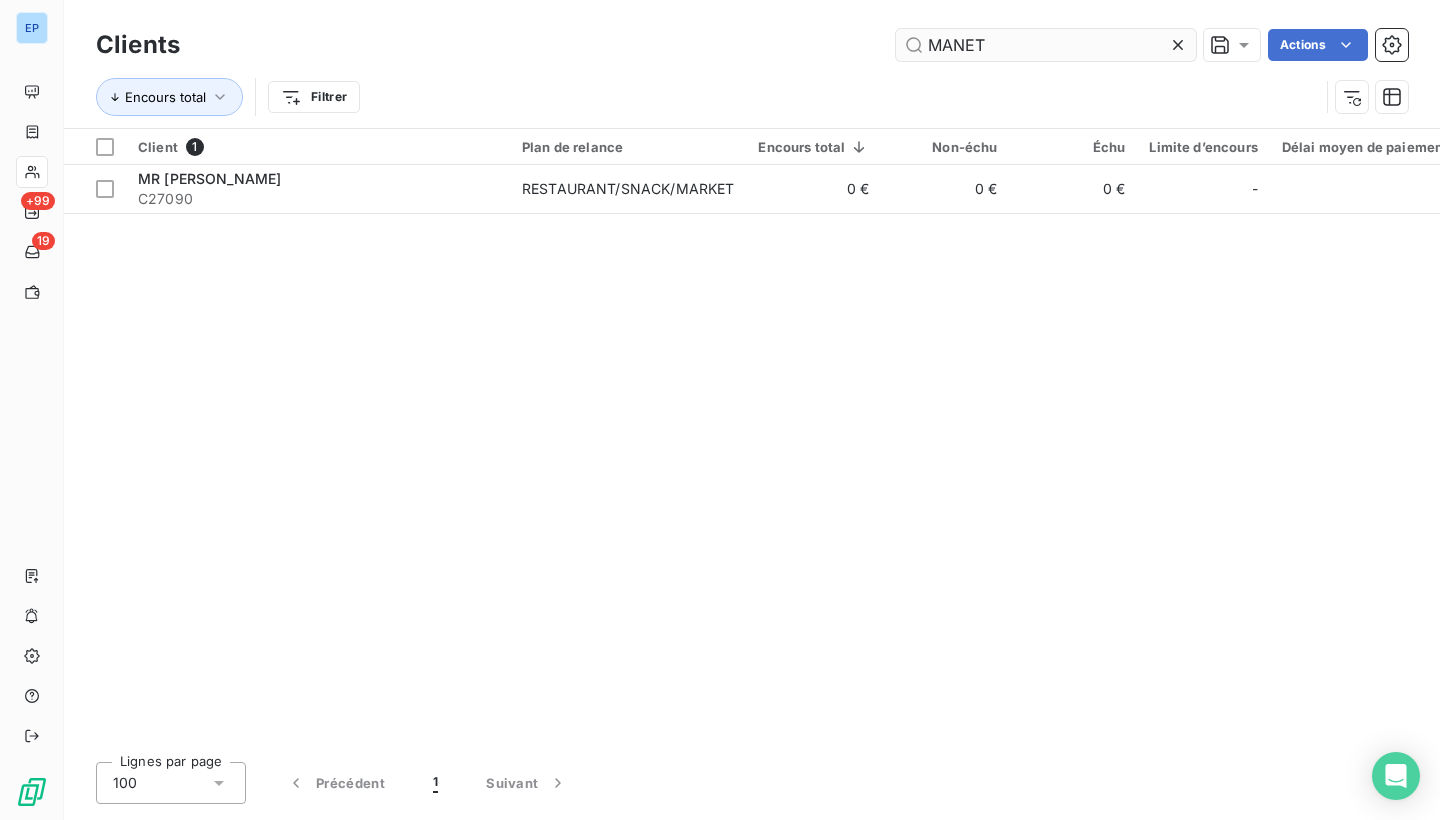click 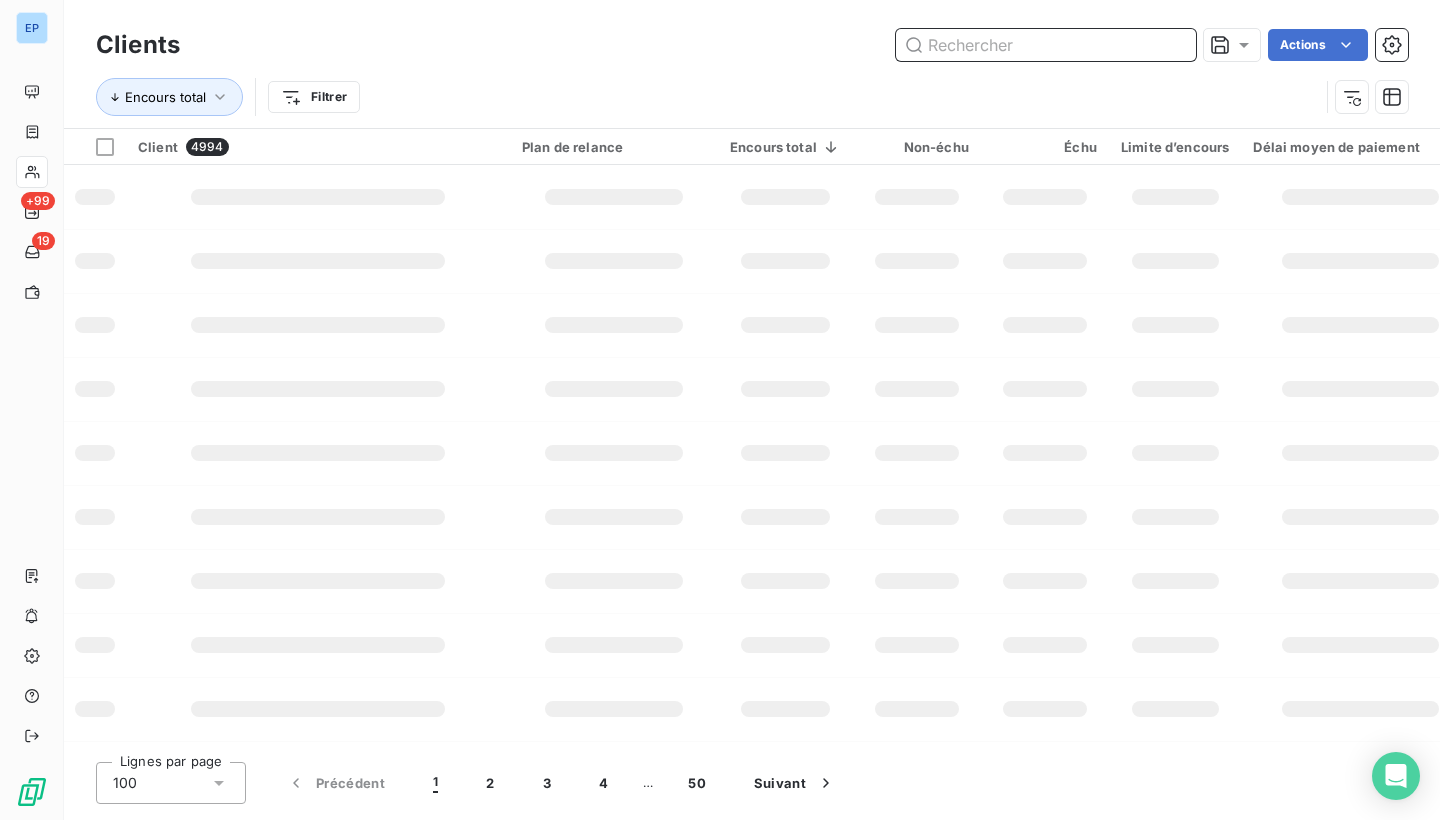 click at bounding box center [1046, 45] 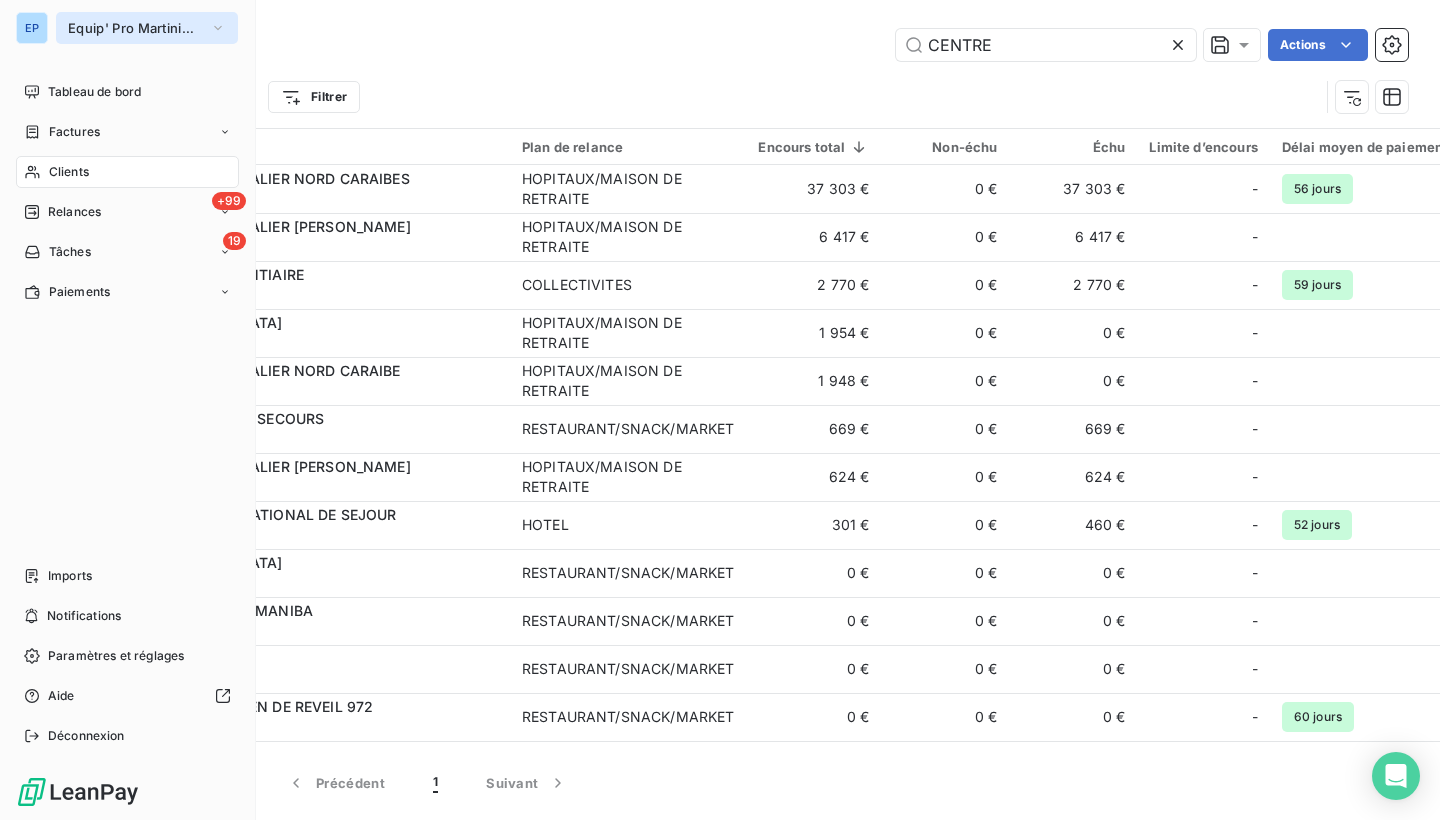 click on "Equip' Pro Martinique" at bounding box center (135, 28) 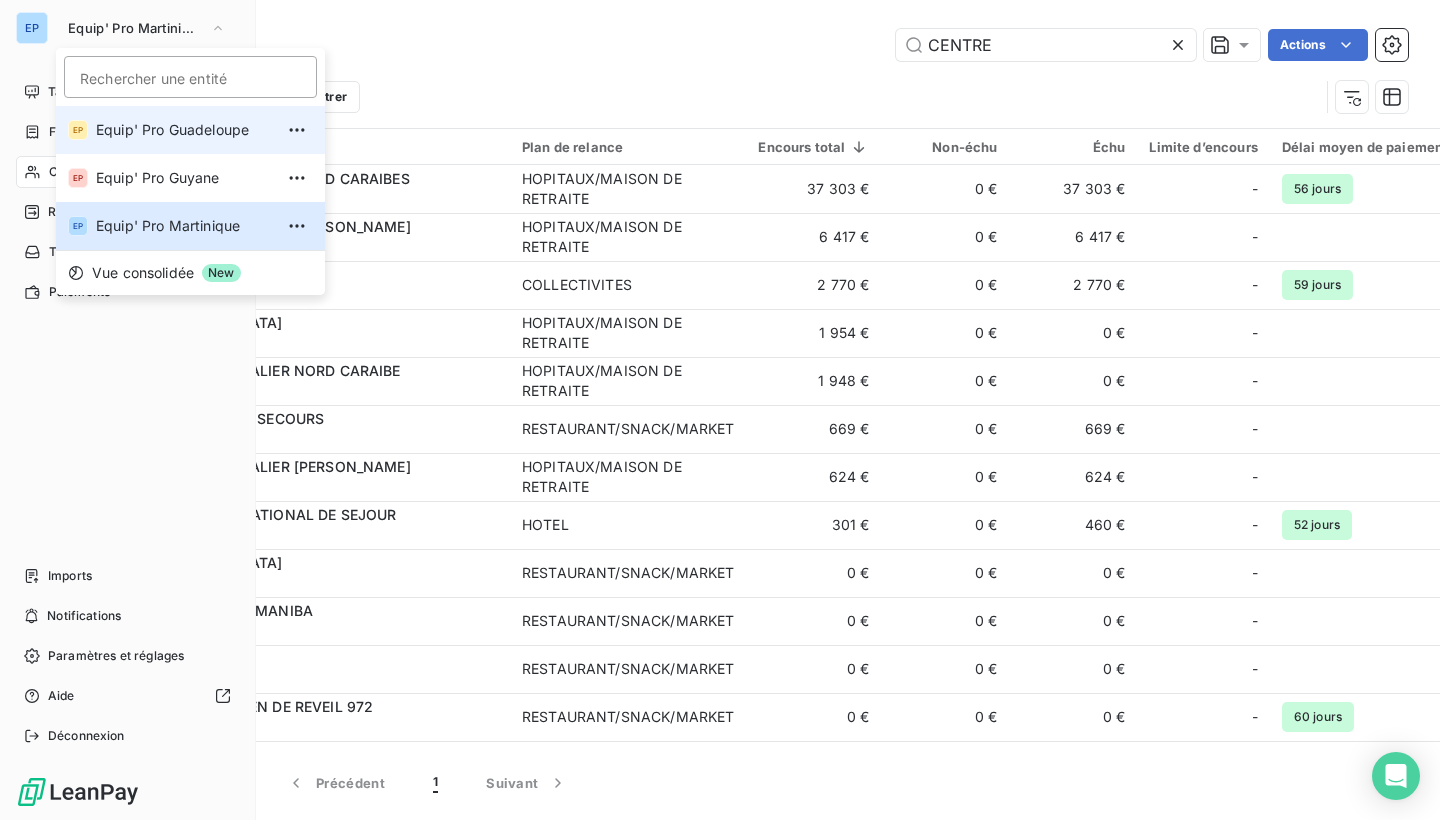 click on "Equip' Pro Guadeloupe" at bounding box center [184, 130] 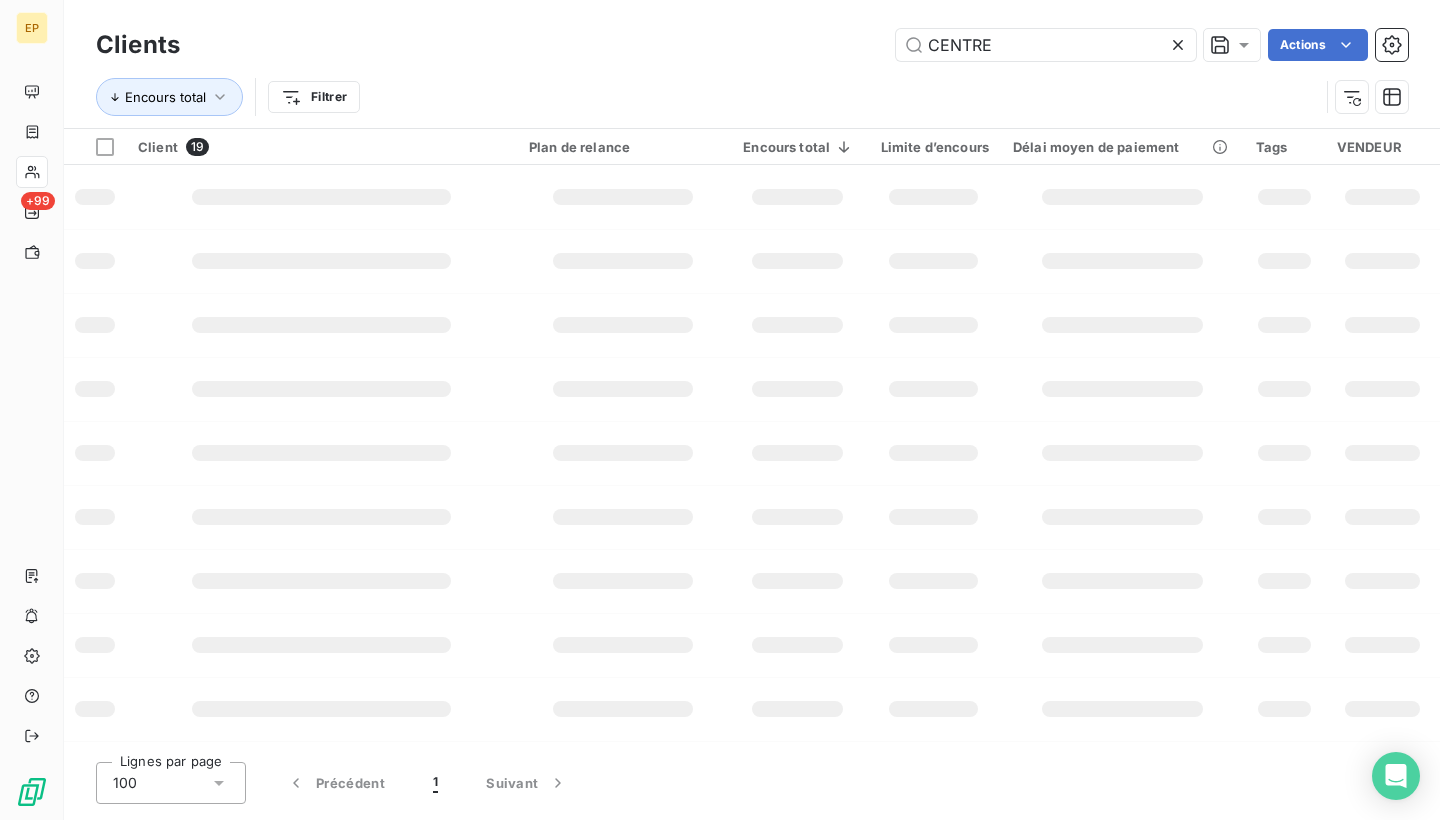 type on "MANETT" 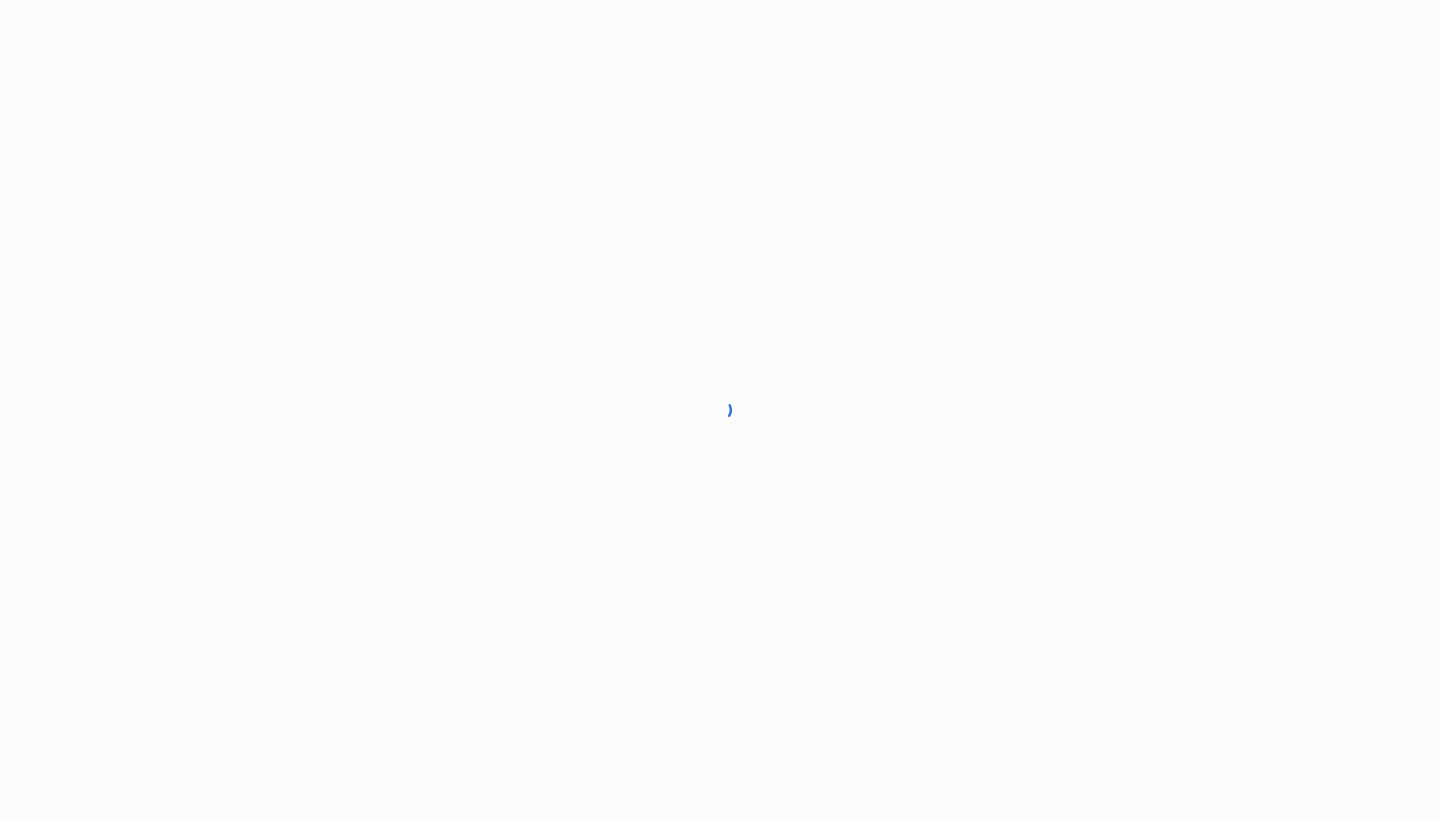 scroll, scrollTop: 0, scrollLeft: 0, axis: both 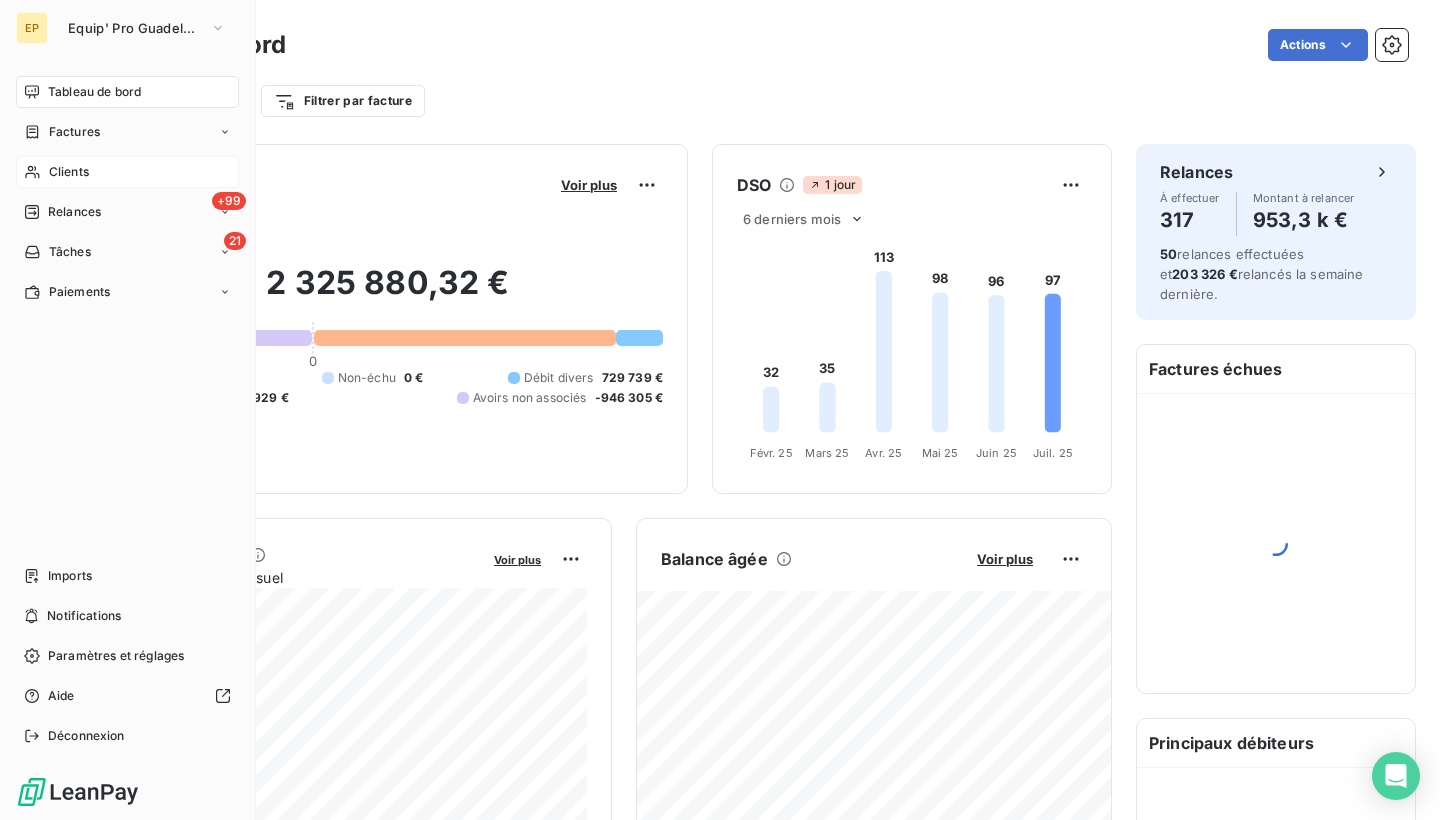 click on "Clients" at bounding box center (127, 172) 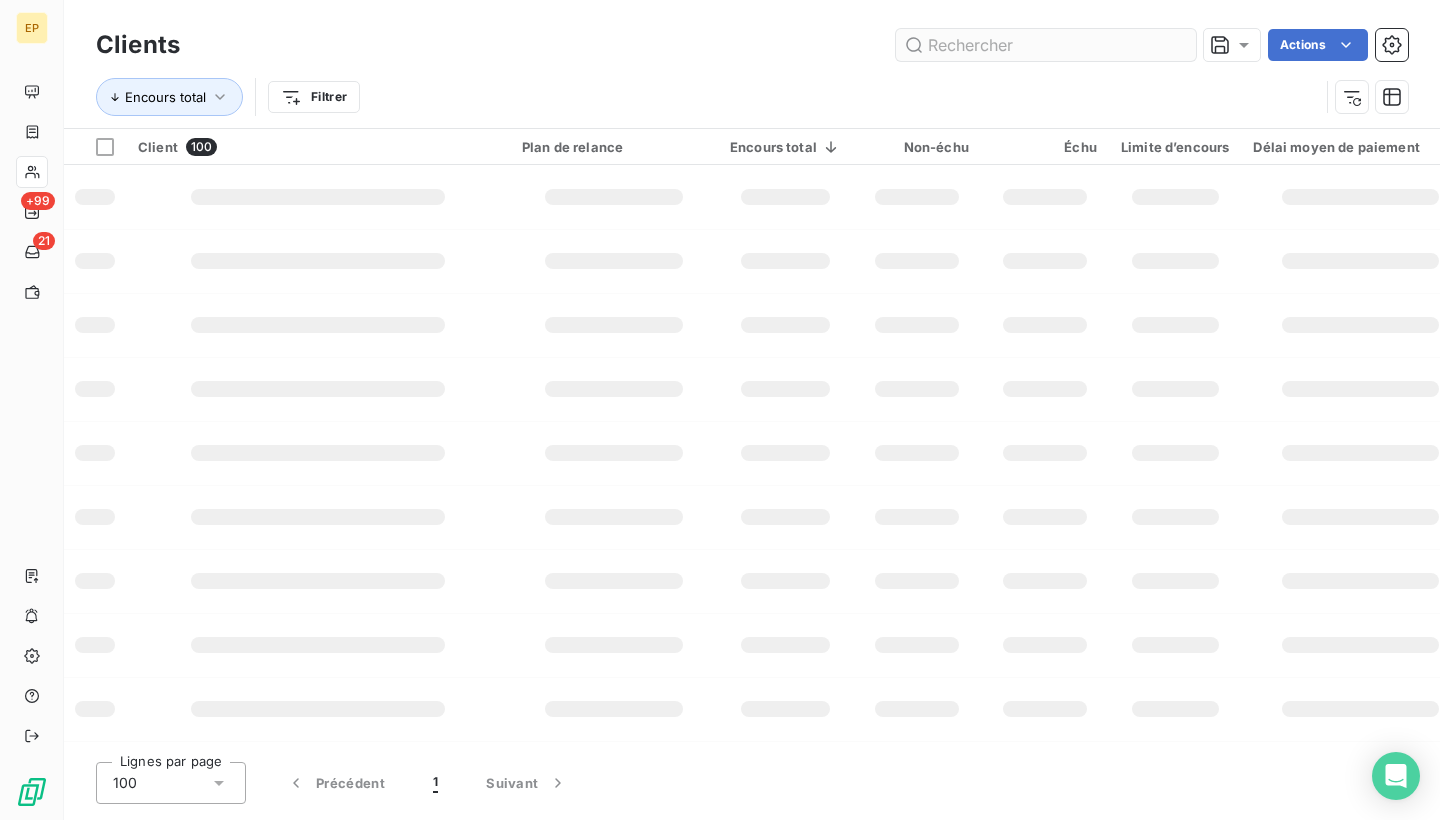 click at bounding box center (1046, 45) 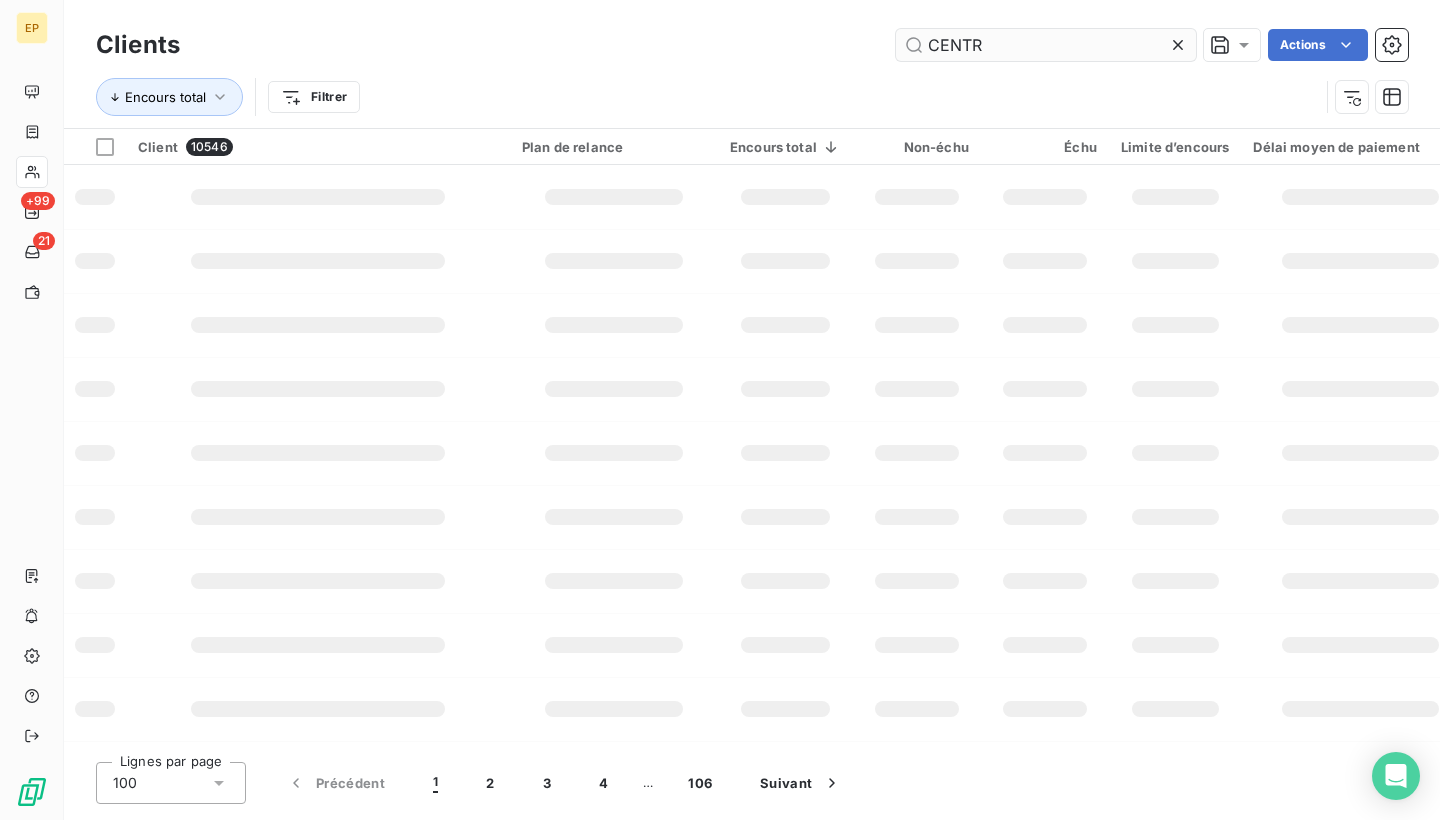 type on "CENTRE" 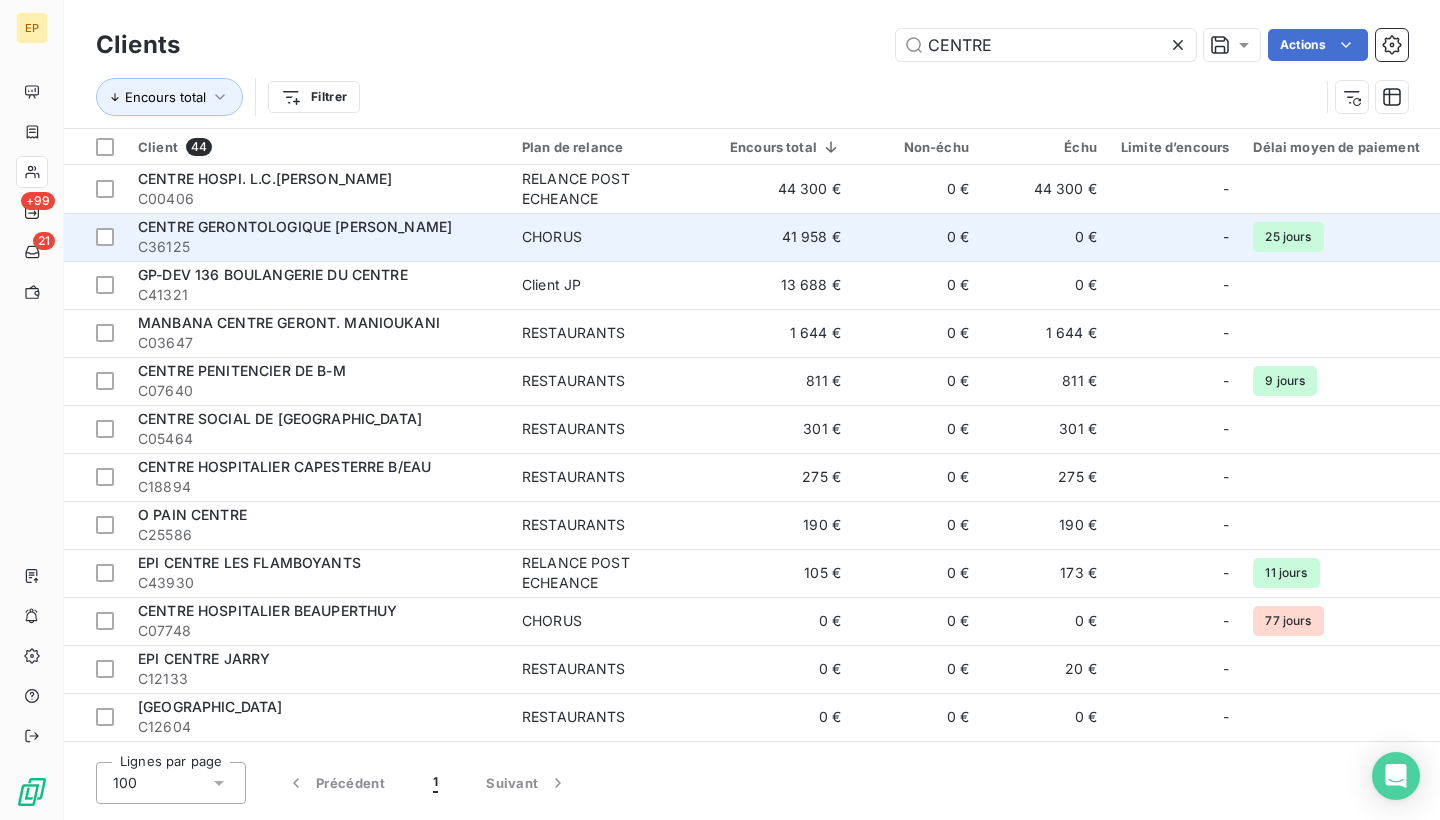 click on "CENTRE GERONTOLOGIQUE [PERSON_NAME]" at bounding box center [295, 226] 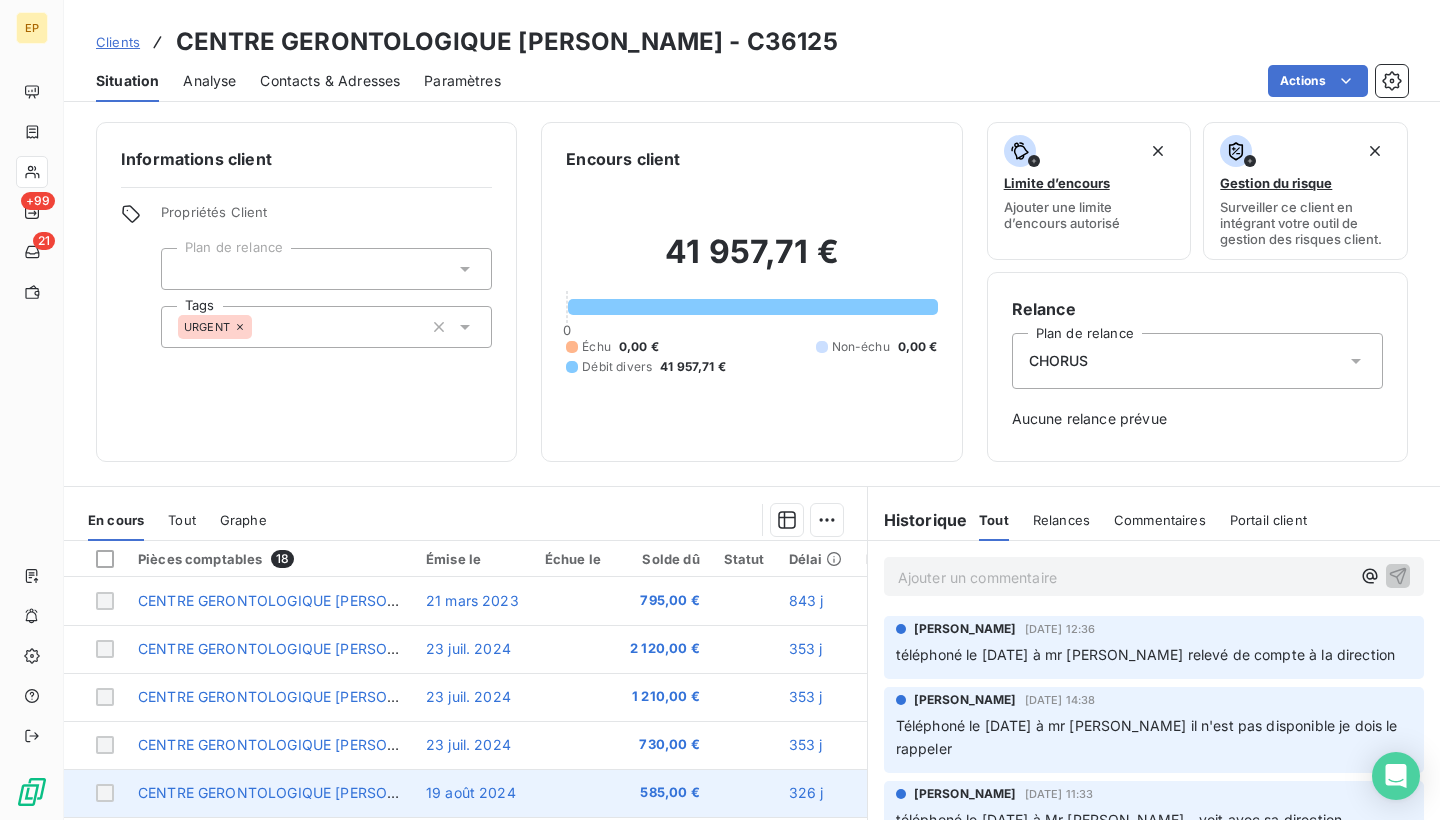 scroll, scrollTop: -1, scrollLeft: 0, axis: vertical 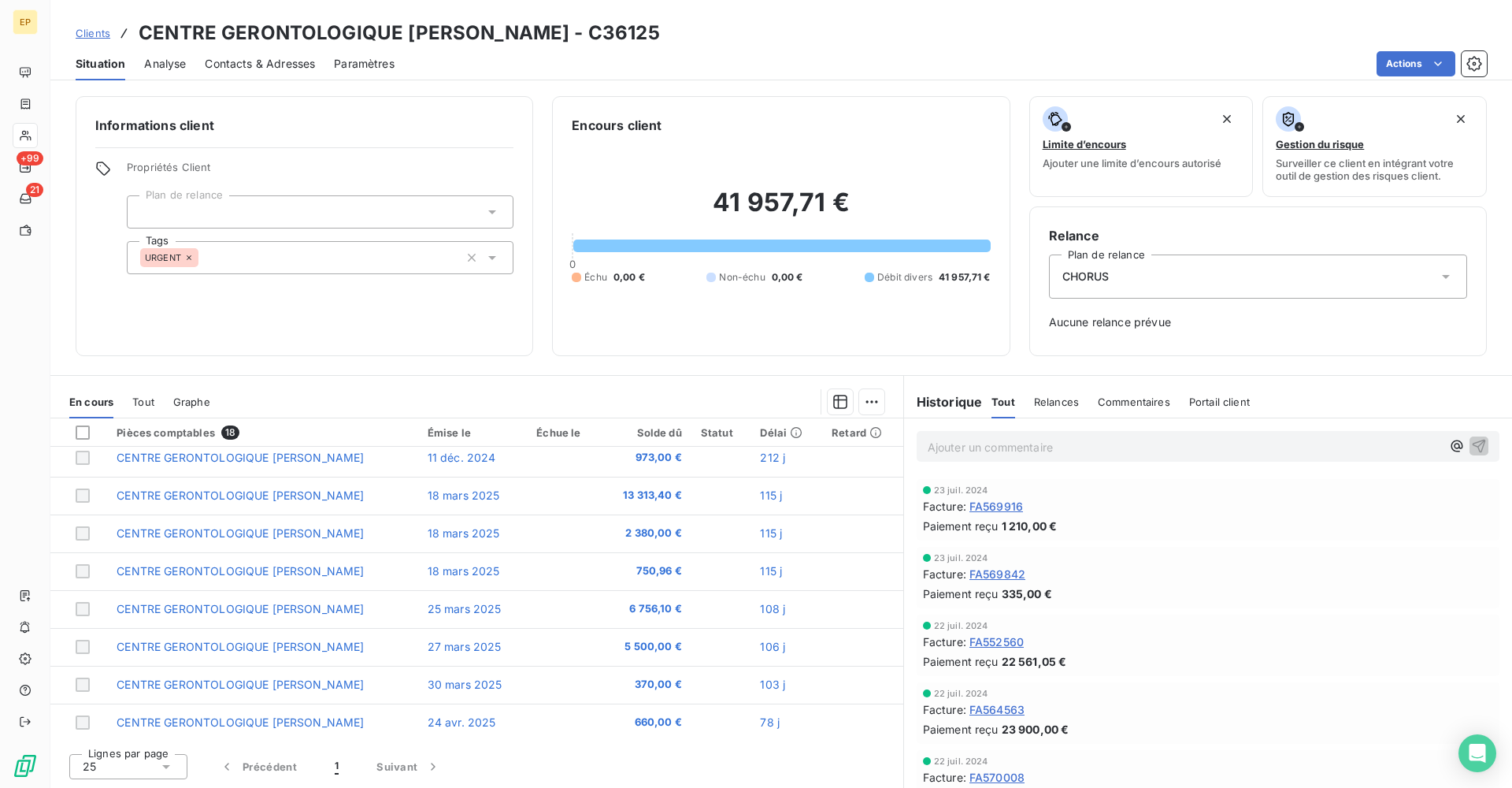 click on "Contacts & Adresses" at bounding box center (260, 64) 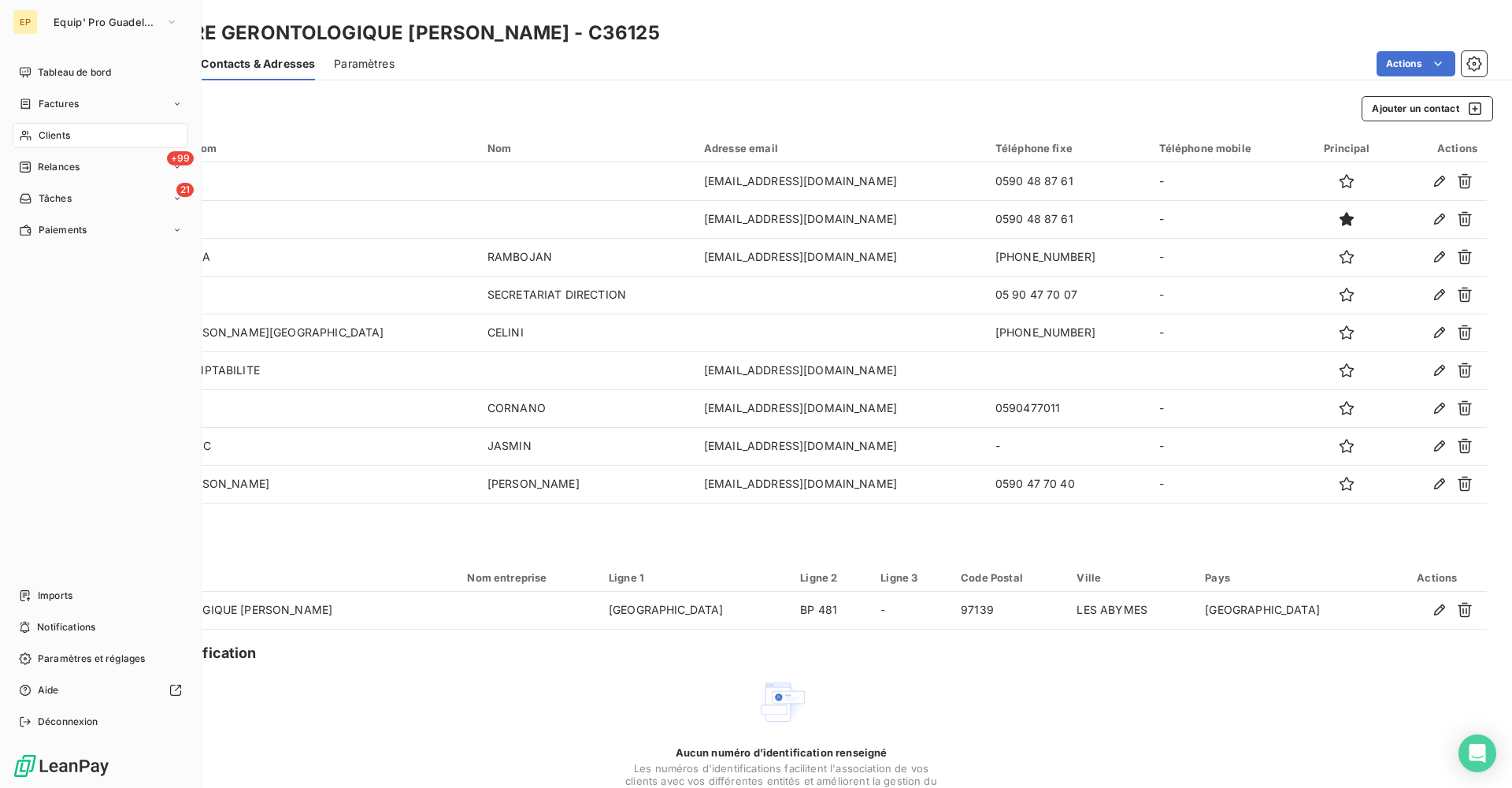 click on "Clients" at bounding box center (54, 136) 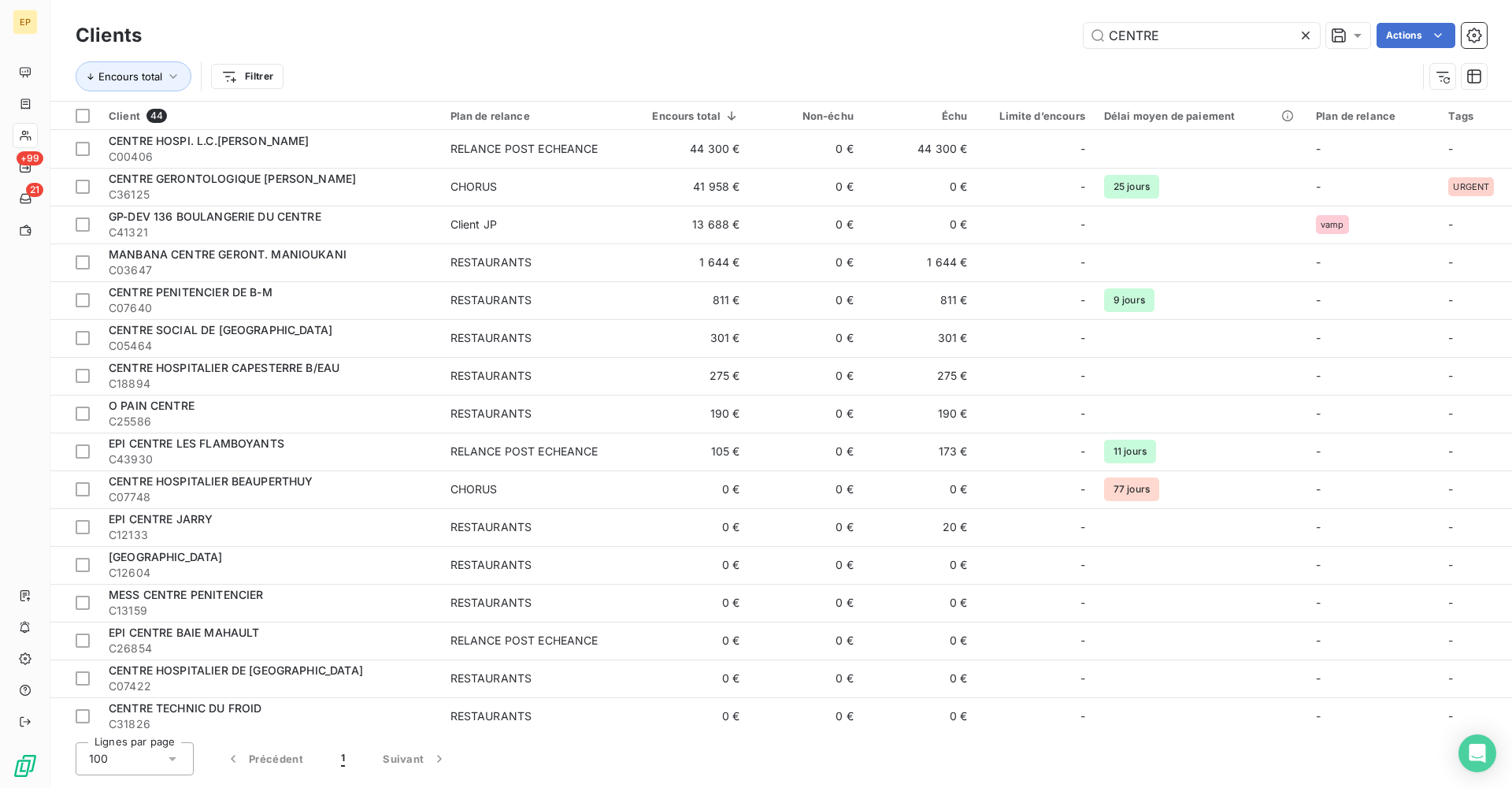 click 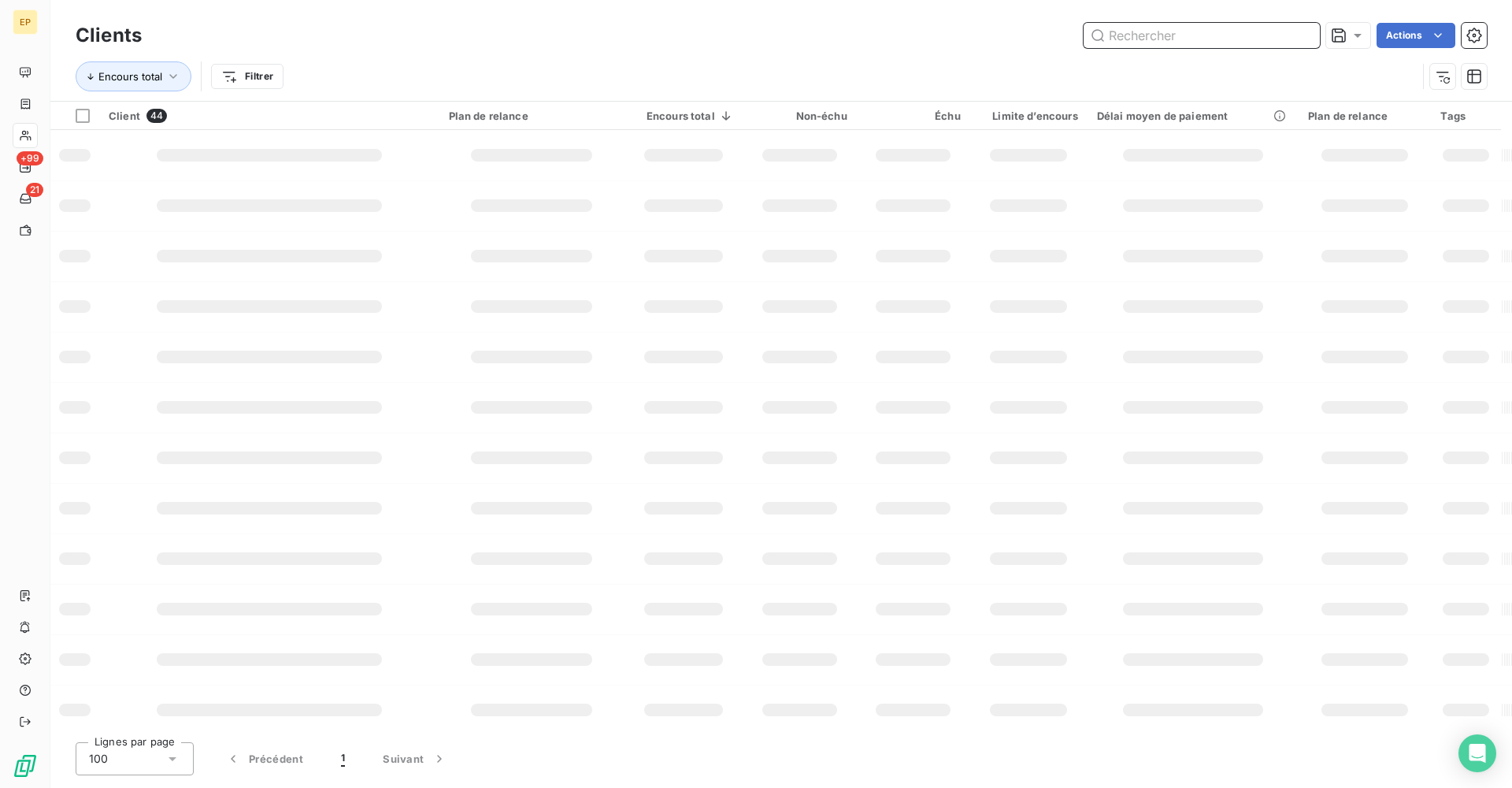 click at bounding box center [1202, 35] 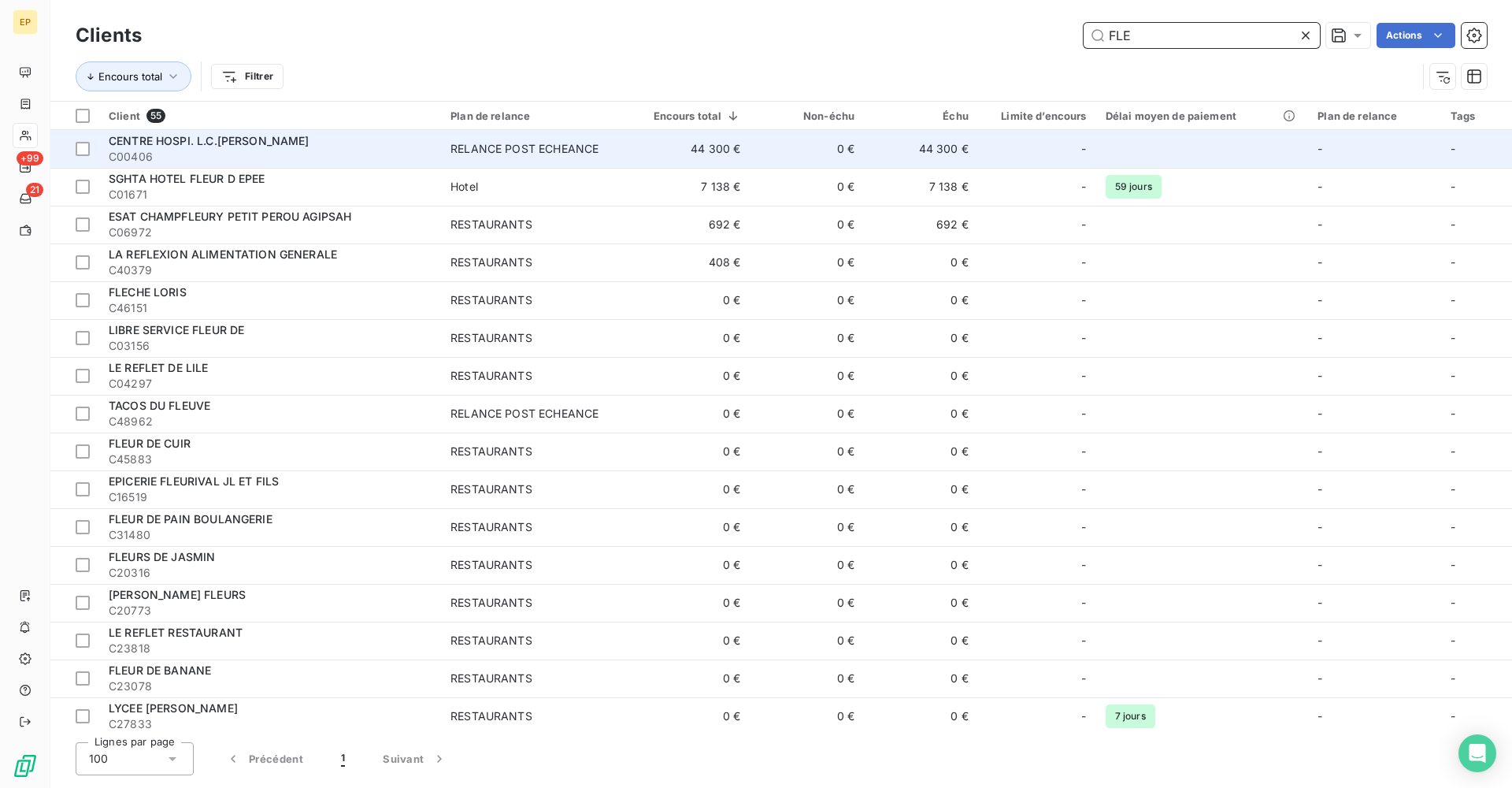 type on "FLE" 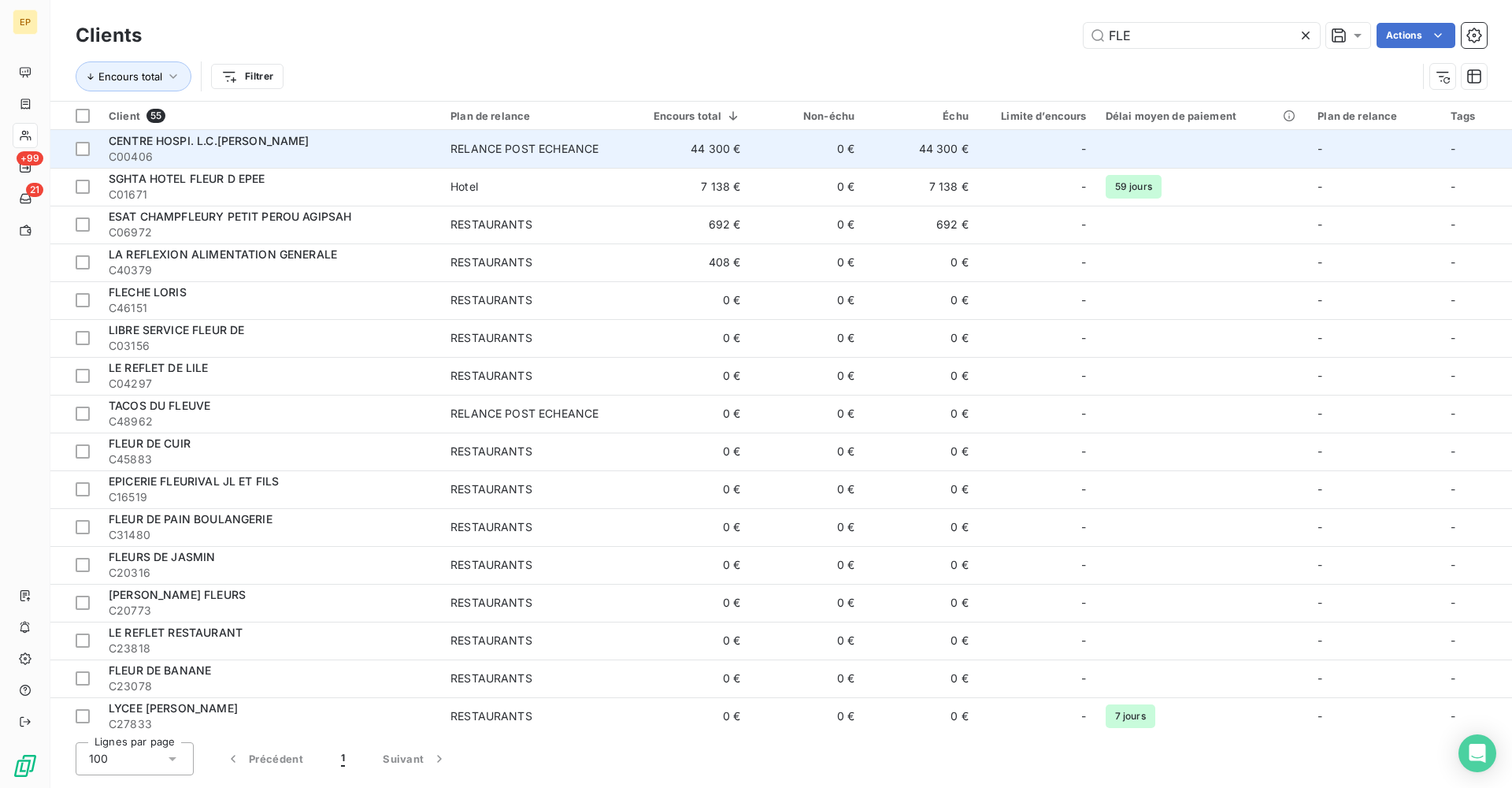click on "C00406" at bounding box center (270, 157) 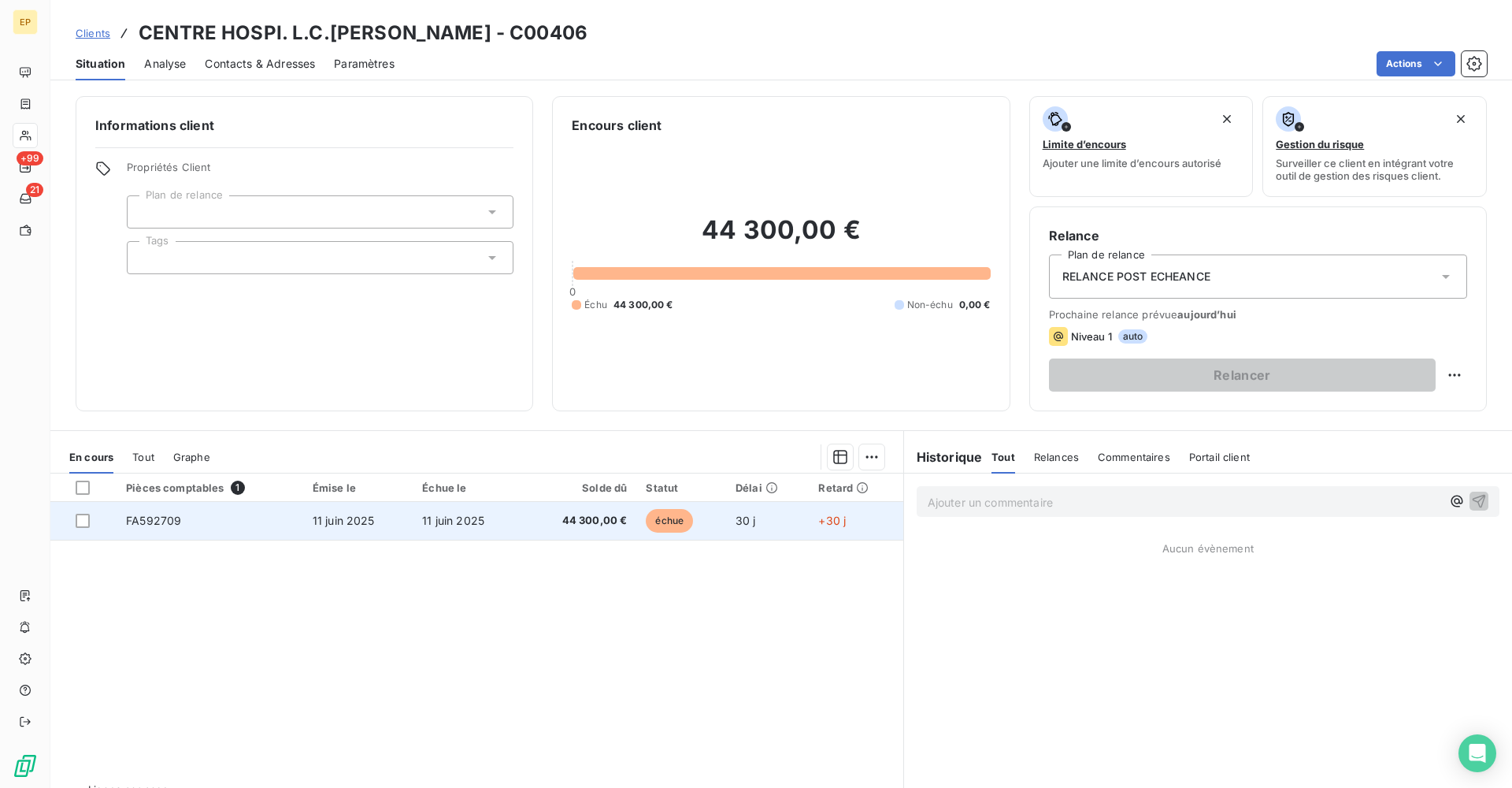 click on "FA592709" at bounding box center [154, 520] 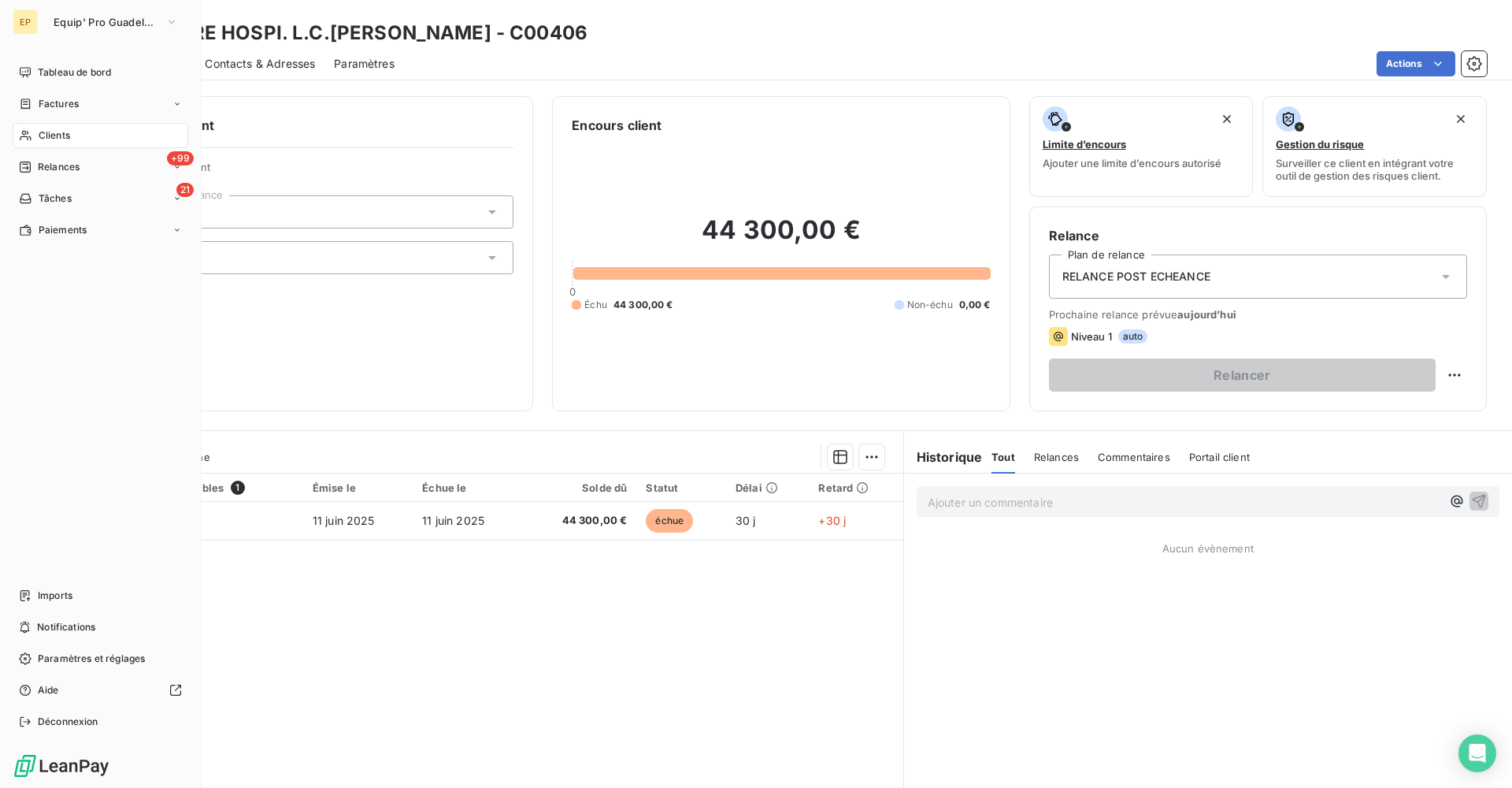 click on "Clients" at bounding box center [100, 136] 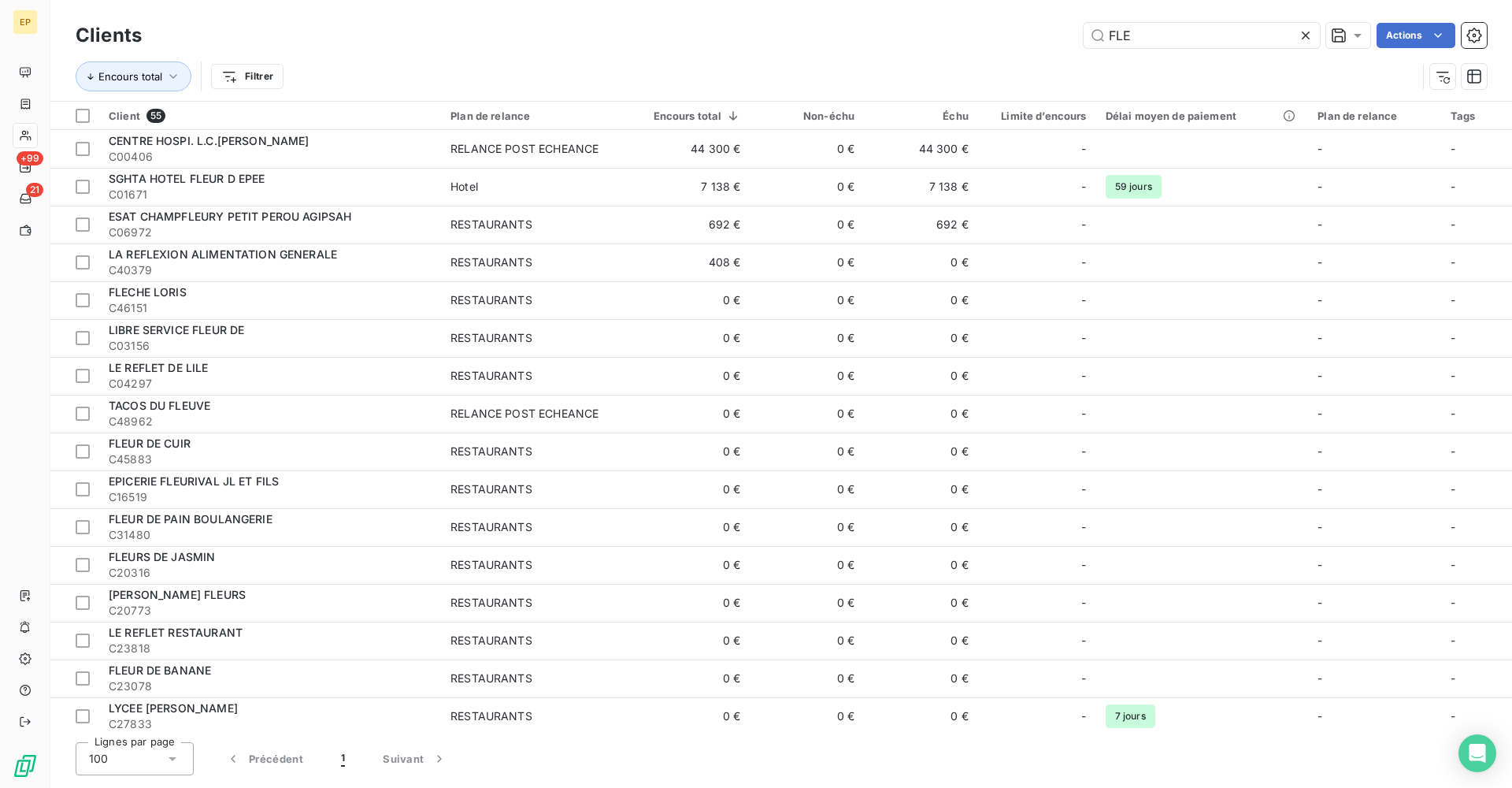 click 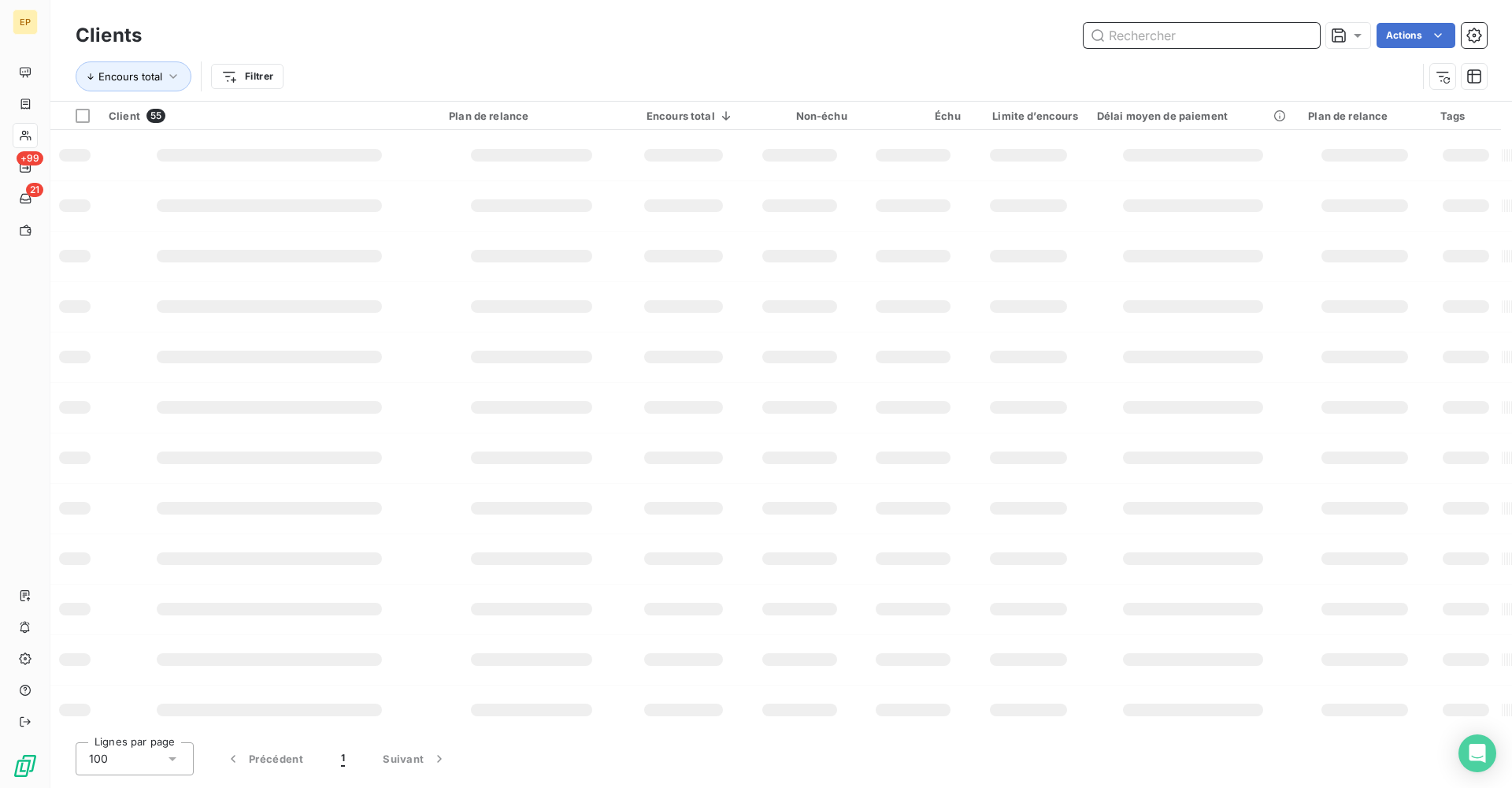click at bounding box center (1202, 35) 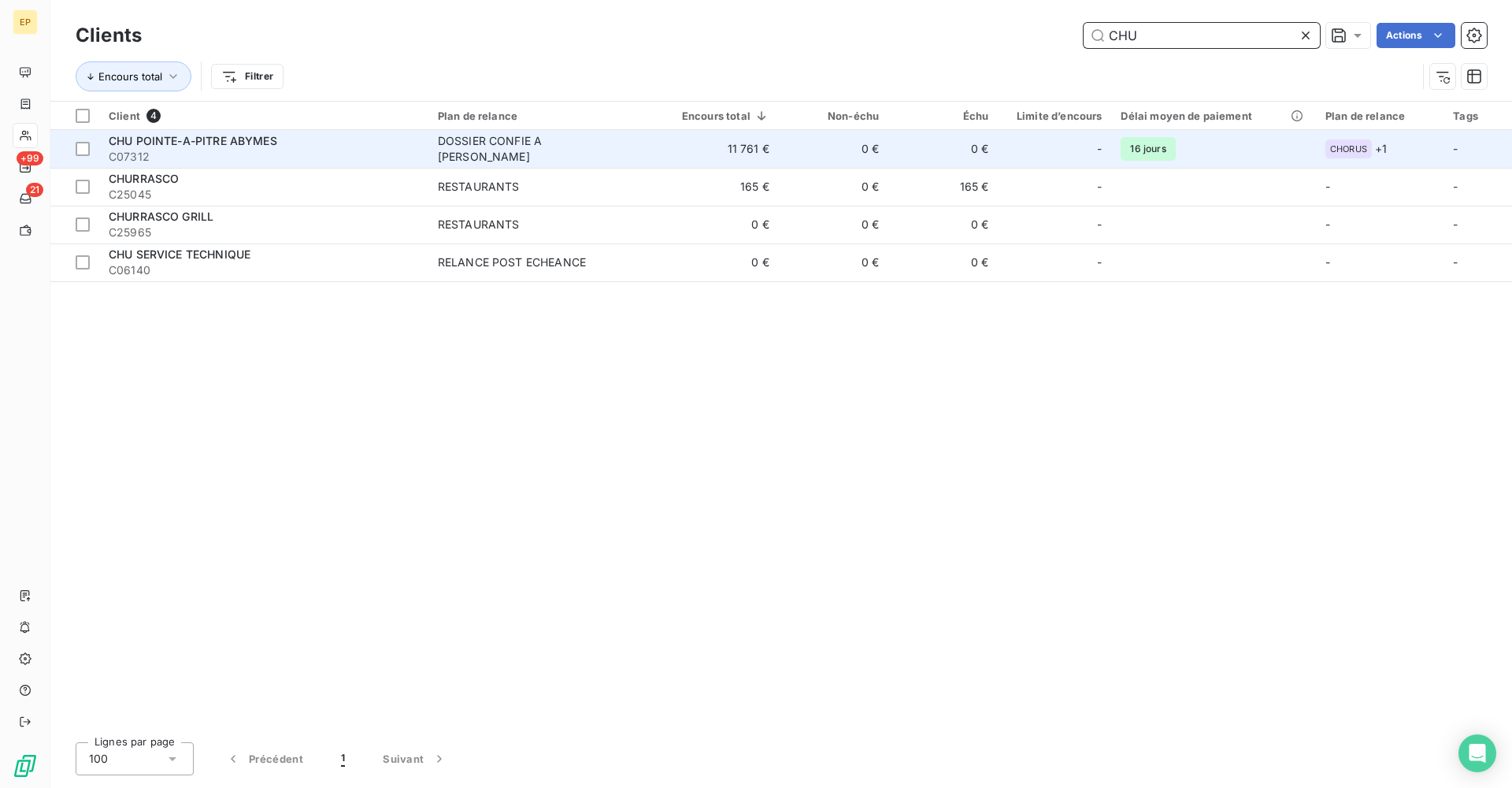 type on "CHU" 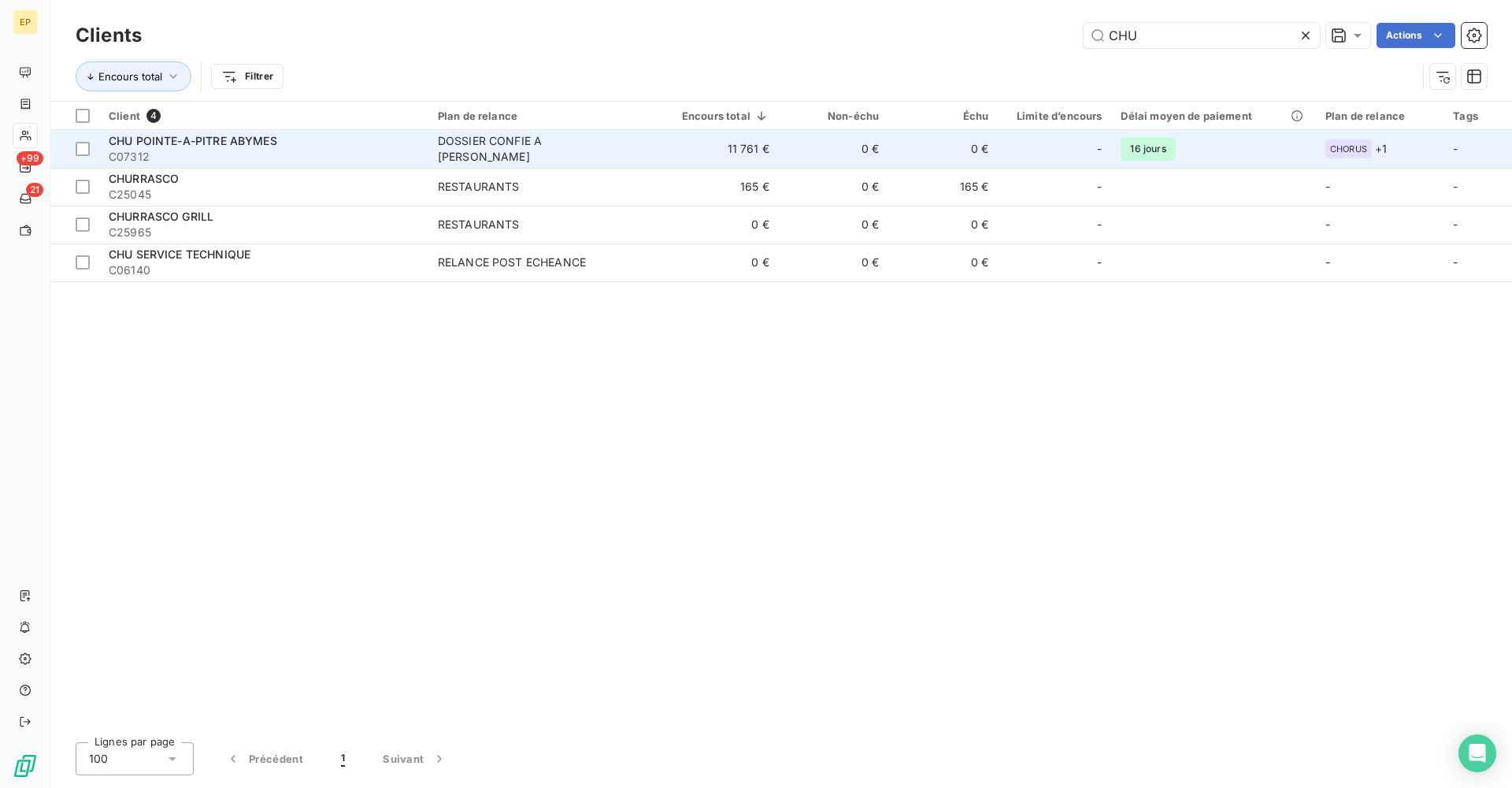 click on "CHU POINTE-A-PITRE ABYMES" at bounding box center (264, 141) 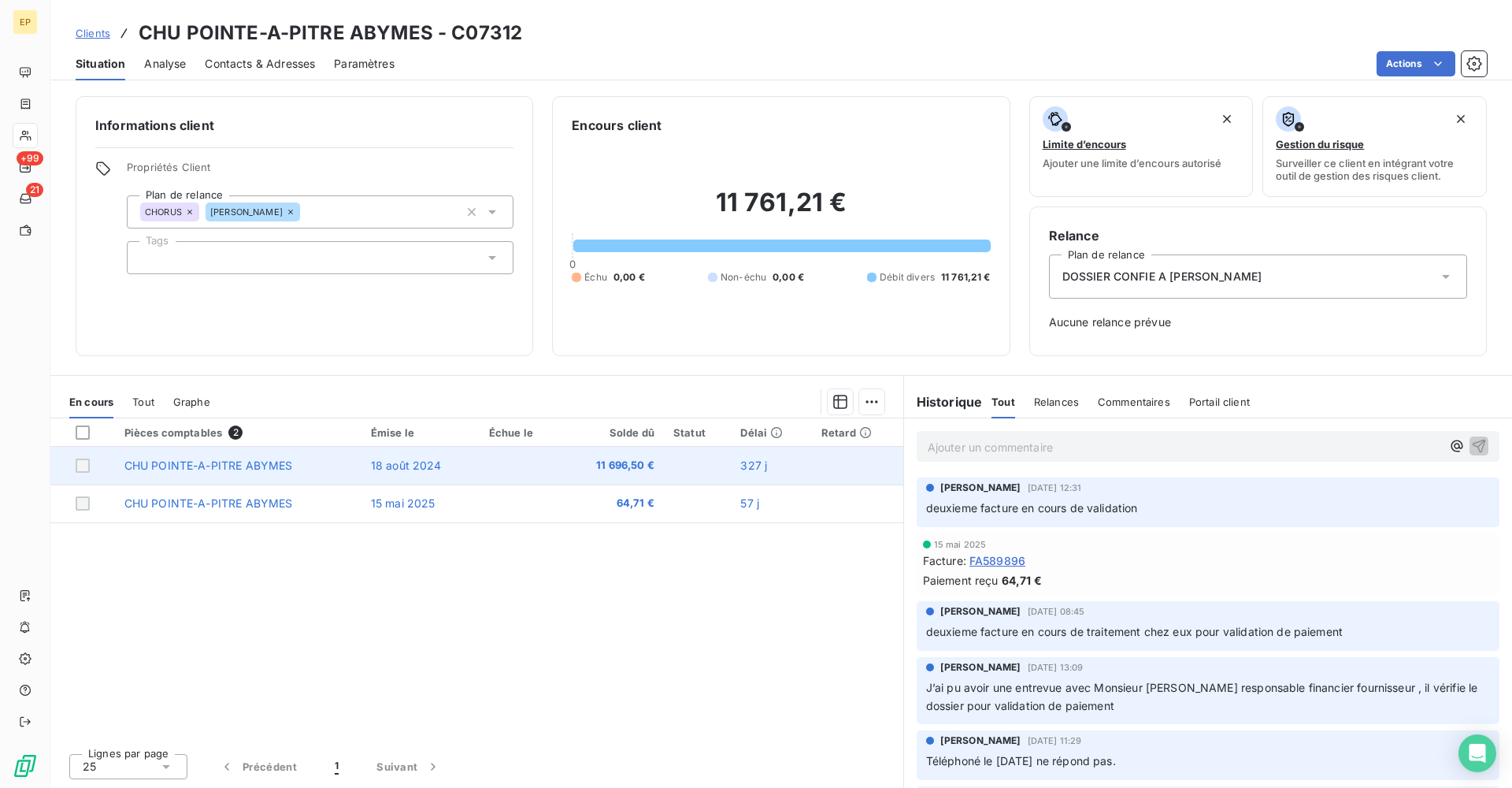 scroll, scrollTop: 0, scrollLeft: 0, axis: both 